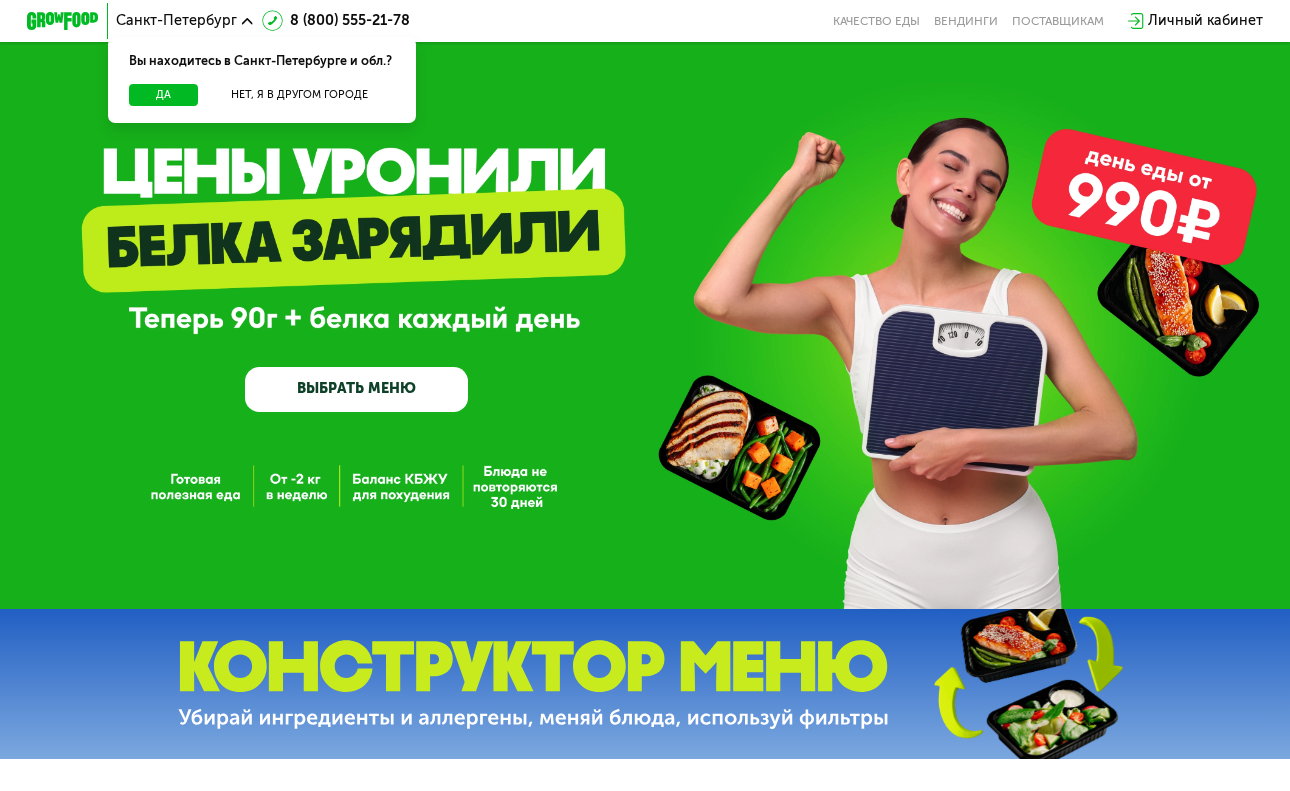 scroll, scrollTop: 0, scrollLeft: 0, axis: both 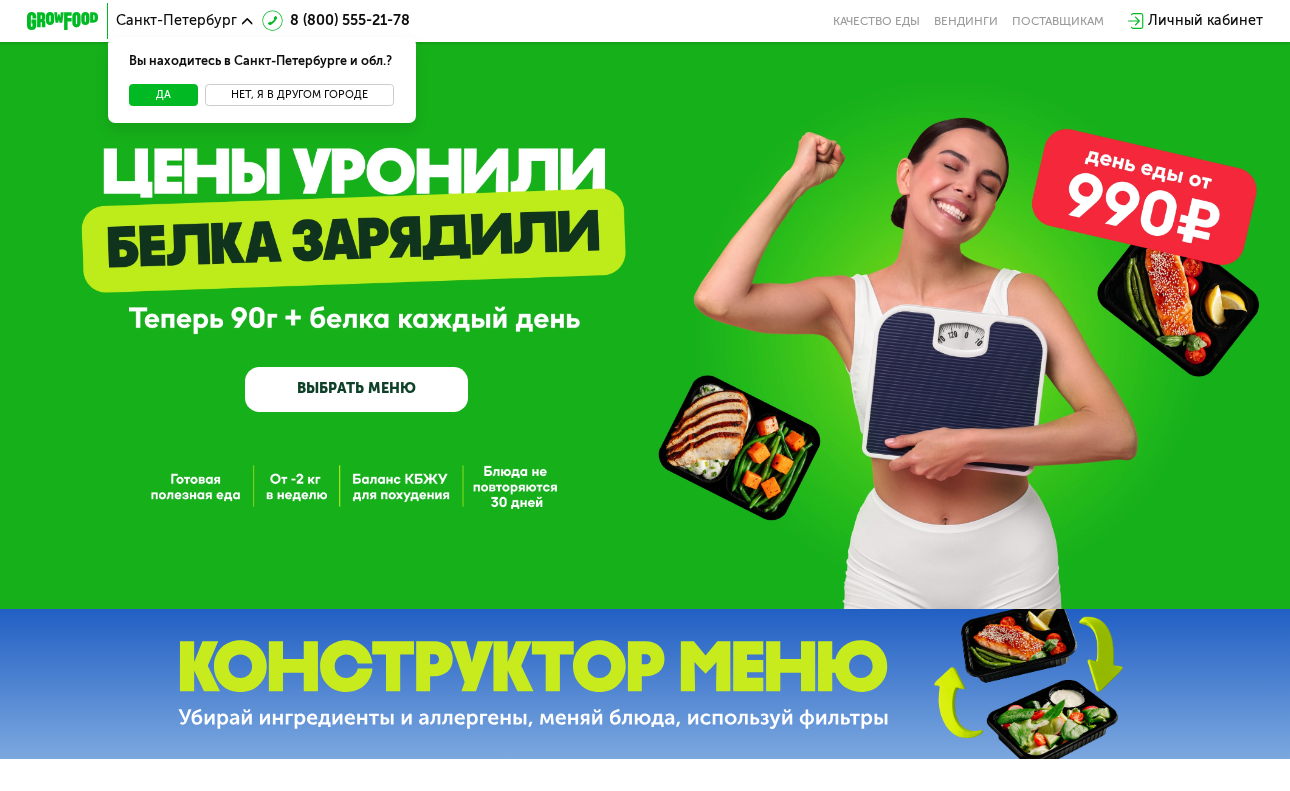 click on "Нет, я в другом городе" at bounding box center [299, 95] 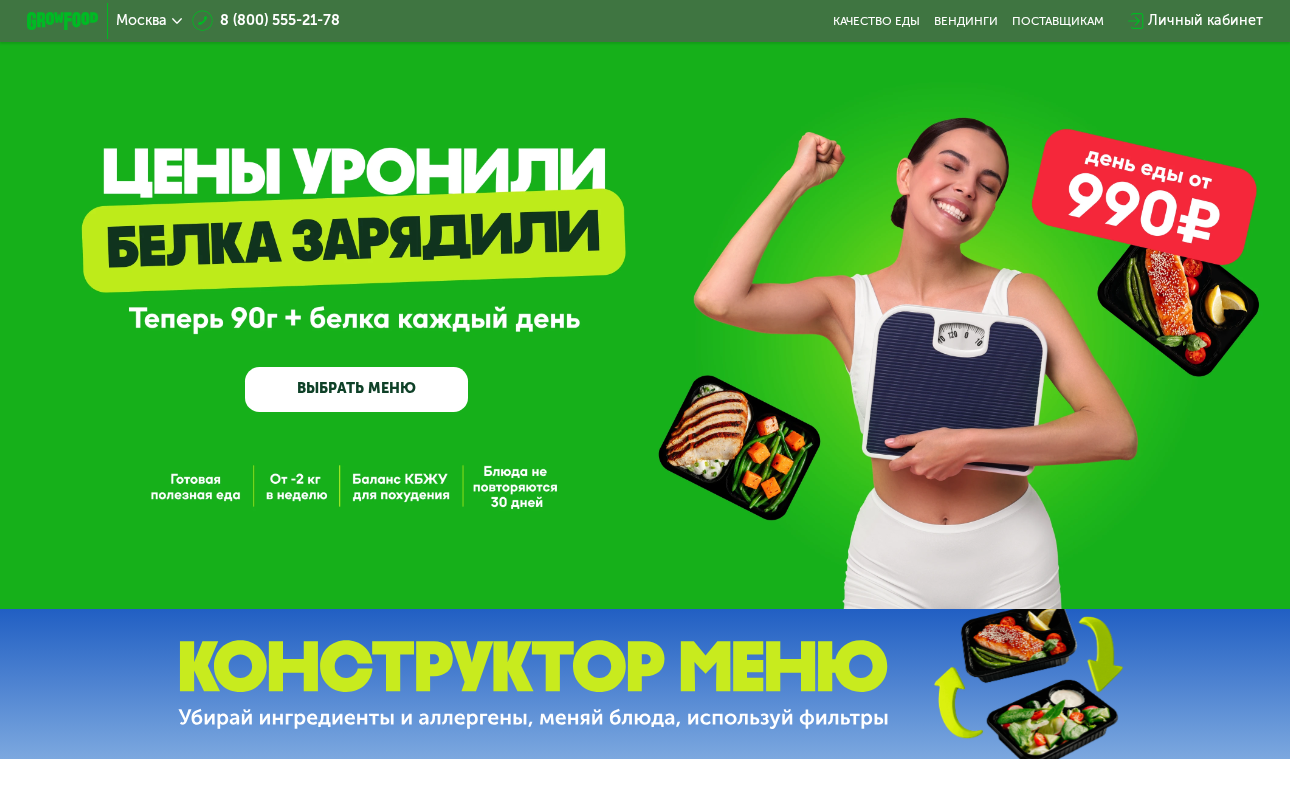 scroll, scrollTop: 0, scrollLeft: 0, axis: both 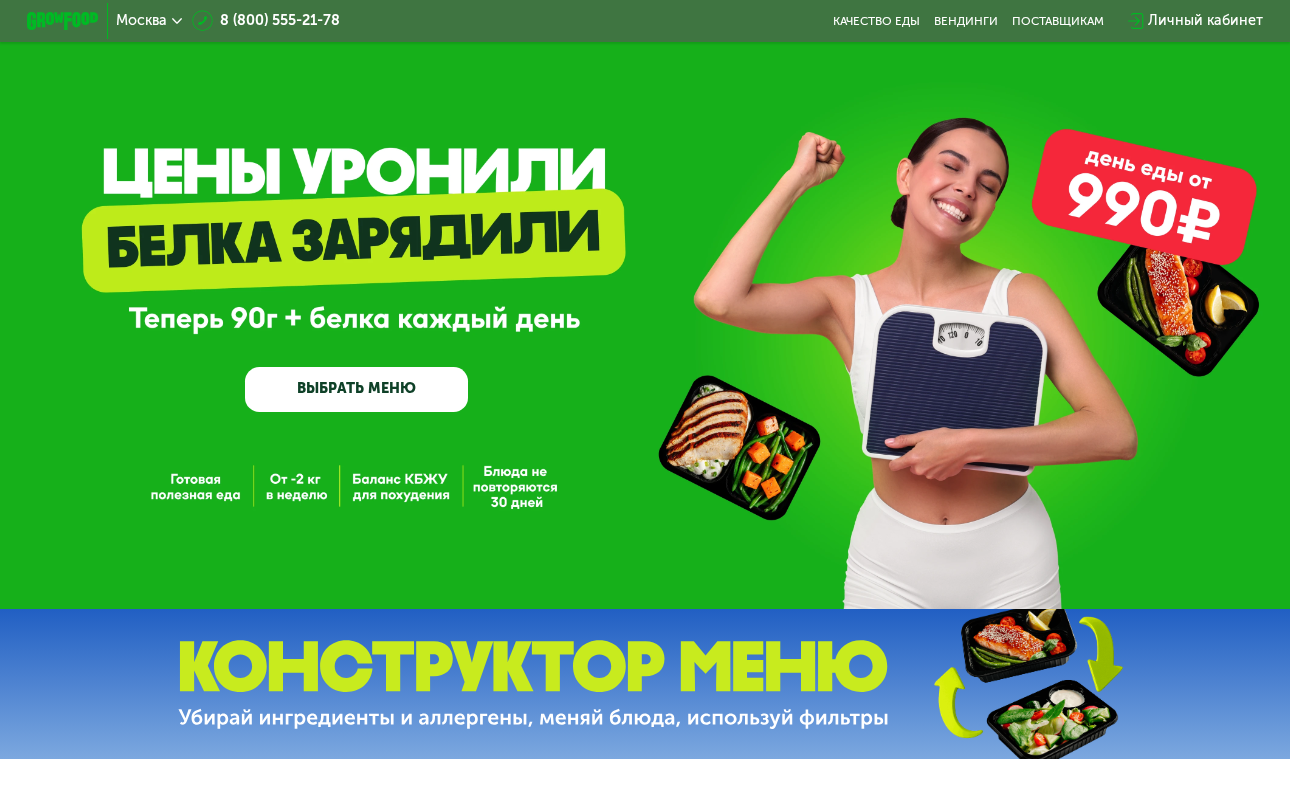 click on "ВЫБРАТЬ МЕНЮ" at bounding box center [356, 389] 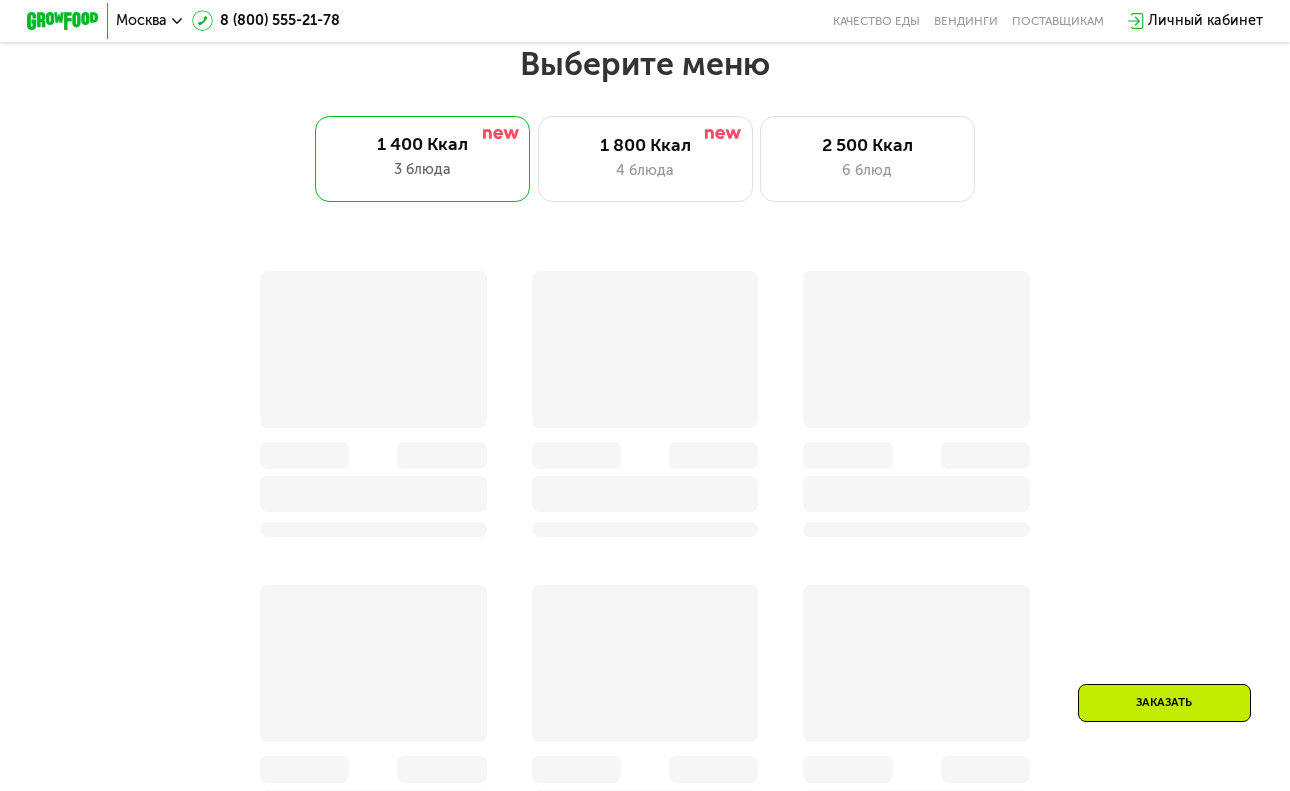 scroll, scrollTop: 779, scrollLeft: 0, axis: vertical 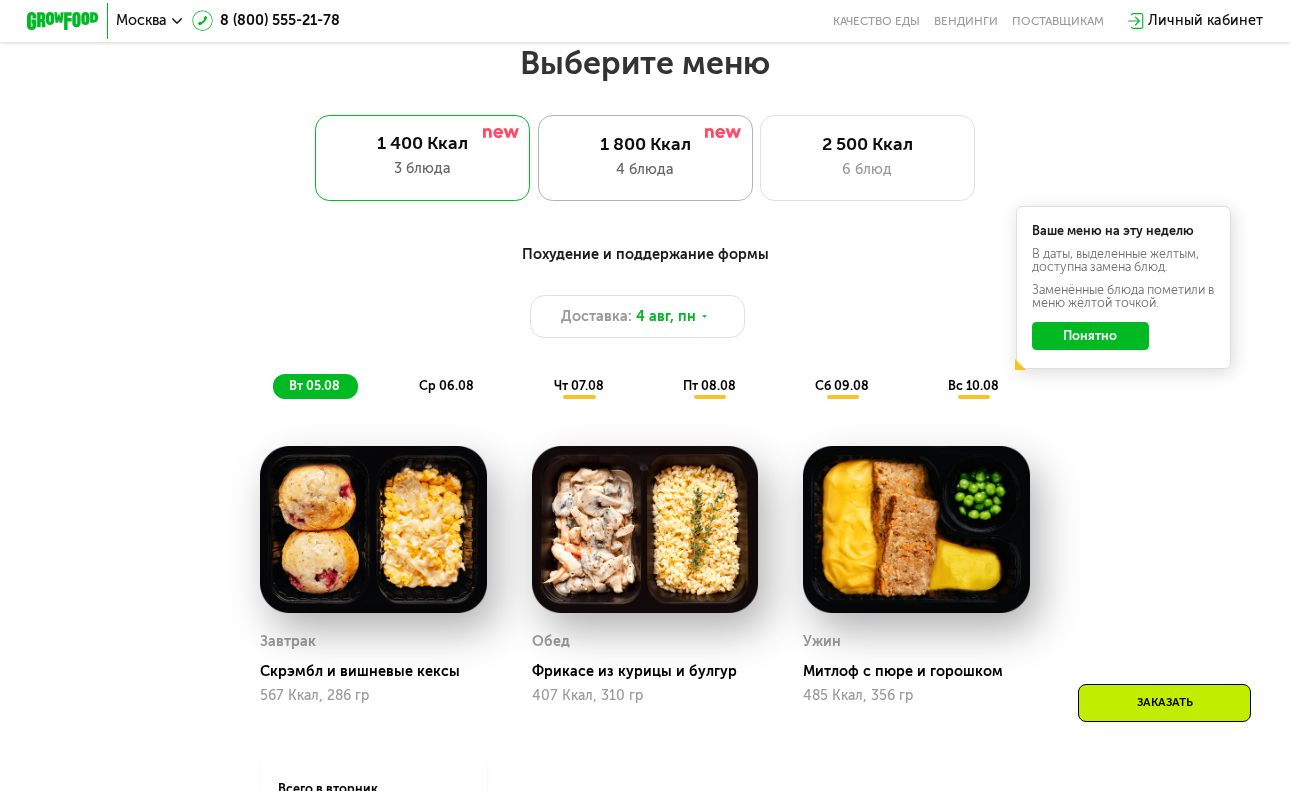 click on "4 блюда" at bounding box center (644, 170) 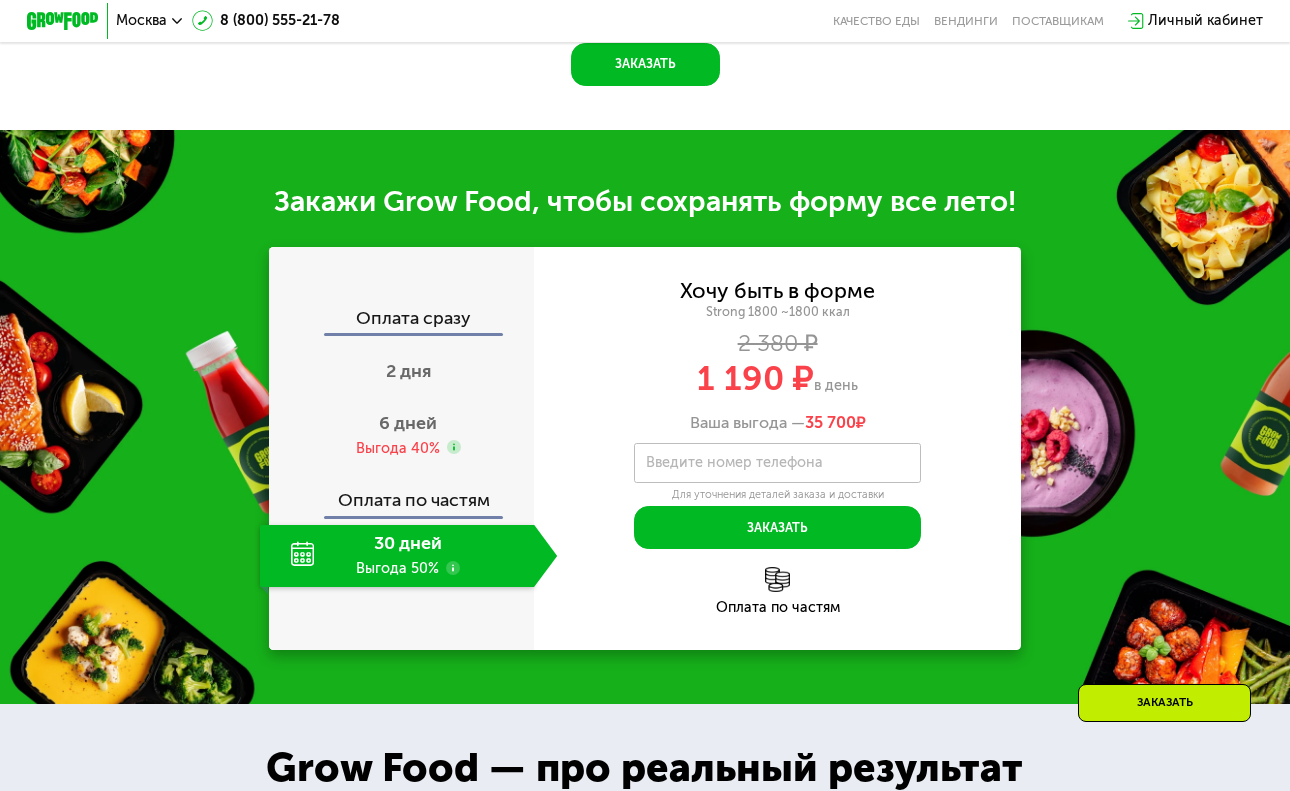 scroll, scrollTop: 1801, scrollLeft: 0, axis: vertical 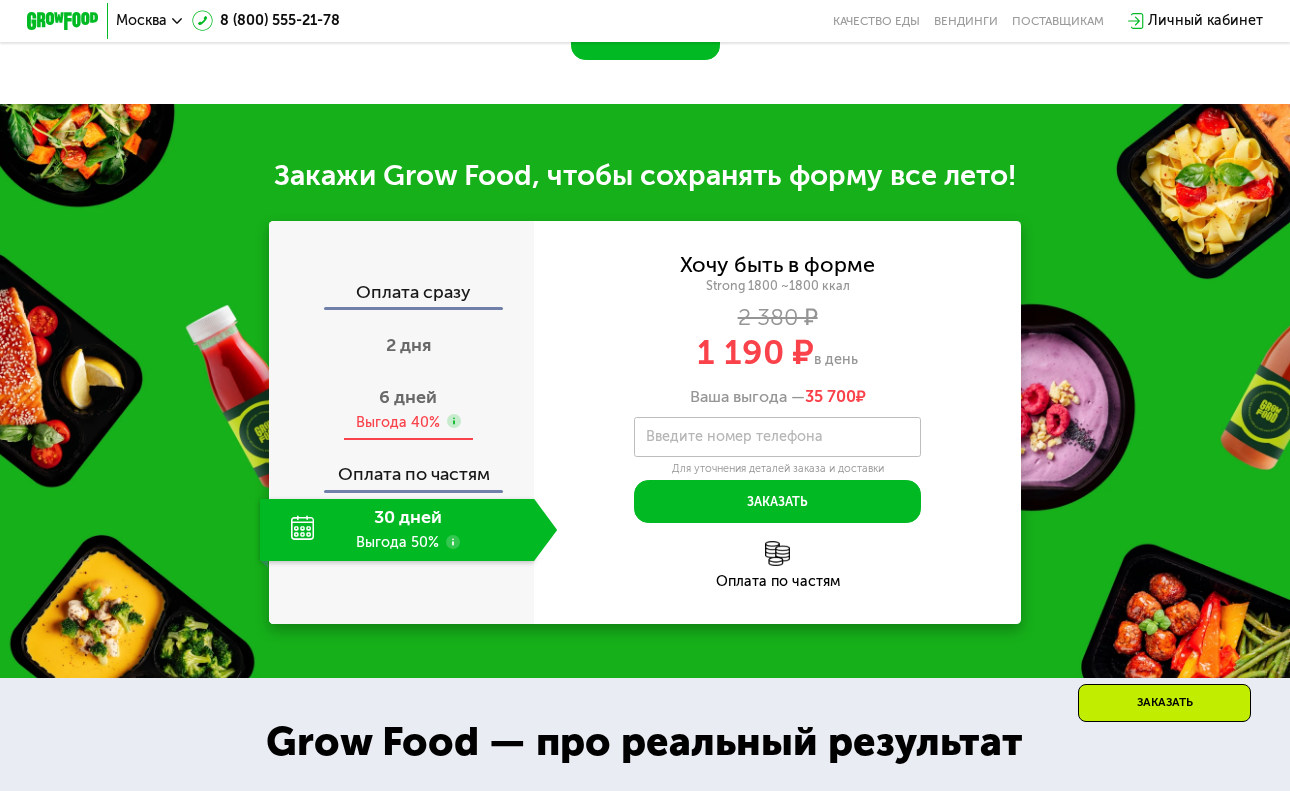 click on "6 дней" at bounding box center (408, 397) 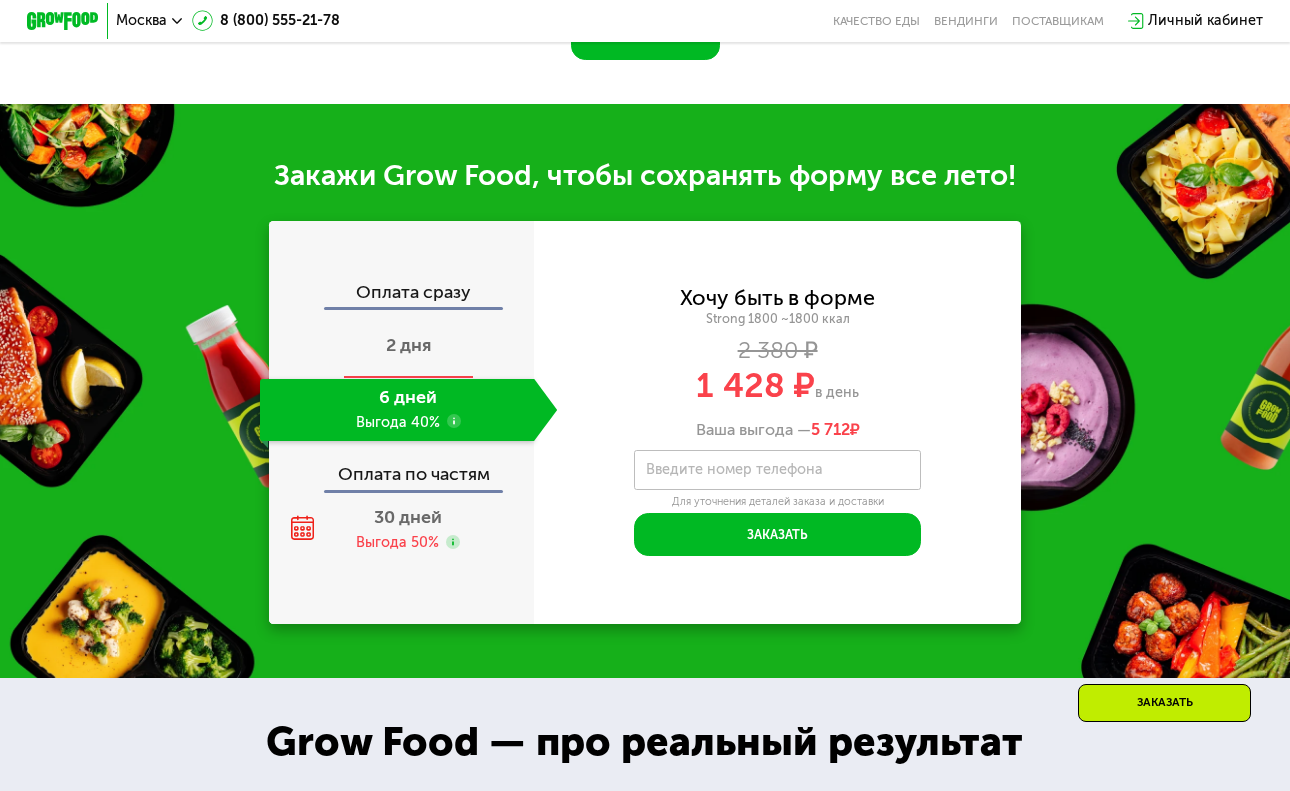 click on "2 дня" at bounding box center (408, 345) 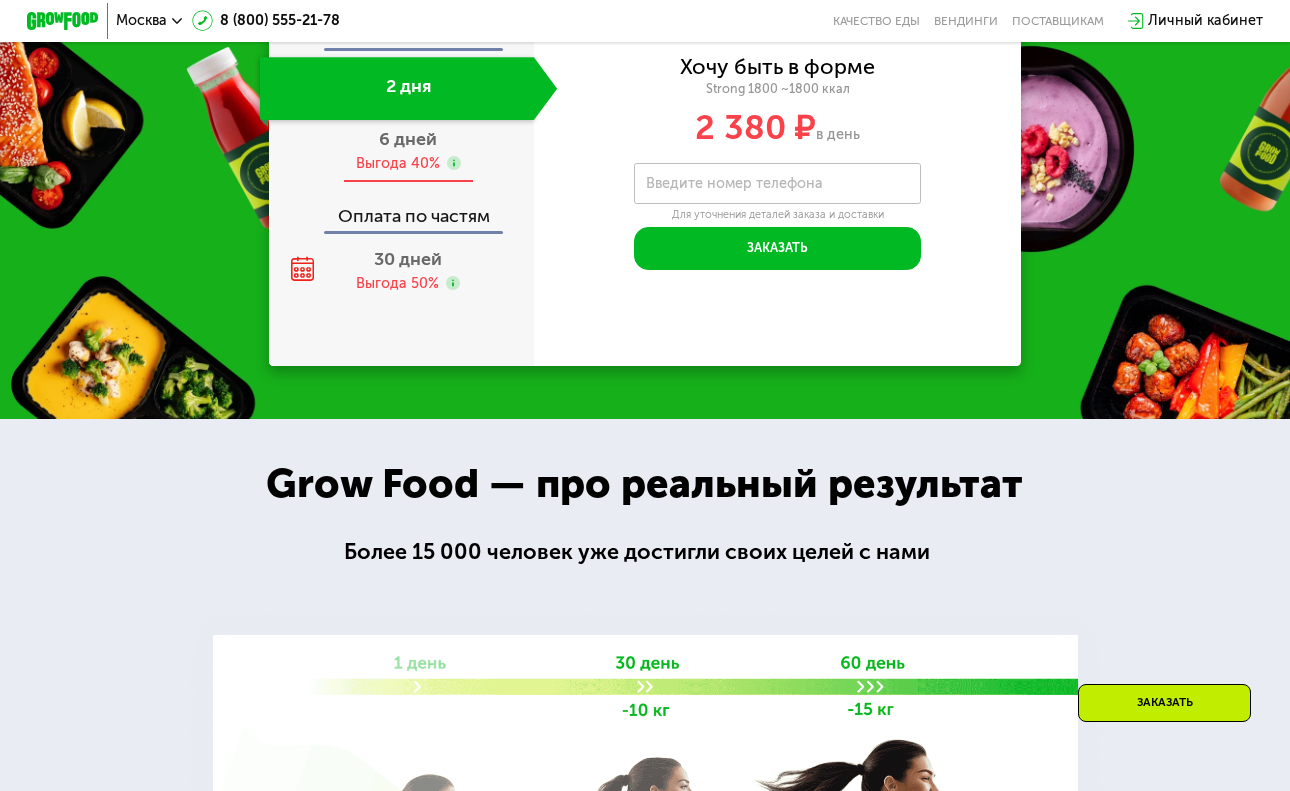 click on "Выгода 40%" at bounding box center (398, 164) 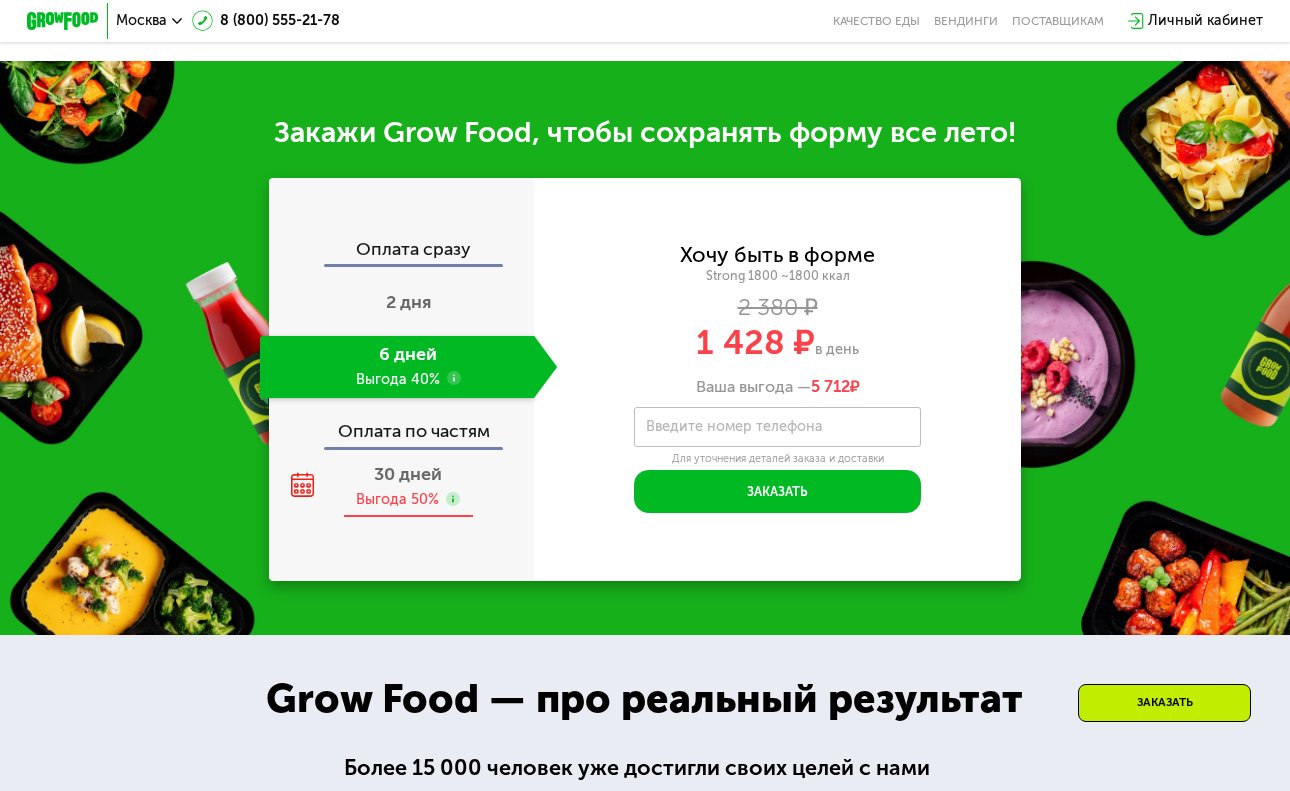 click on "Закажи Grow Food, чтобы сохранять форму все лето! Оплата сразу 2 дня 6 дней Выгода 40% Оплата по частям 30 дней Выгода 50% Хочу быть в форме Strong 1800 ~1800 ккал 2 380 ₽ 1 428 ₽ в день Ваша выгода — 5 712 ₽ Введите свой номер телефона   Введите номер телефона Для уточнения деталей заказа и доставки Заказать Код подтверждения отправлен на [PHONE]. Изменить номер Оставьте свой номер, чтобы оформить заказ или узнать подробности" 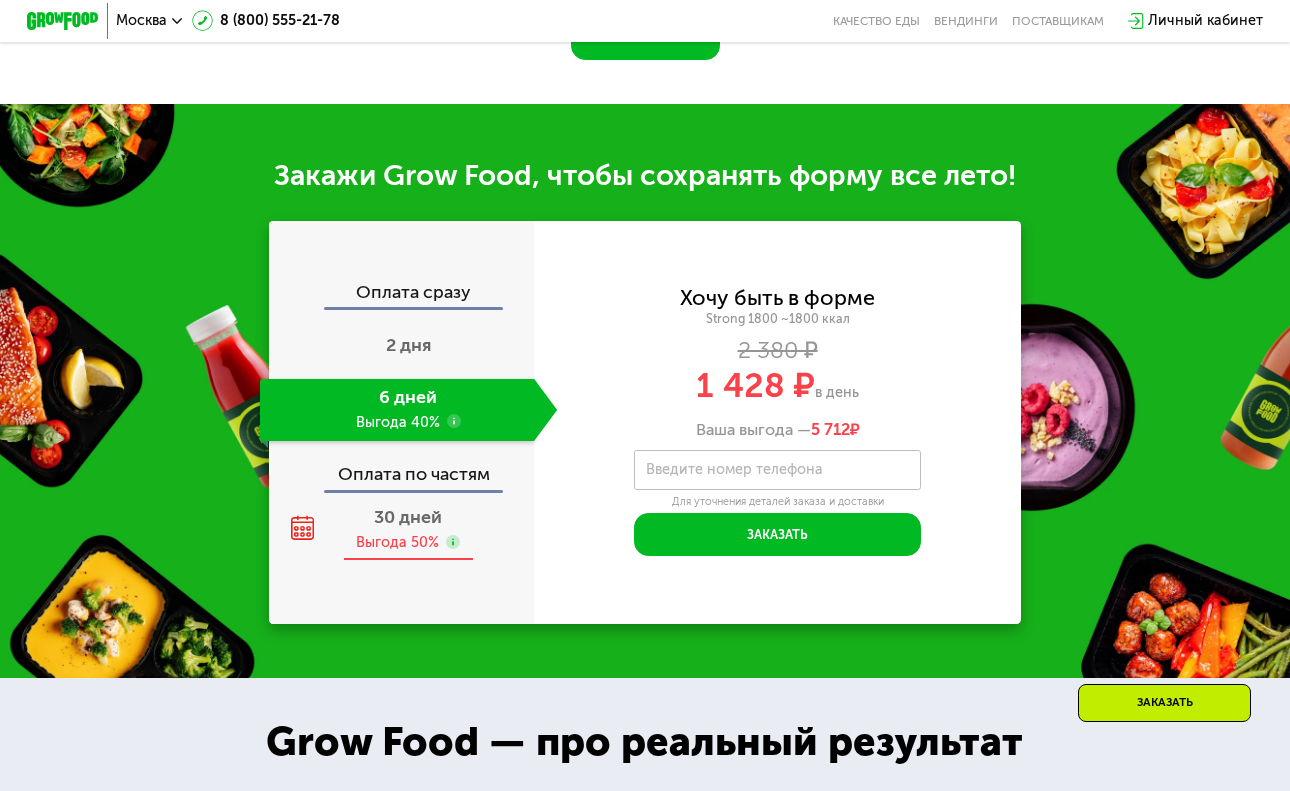 click on "Выгода 50%" at bounding box center (397, 543) 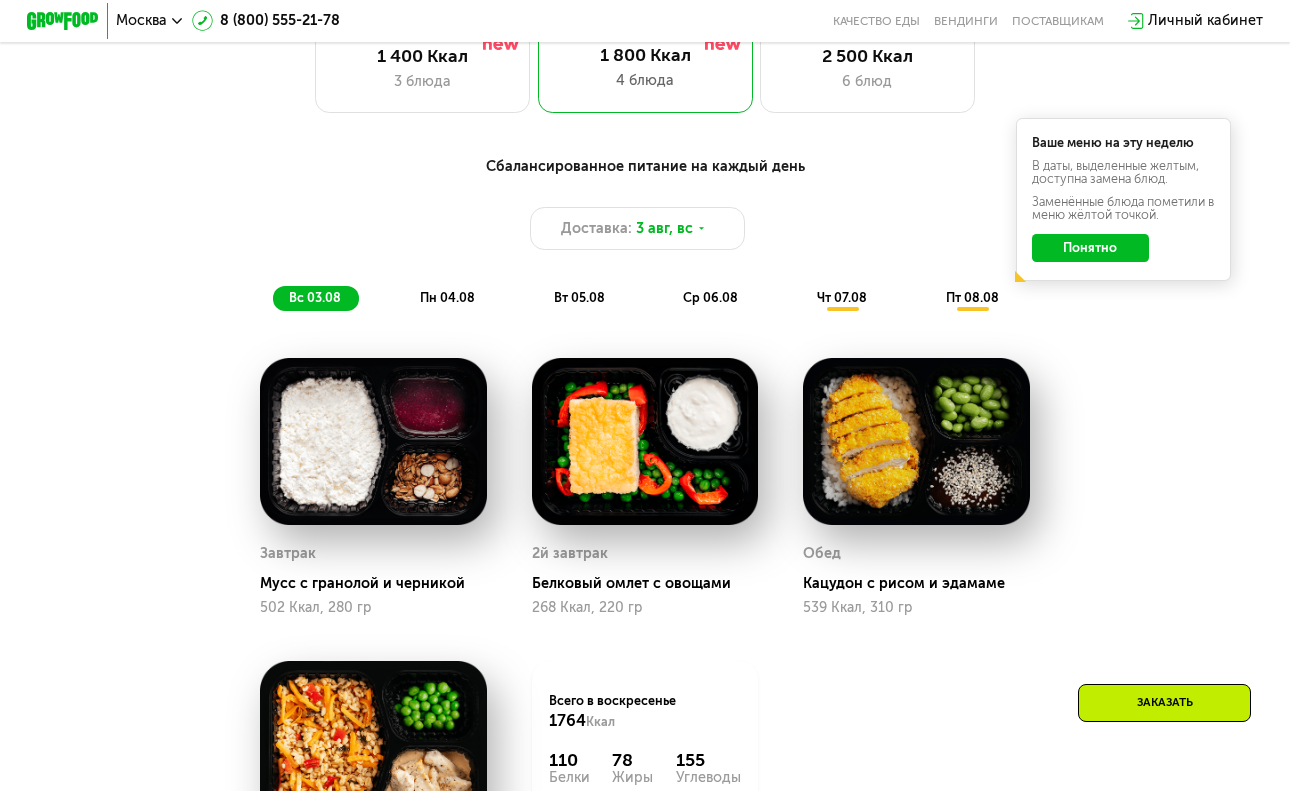scroll, scrollTop: 815, scrollLeft: 0, axis: vertical 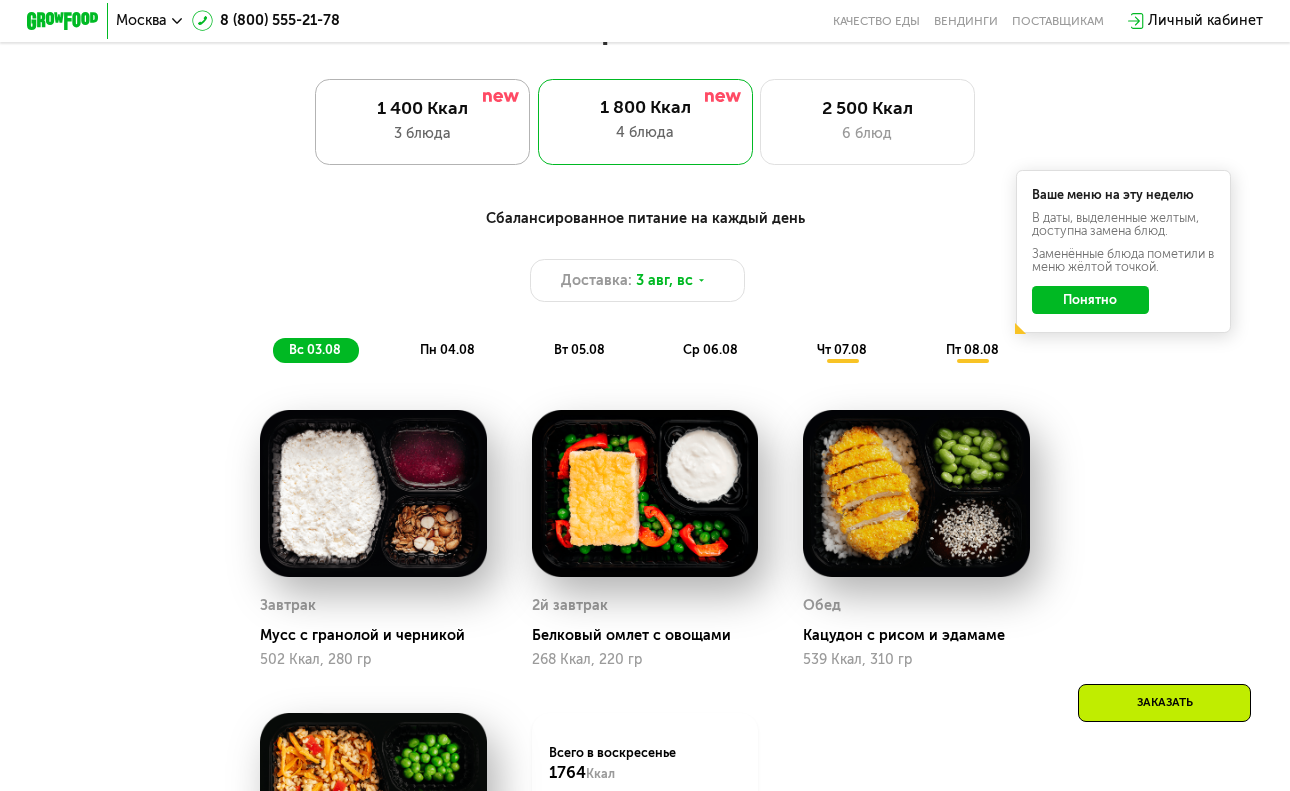 click on "1 400 Ккал" at bounding box center (422, 109) 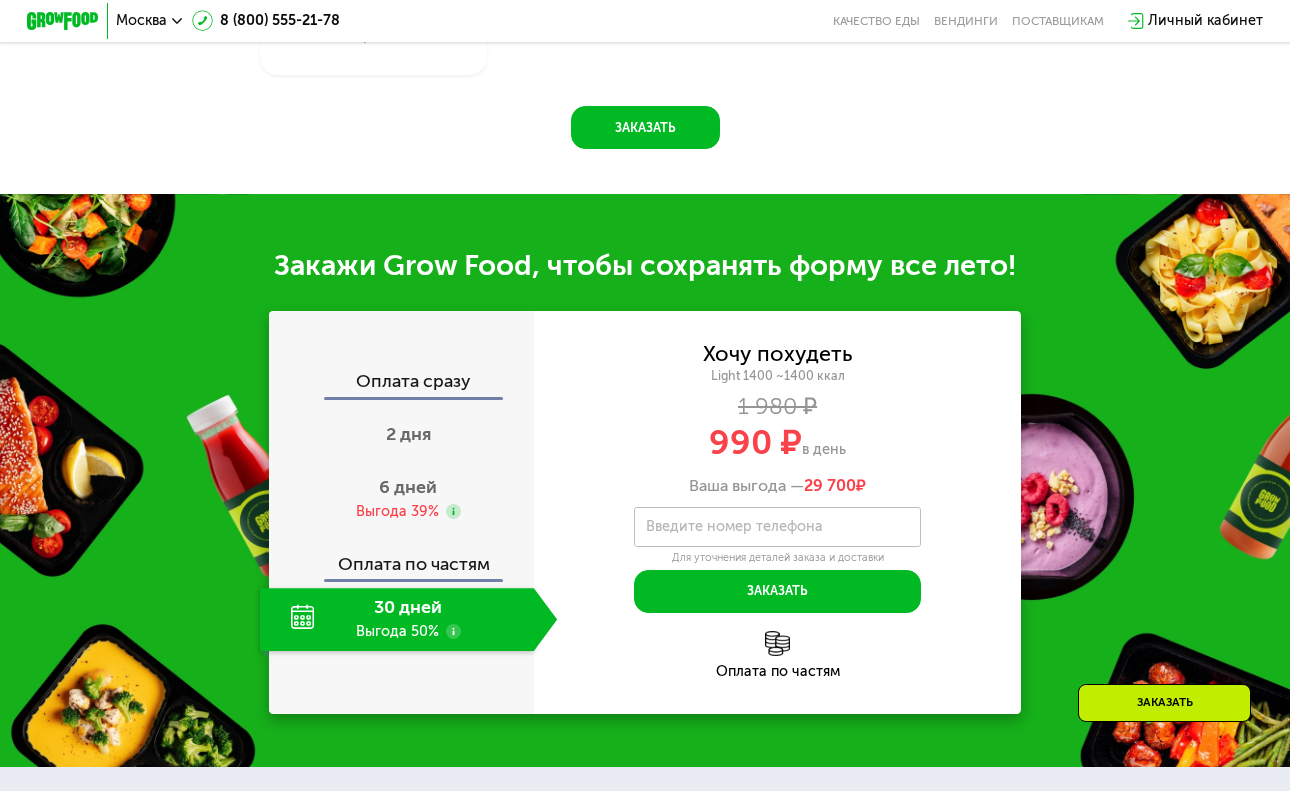 scroll, scrollTop: 1709, scrollLeft: 0, axis: vertical 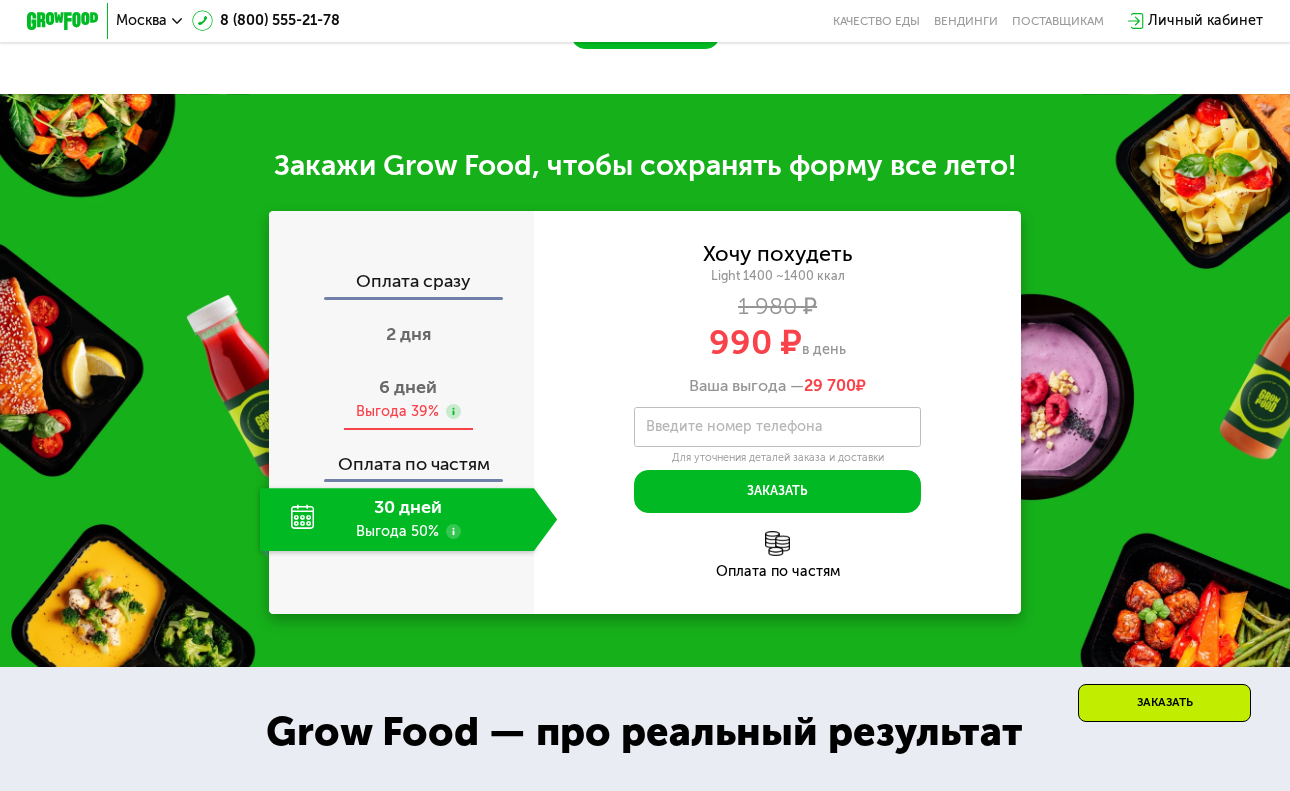 click on "6 дней" at bounding box center (408, 387) 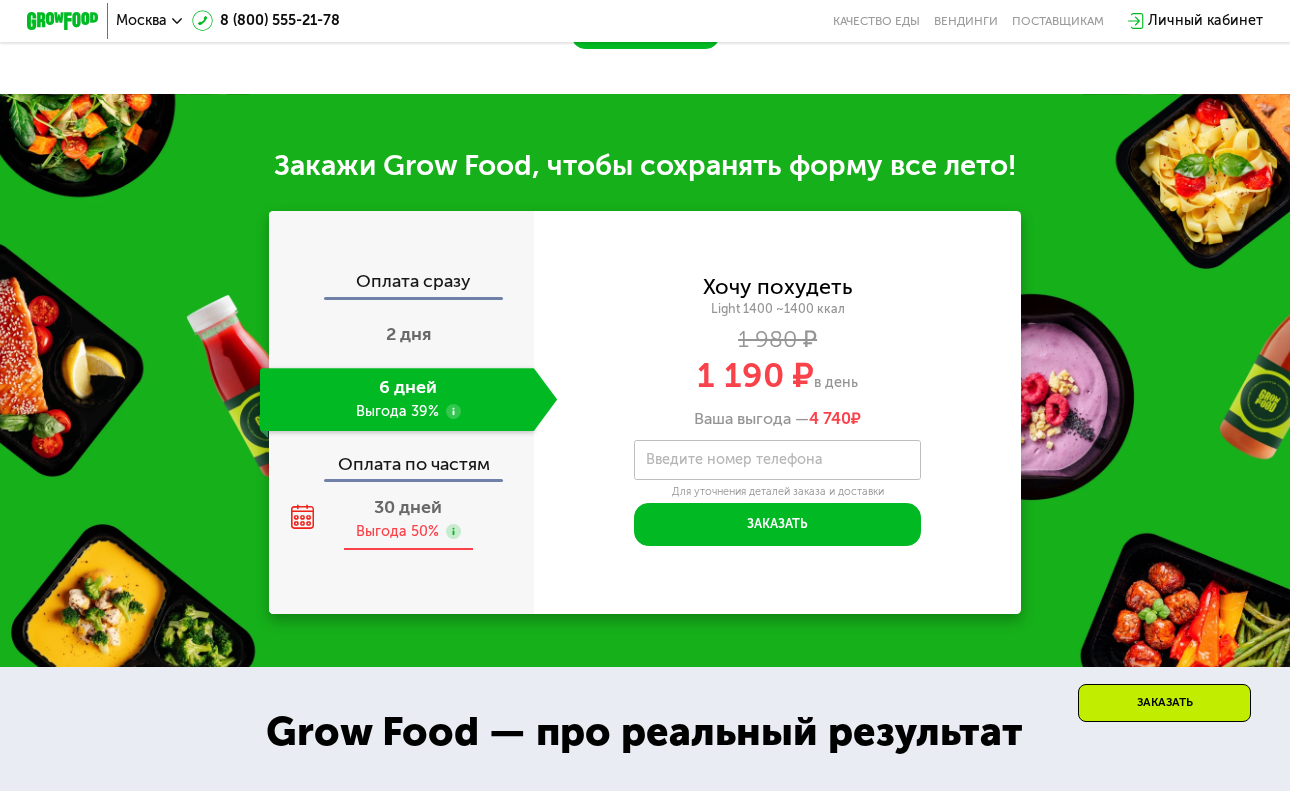 click on "30 дней Выгода 50%" at bounding box center (408, 519) 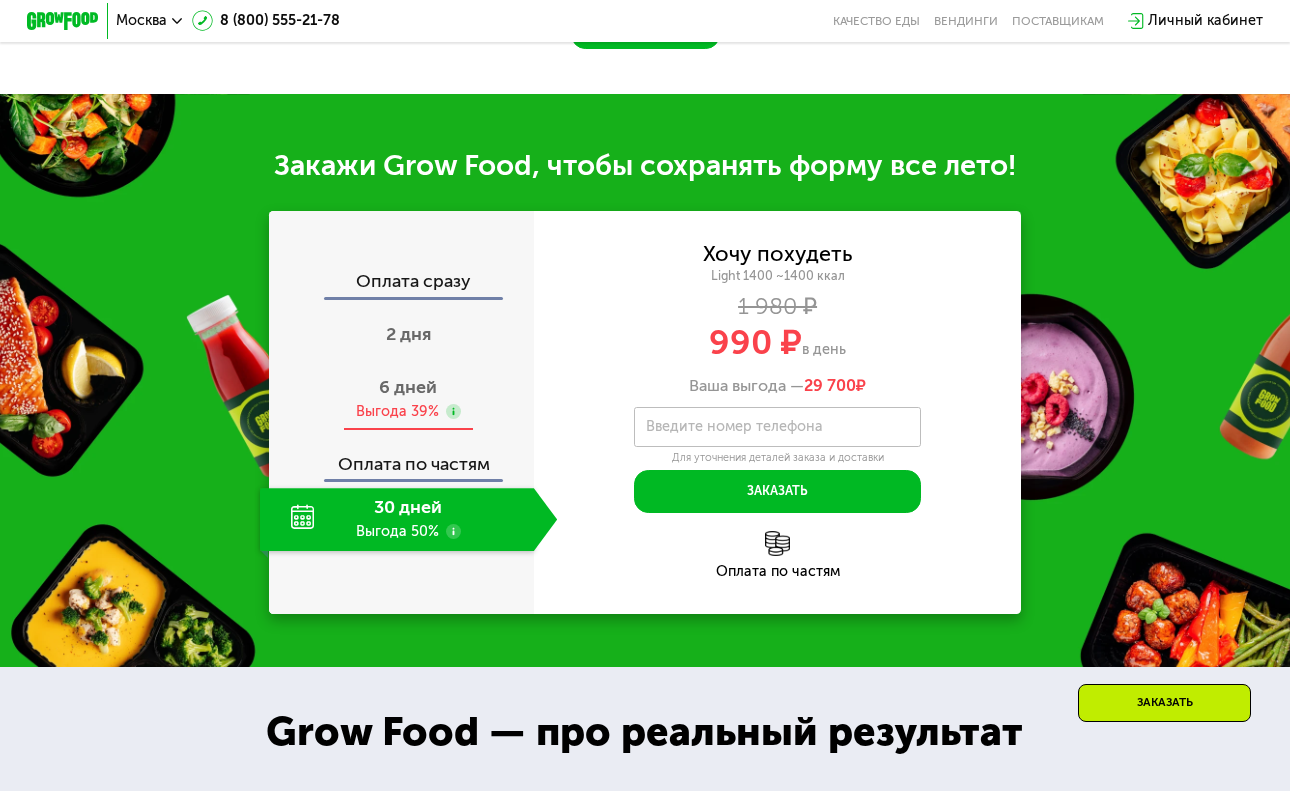 click on "6 дней" at bounding box center (408, 387) 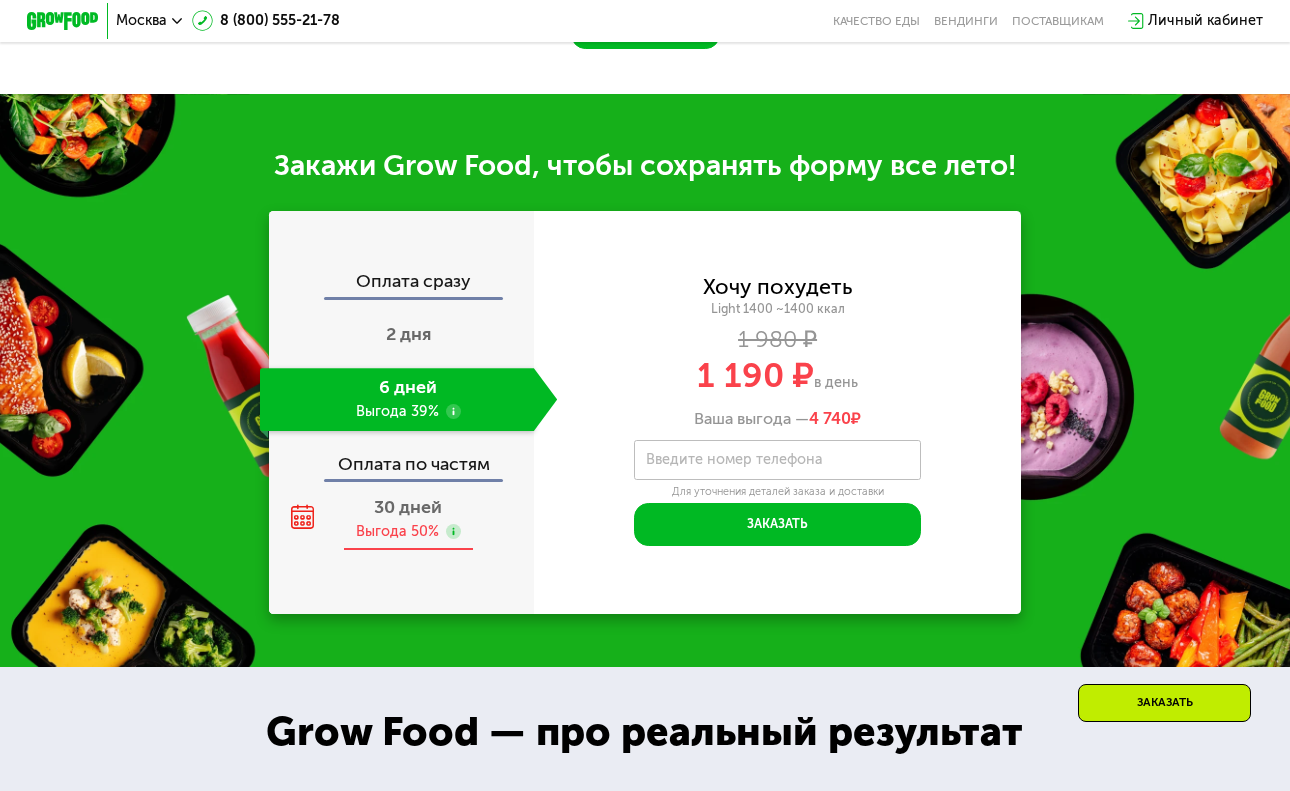 click on "30 дней" at bounding box center [408, 507] 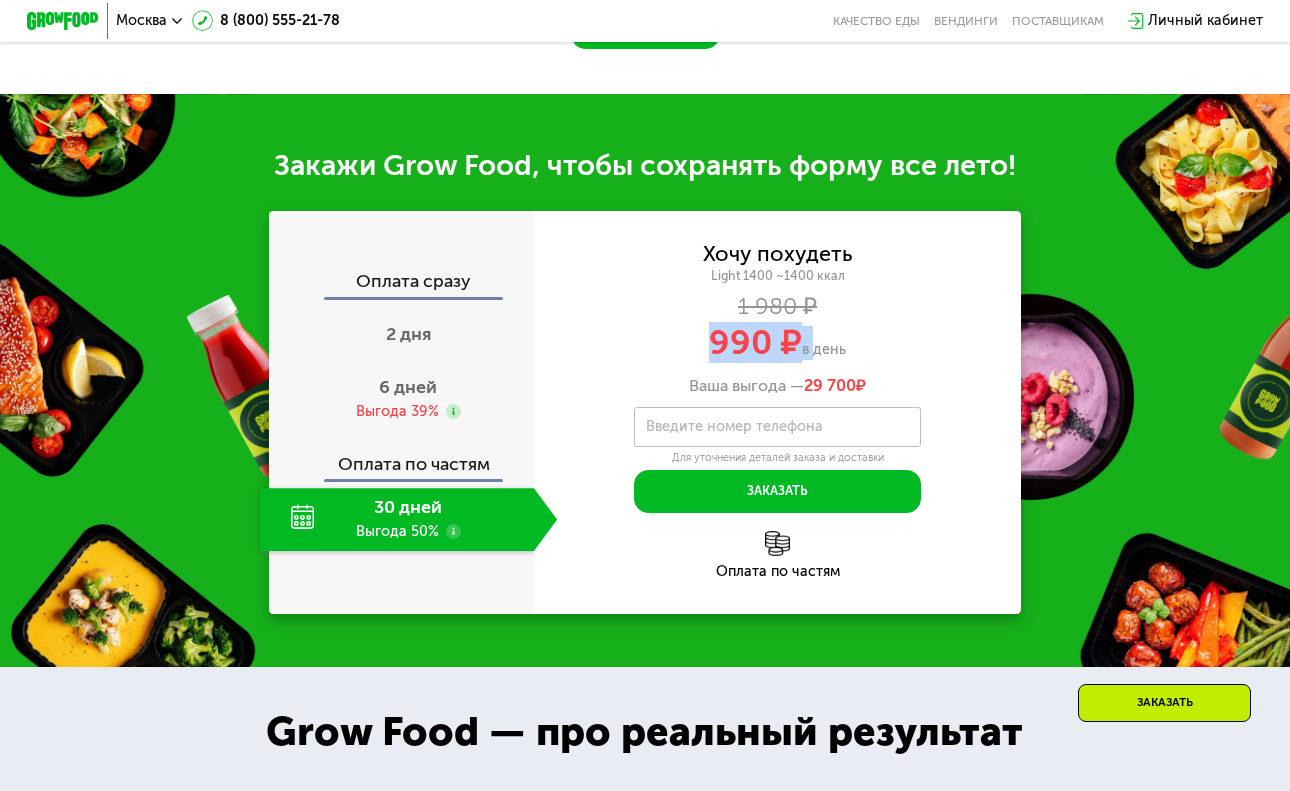 drag, startPoint x: 813, startPoint y: 339, endPoint x: 710, endPoint y: 351, distance: 103.69667 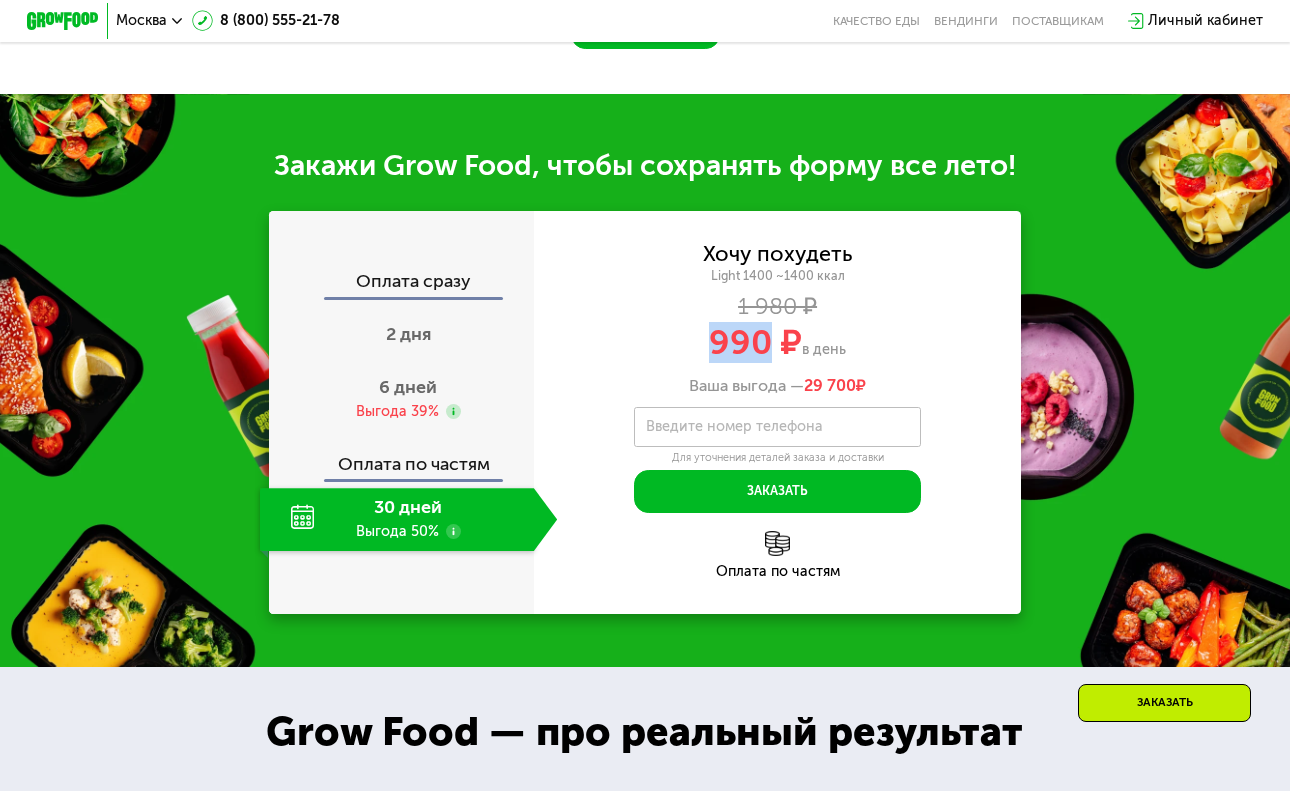 click on "990 ₽" at bounding box center (755, 342) 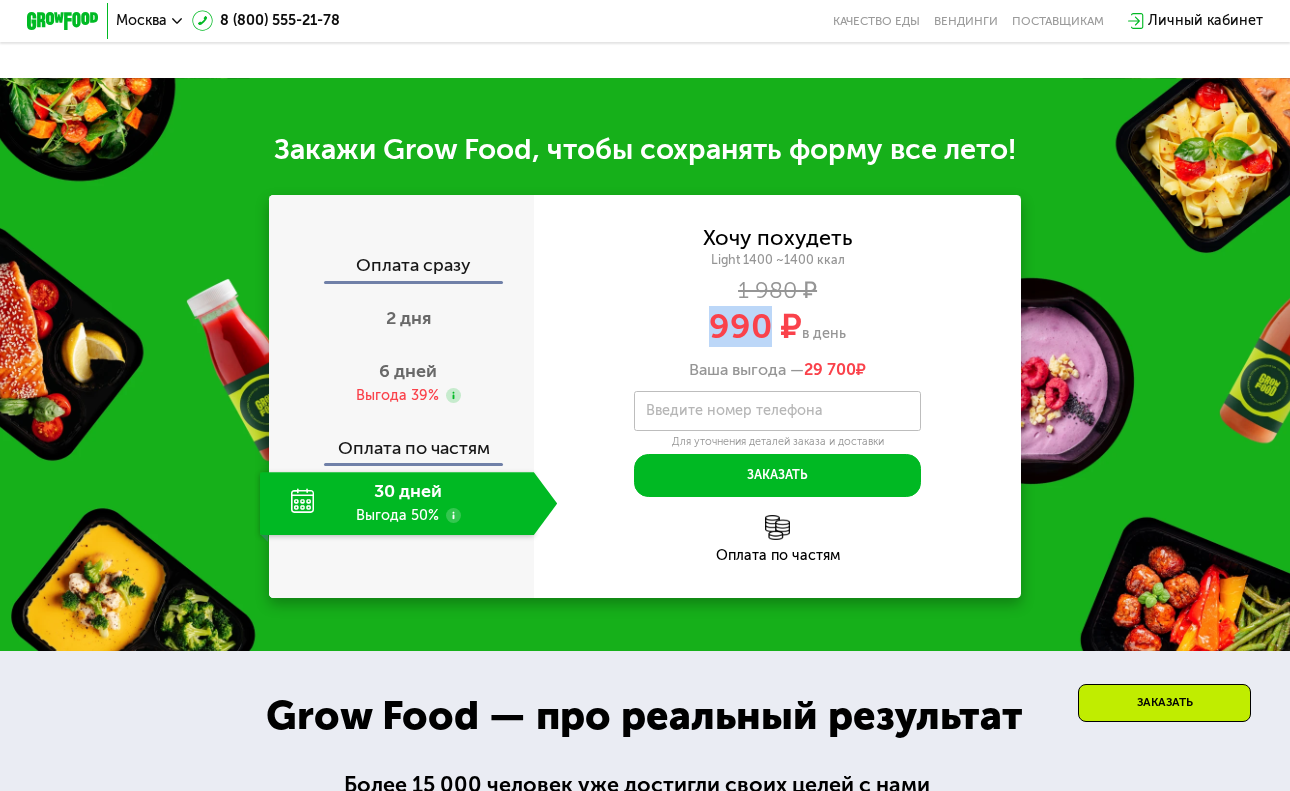 scroll, scrollTop: 1673, scrollLeft: 0, axis: vertical 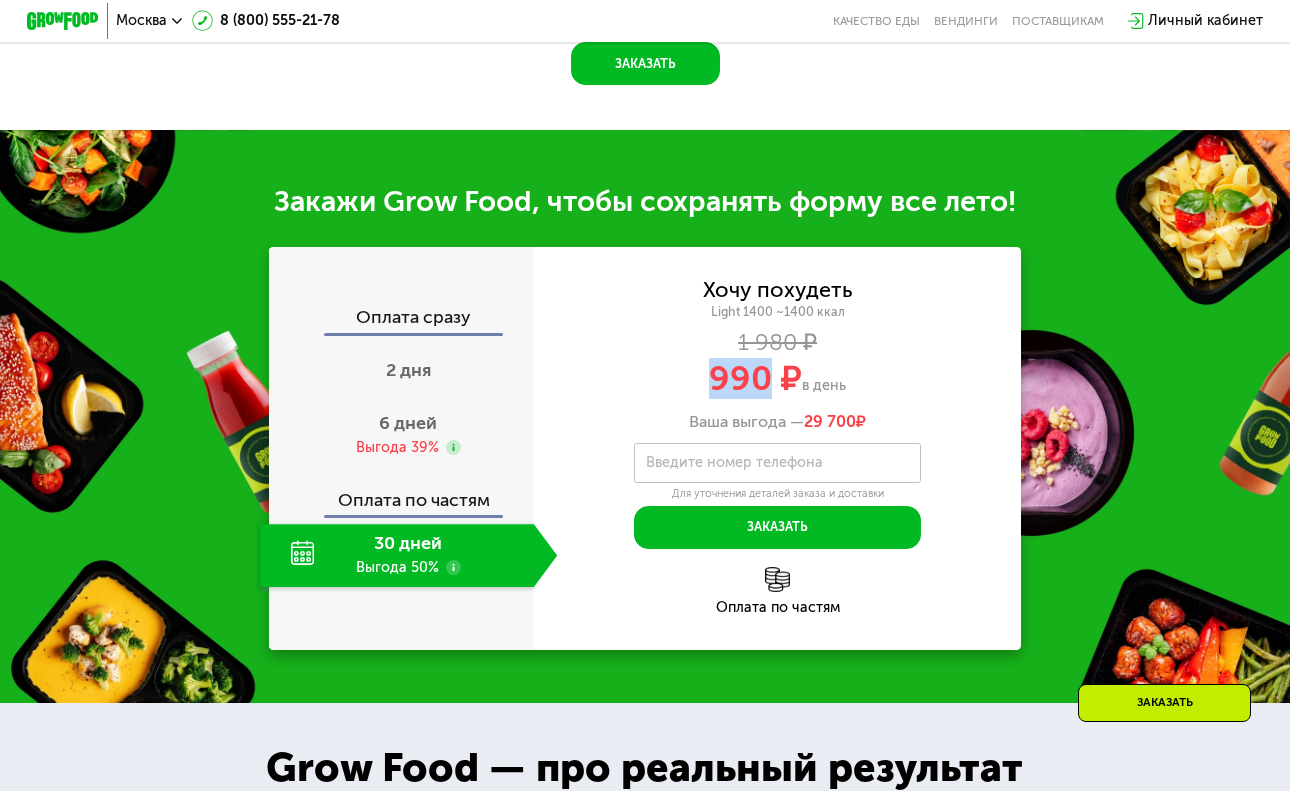 click at bounding box center (777, 579) 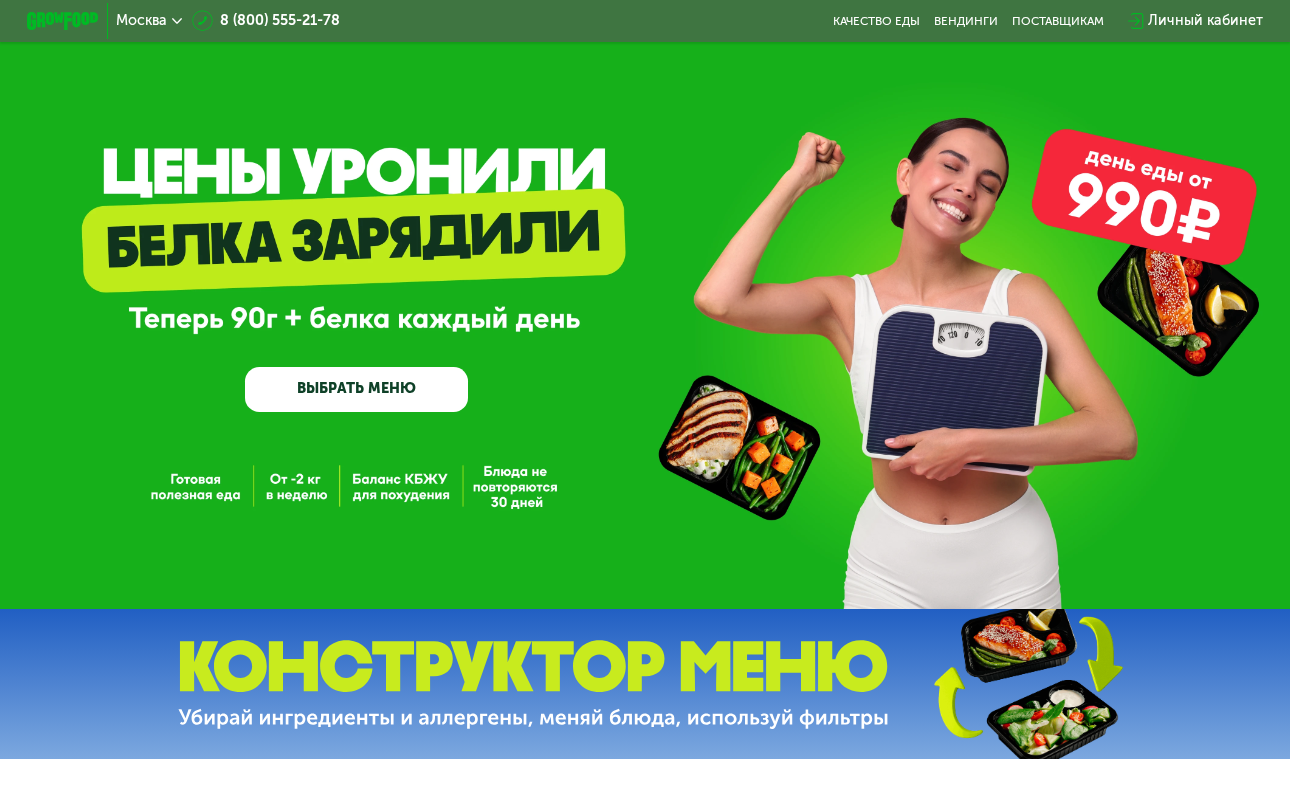 scroll, scrollTop: 0, scrollLeft: 0, axis: both 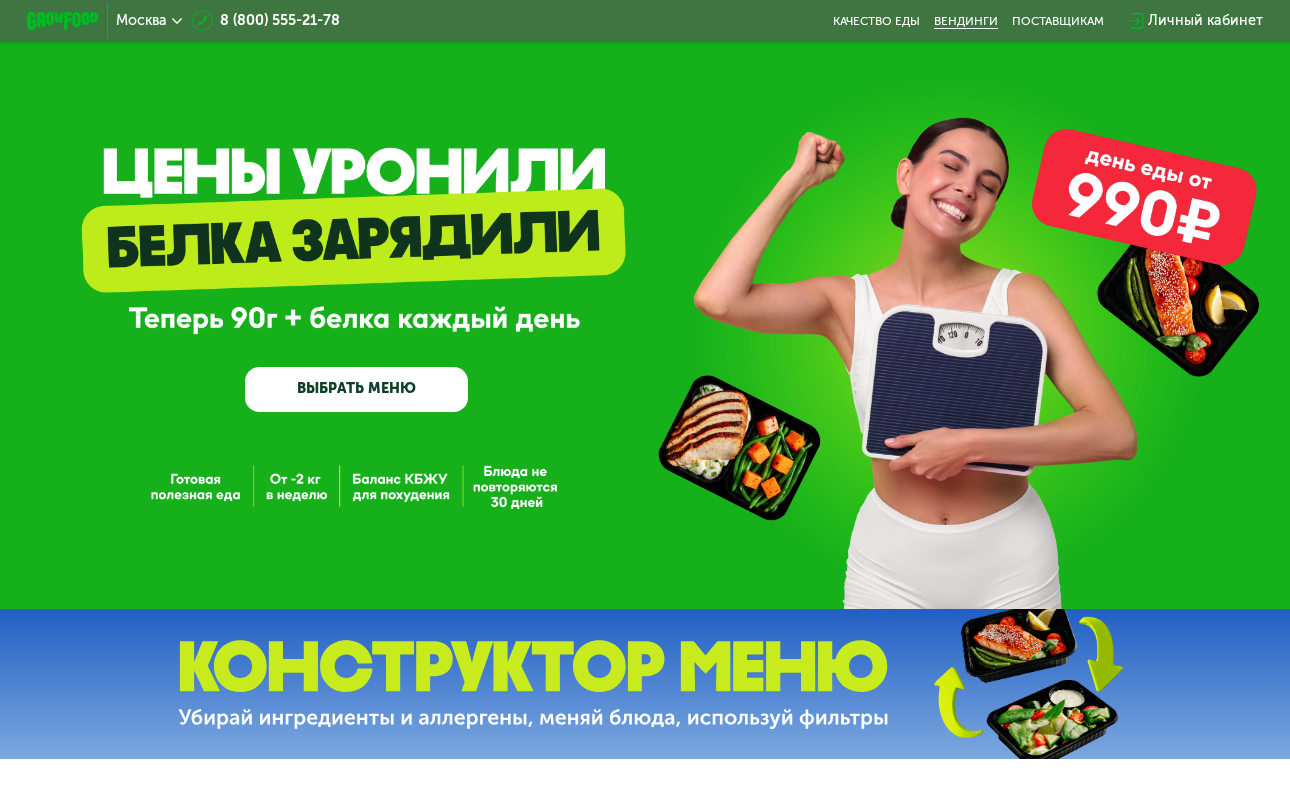 click on "Вендинги" at bounding box center (966, 21) 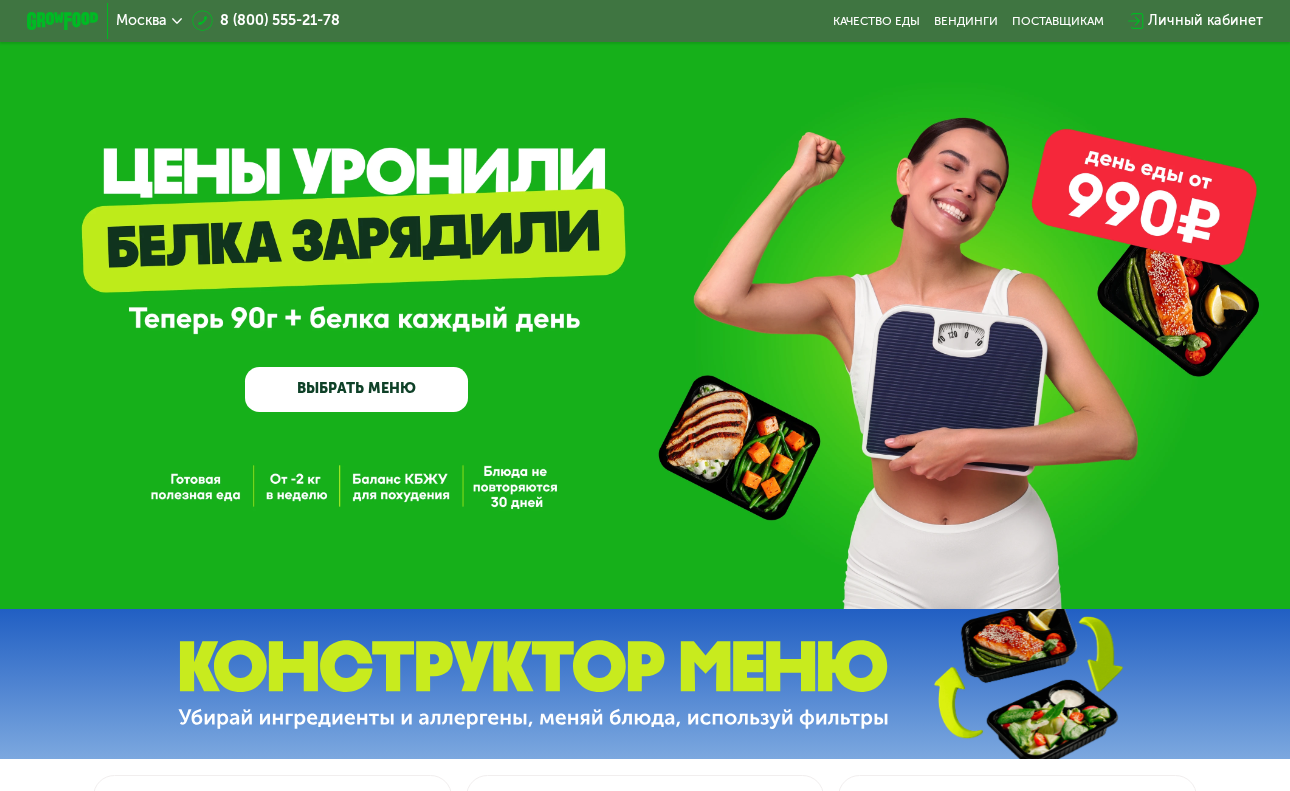 scroll, scrollTop: 0, scrollLeft: 0, axis: both 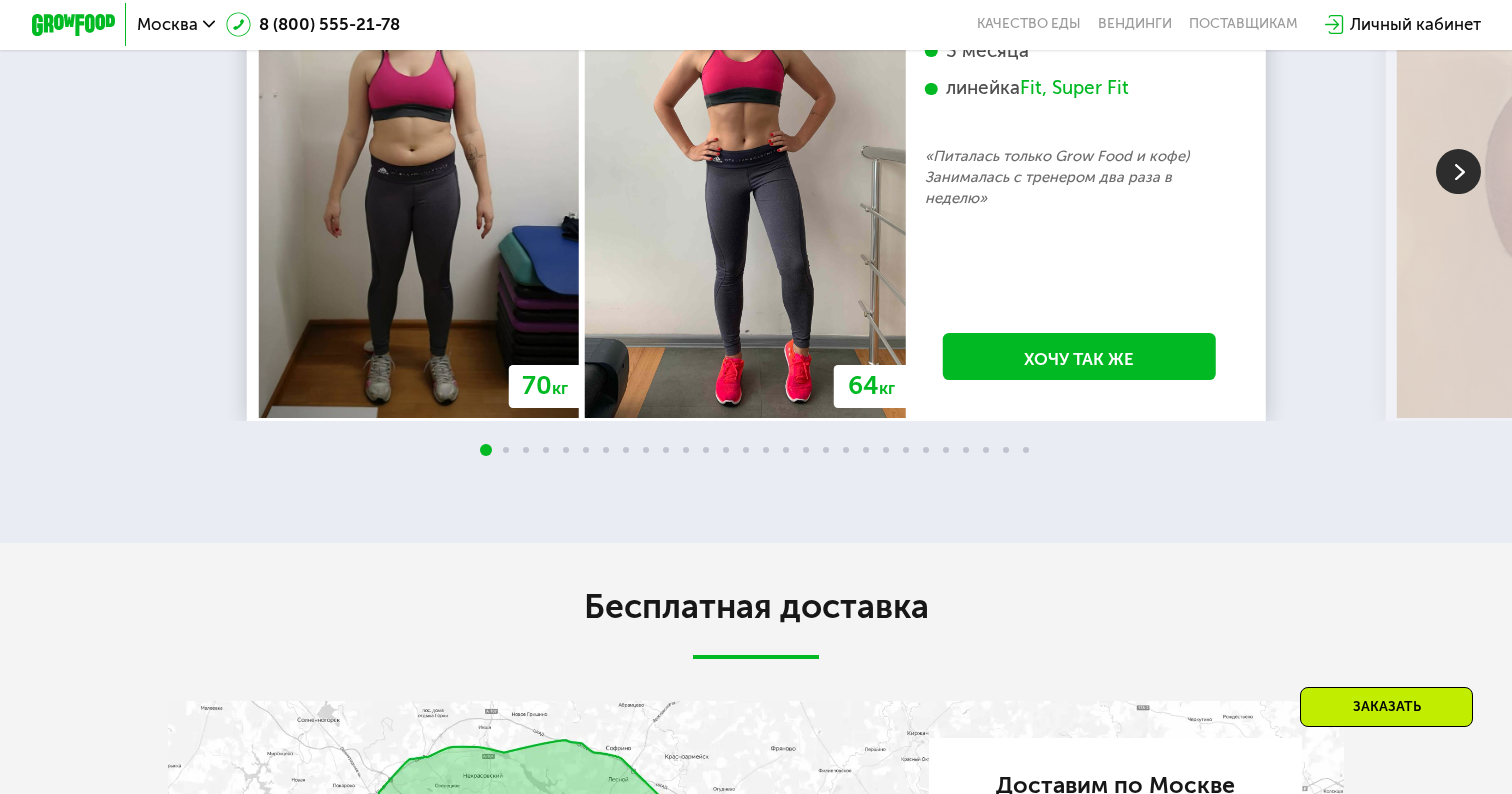 click at bounding box center [1458, 171] 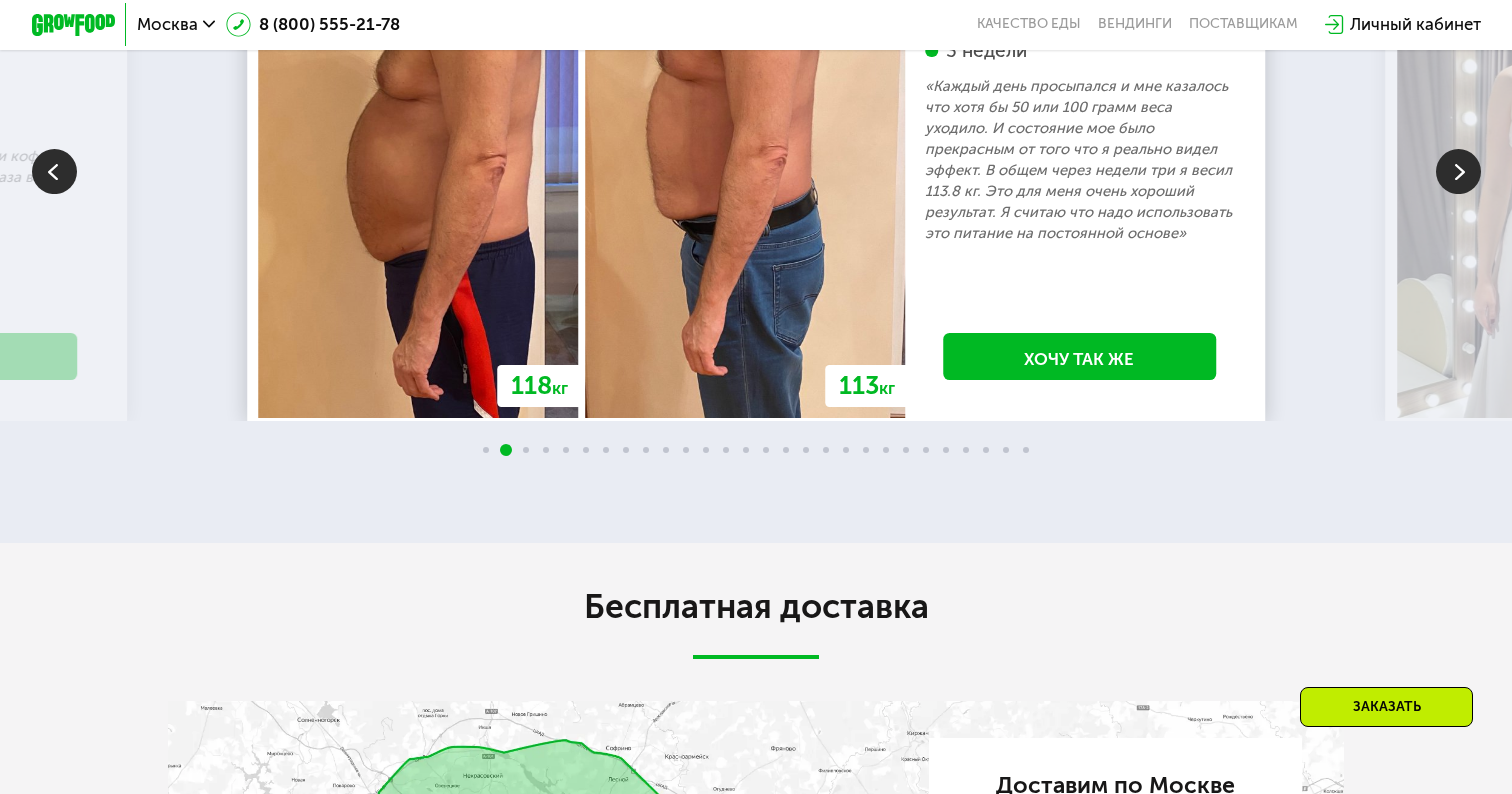 click at bounding box center (1458, 171) 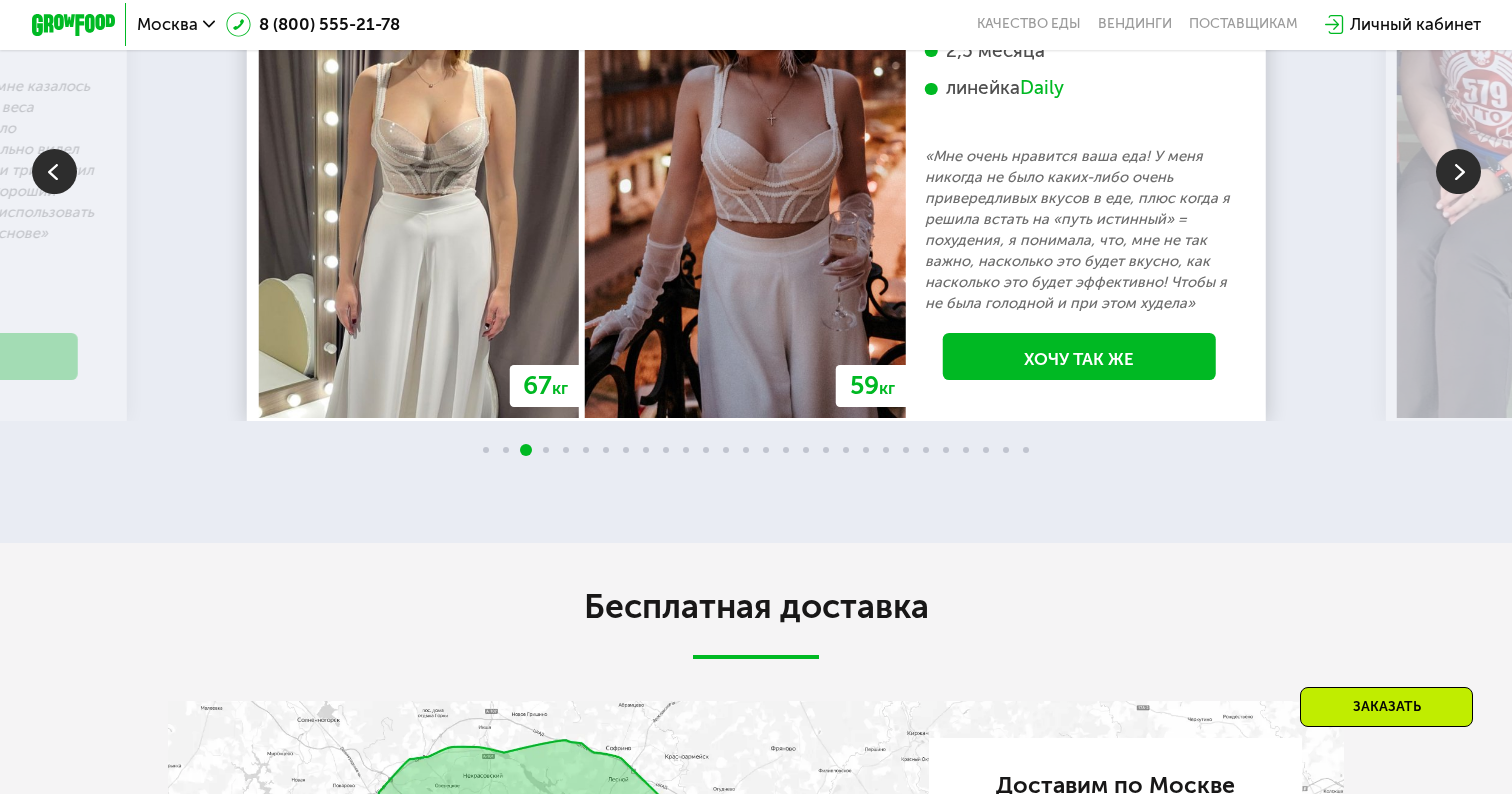 click at bounding box center (1458, 171) 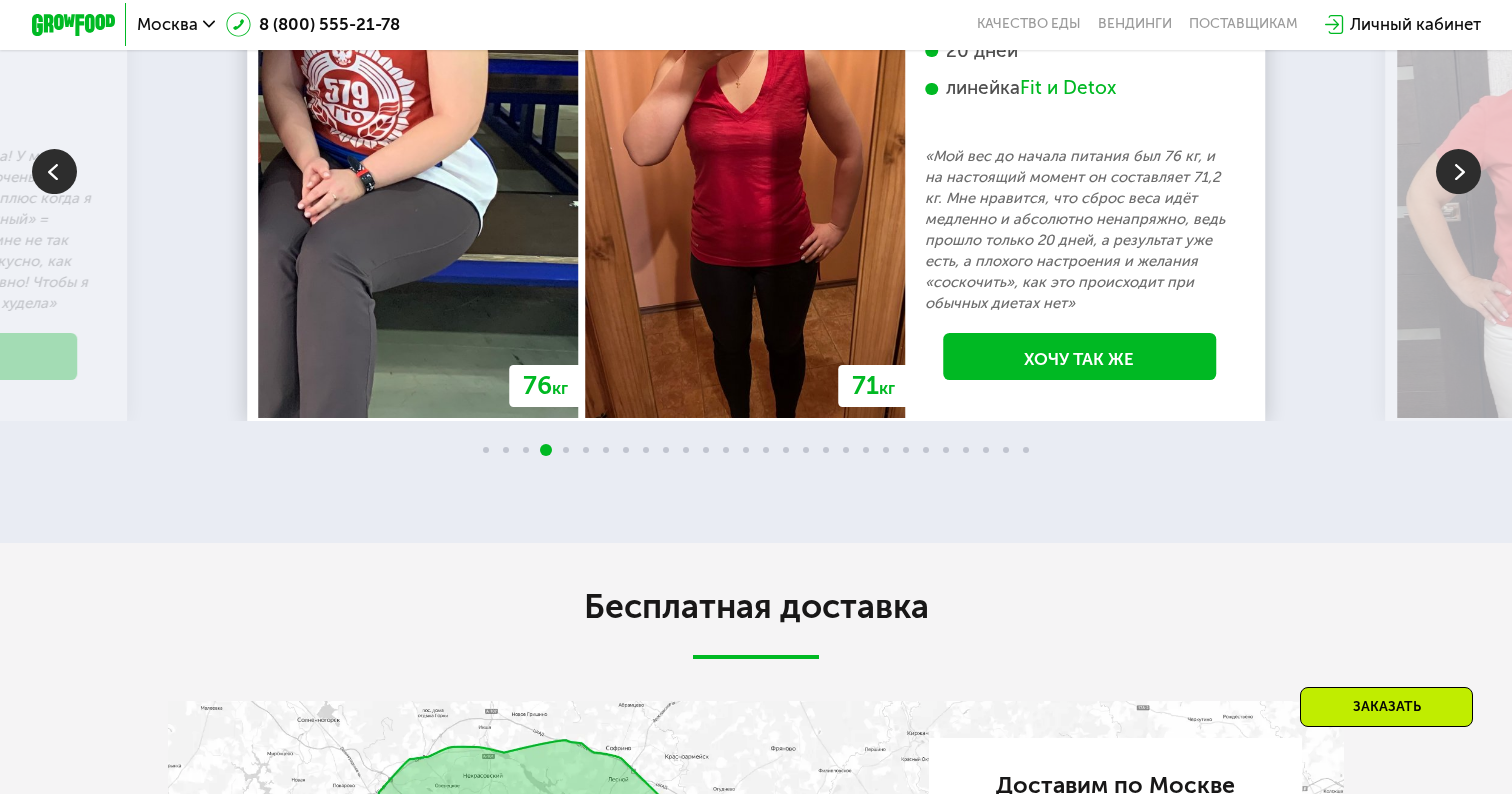 click at bounding box center (1458, 171) 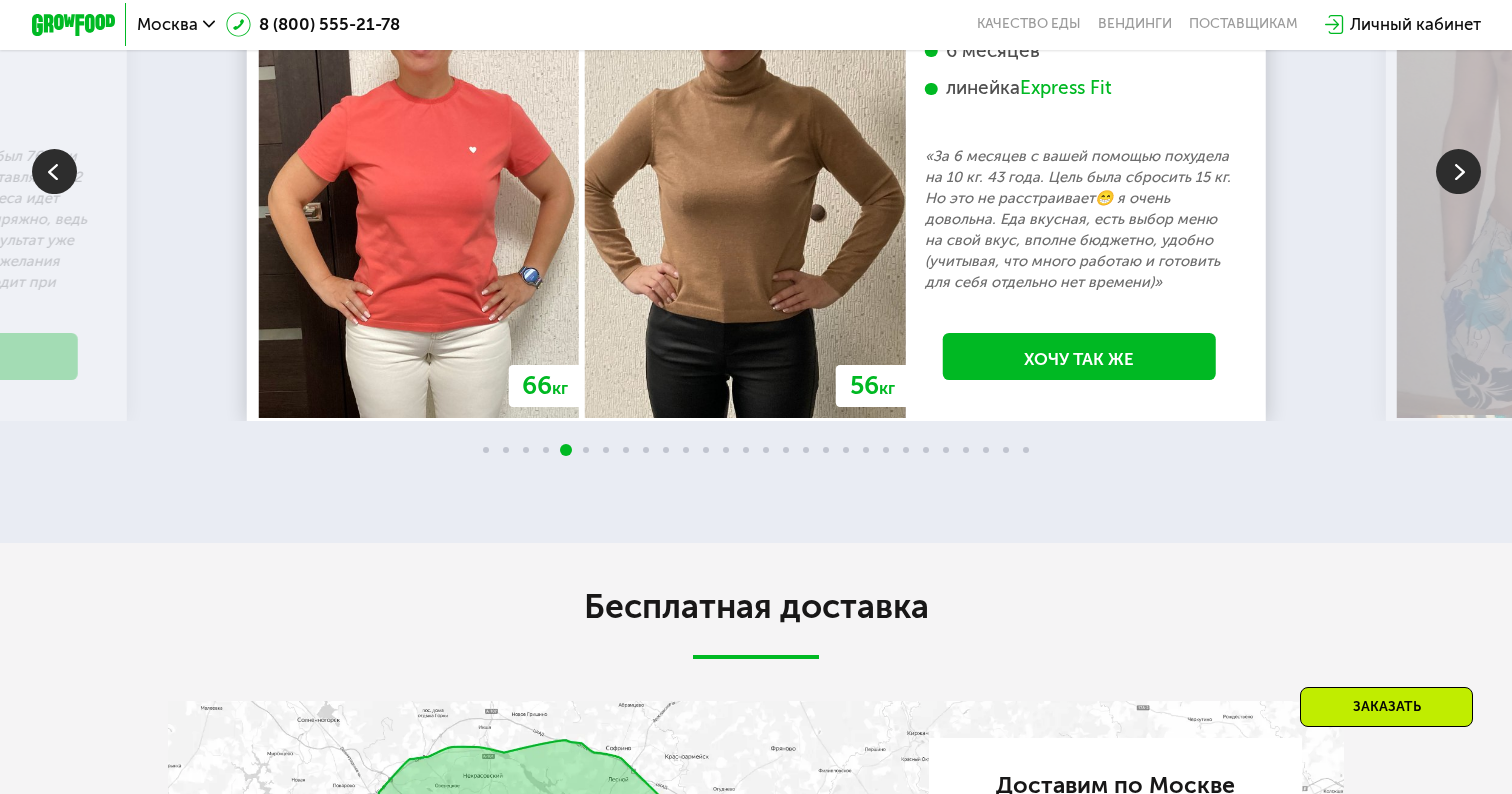 click at bounding box center [1458, 171] 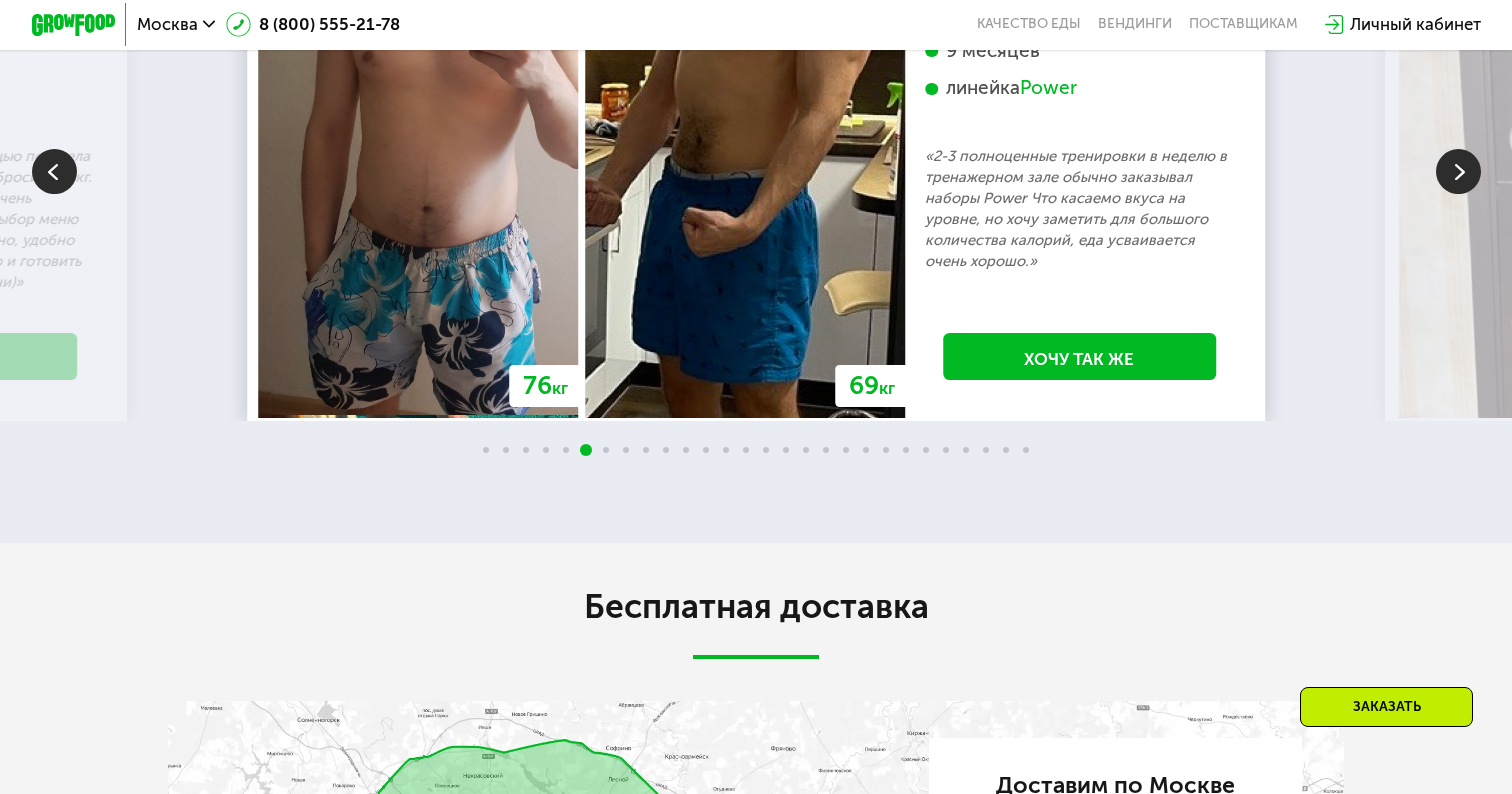 click at bounding box center [1458, 171] 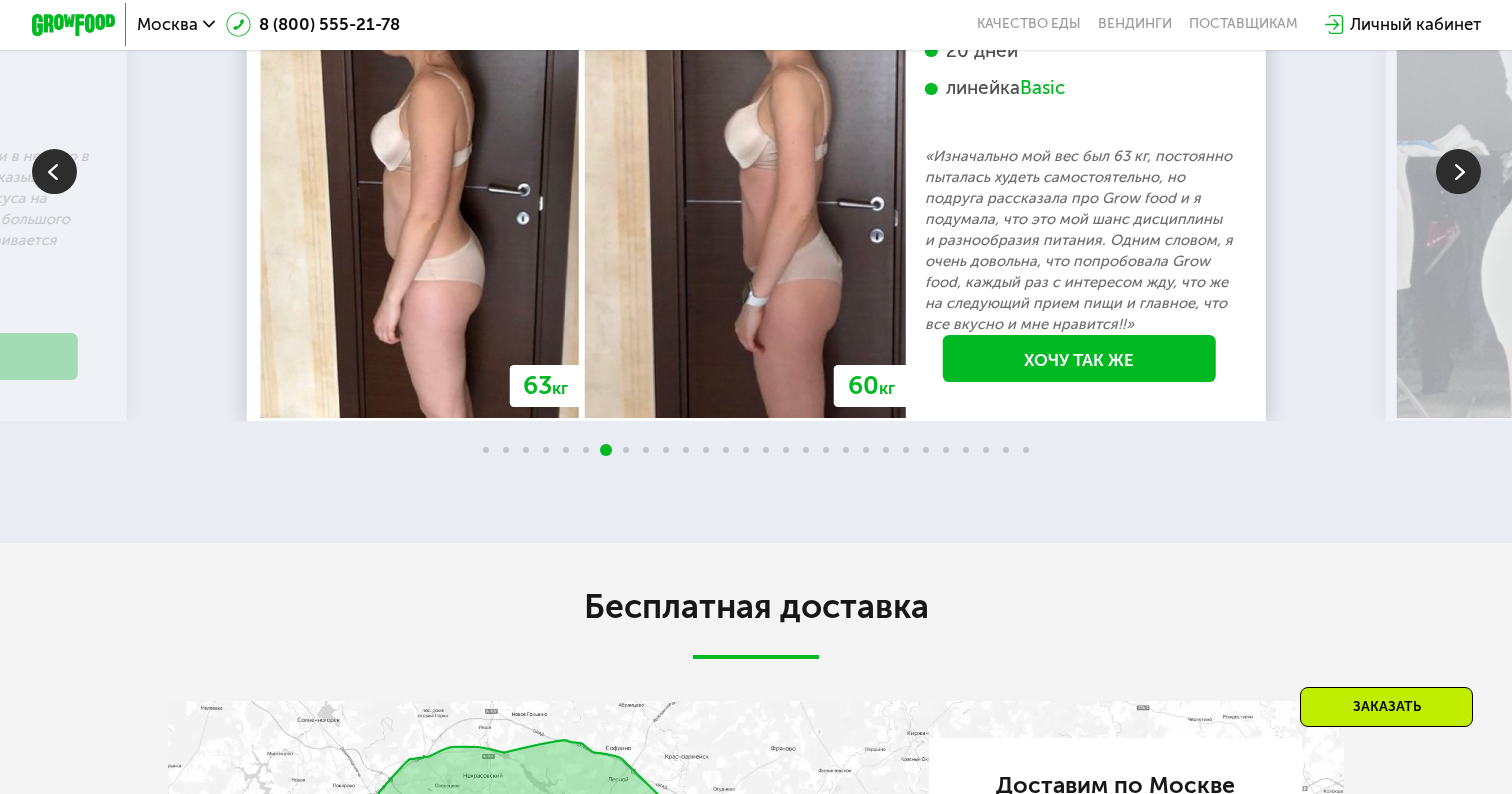click at bounding box center (1458, 171) 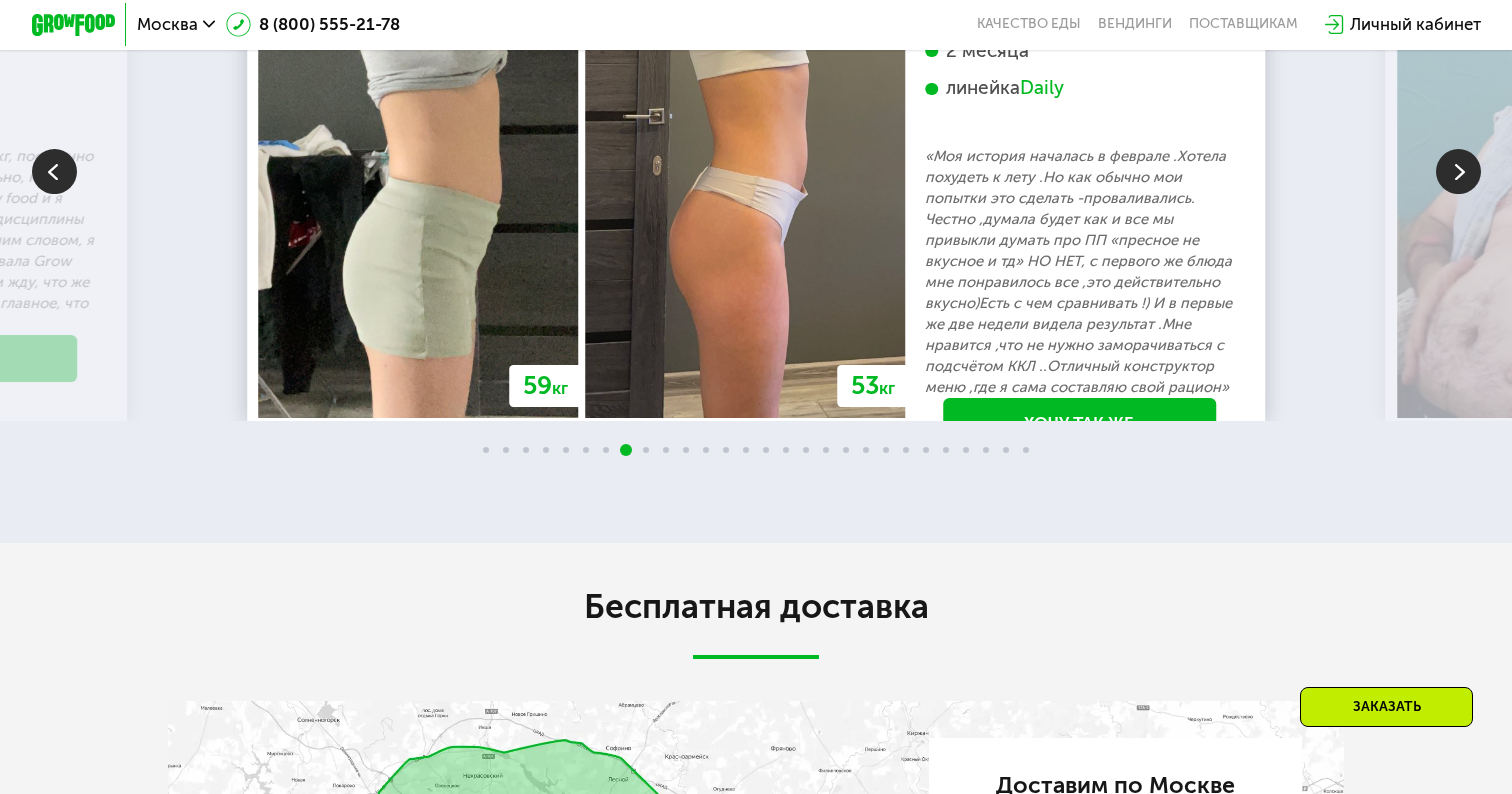 click at bounding box center [1458, 171] 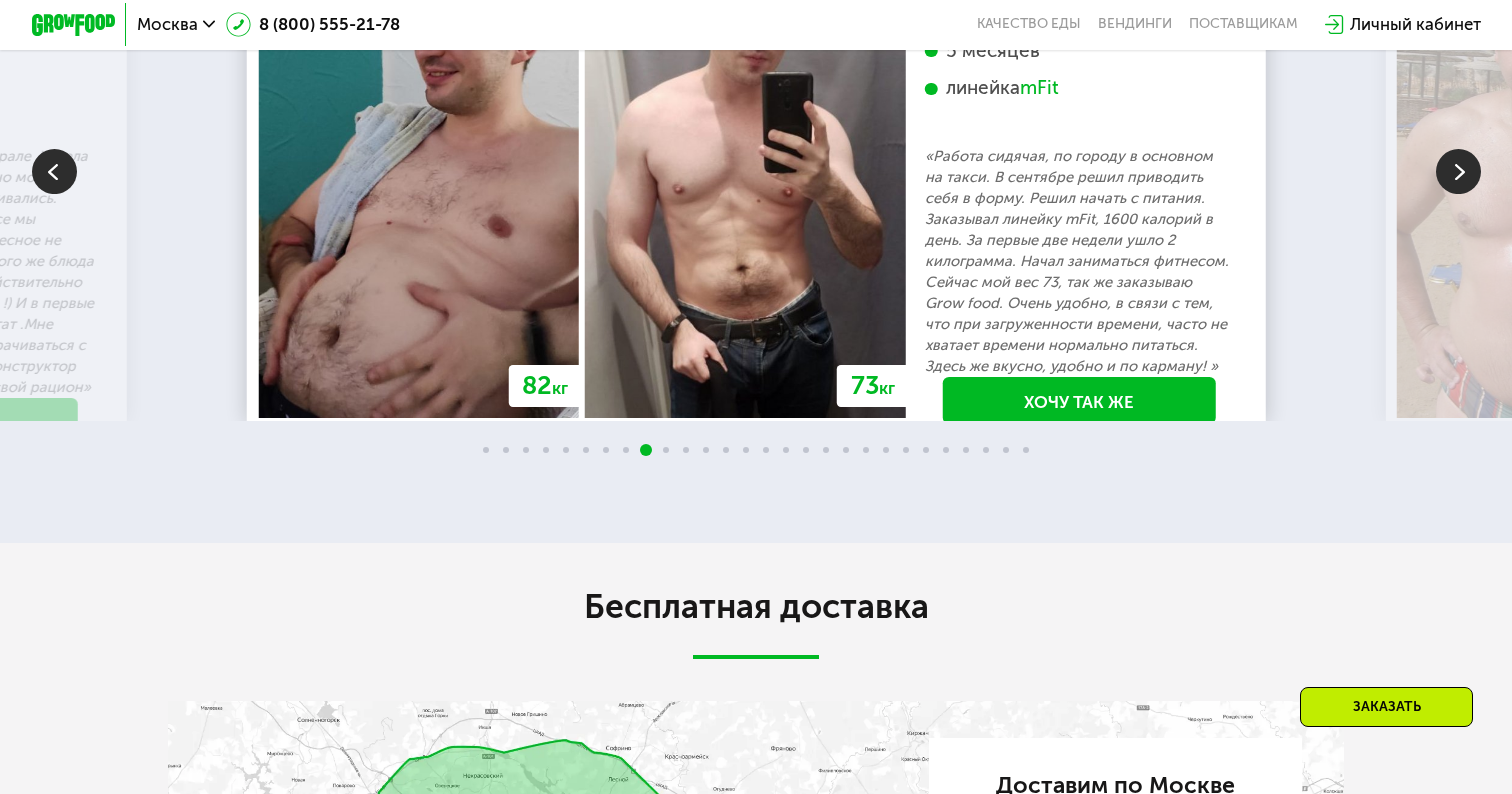 click at bounding box center [1458, 171] 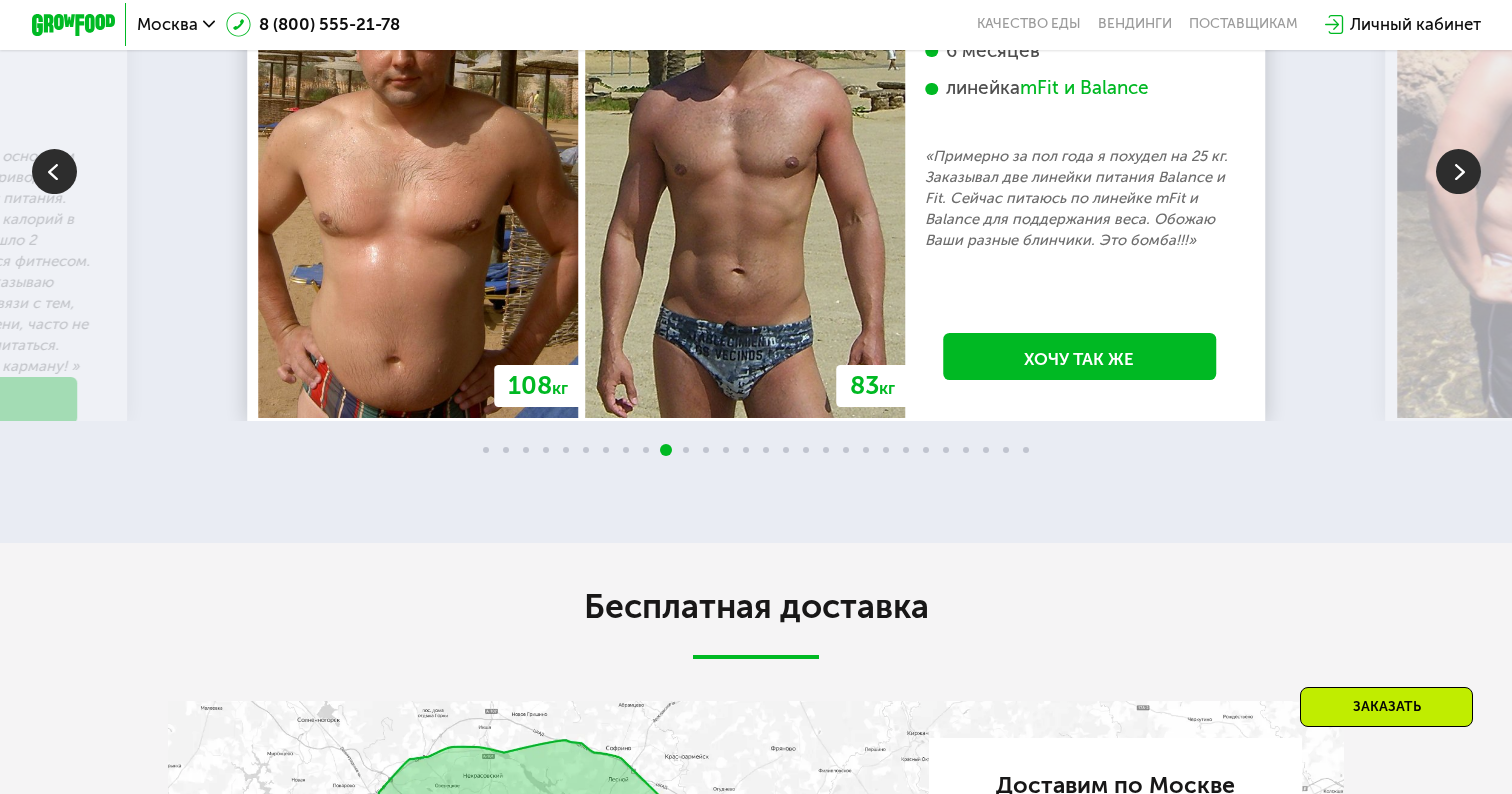 click on "mFit и Balance" at bounding box center (1084, 88) 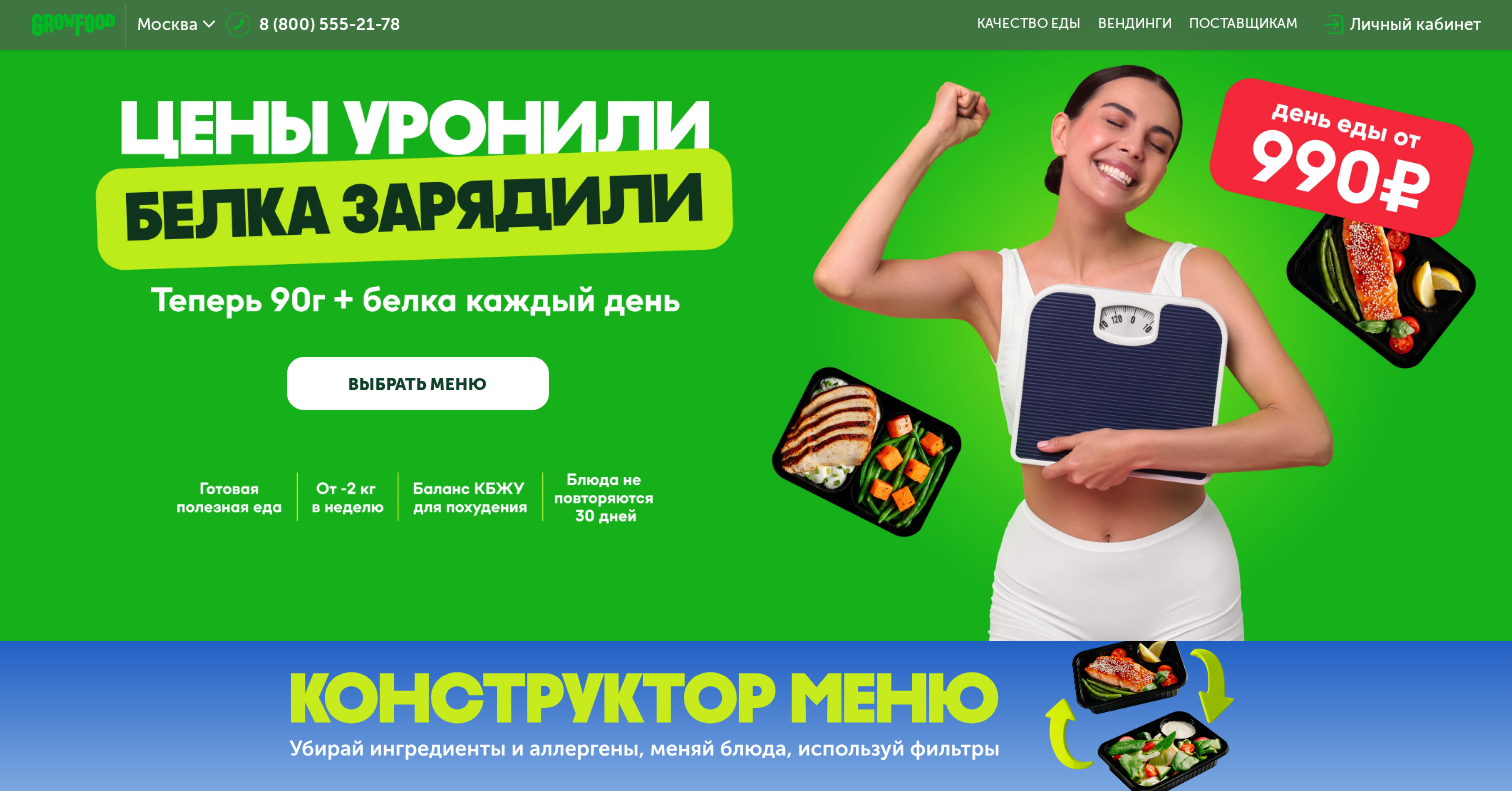 scroll, scrollTop: 75, scrollLeft: 0, axis: vertical 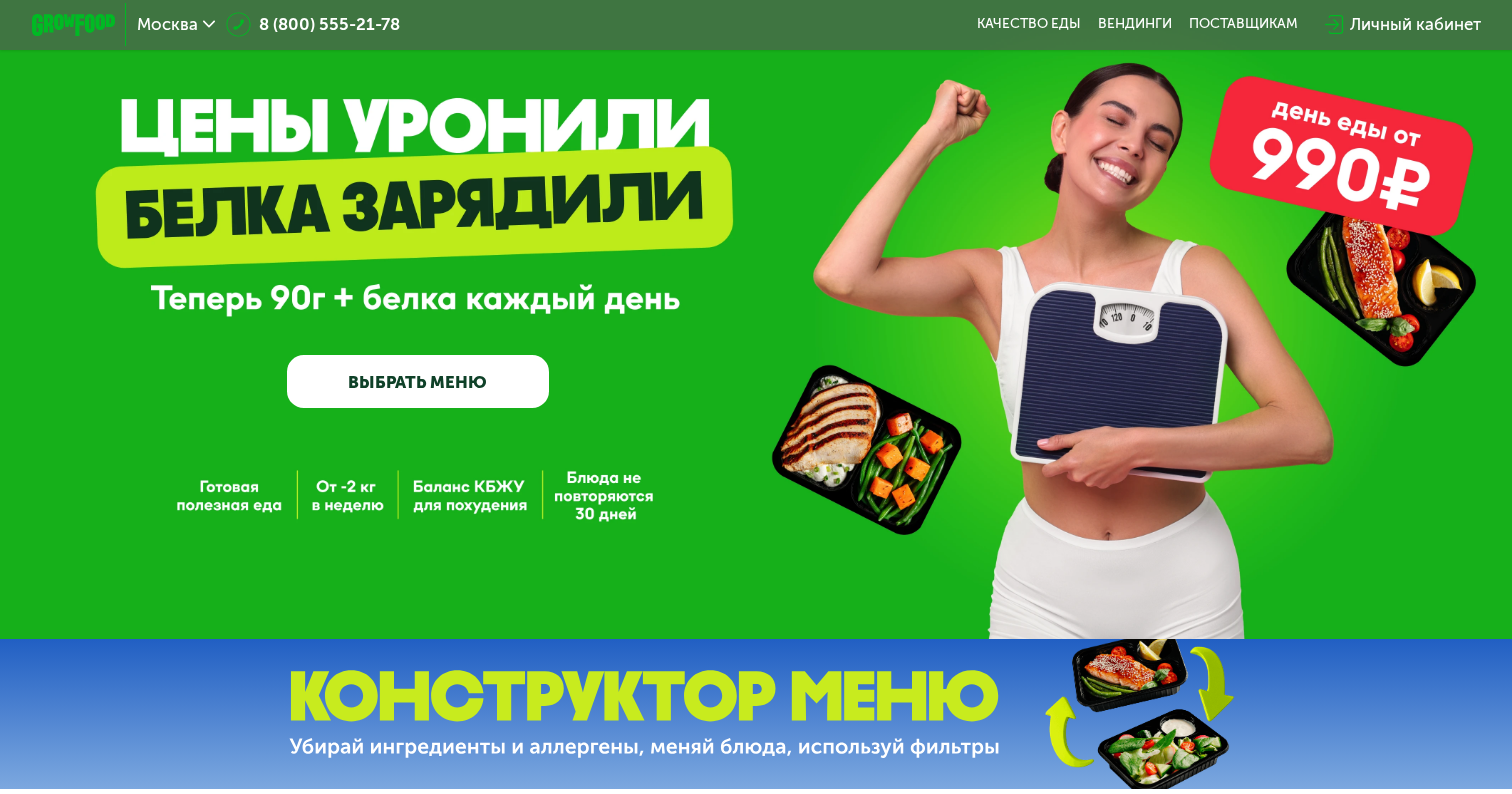 click on "ВЫБРАТЬ МЕНЮ" at bounding box center (417, 381) 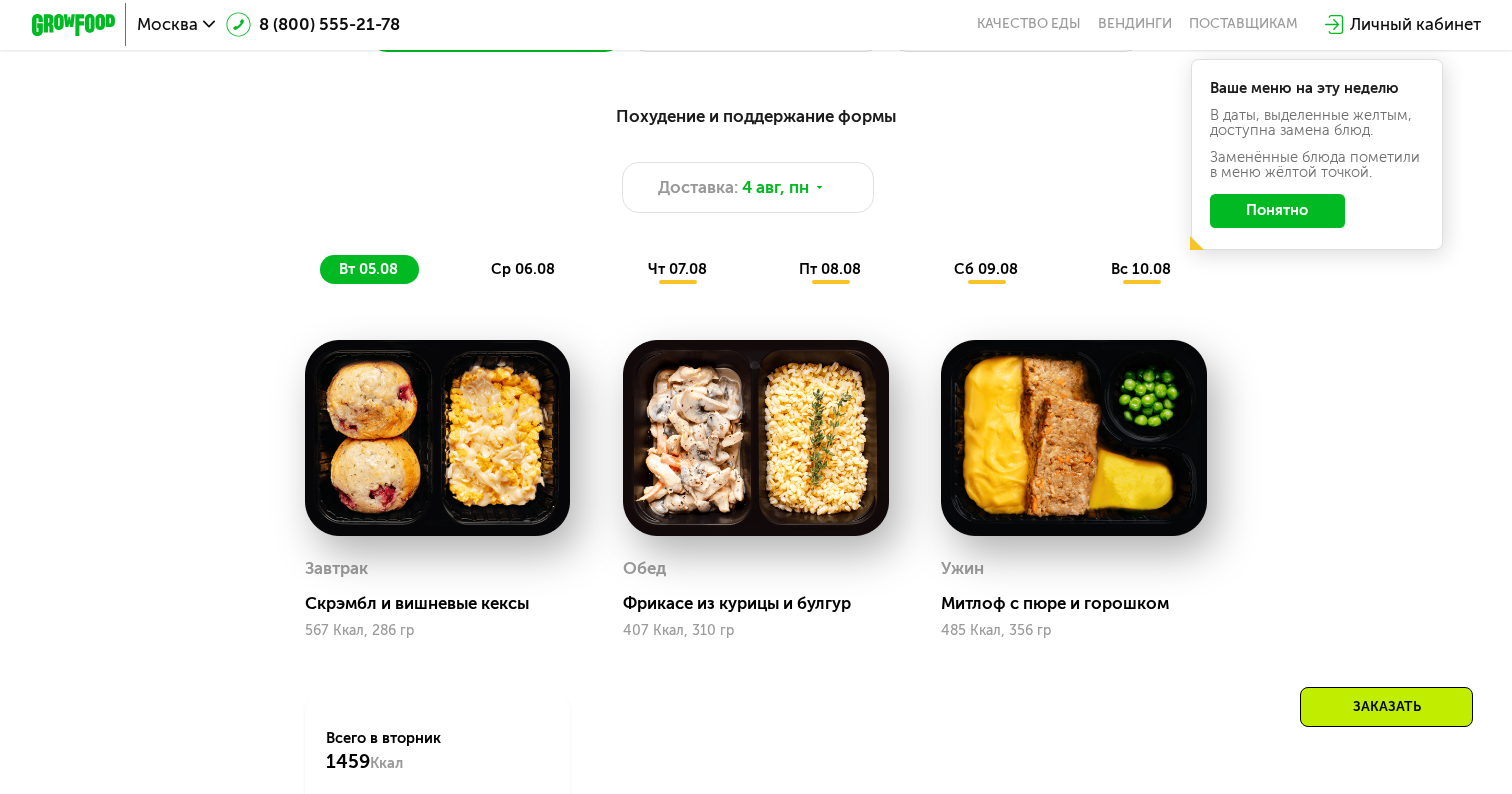 scroll, scrollTop: 1058, scrollLeft: 0, axis: vertical 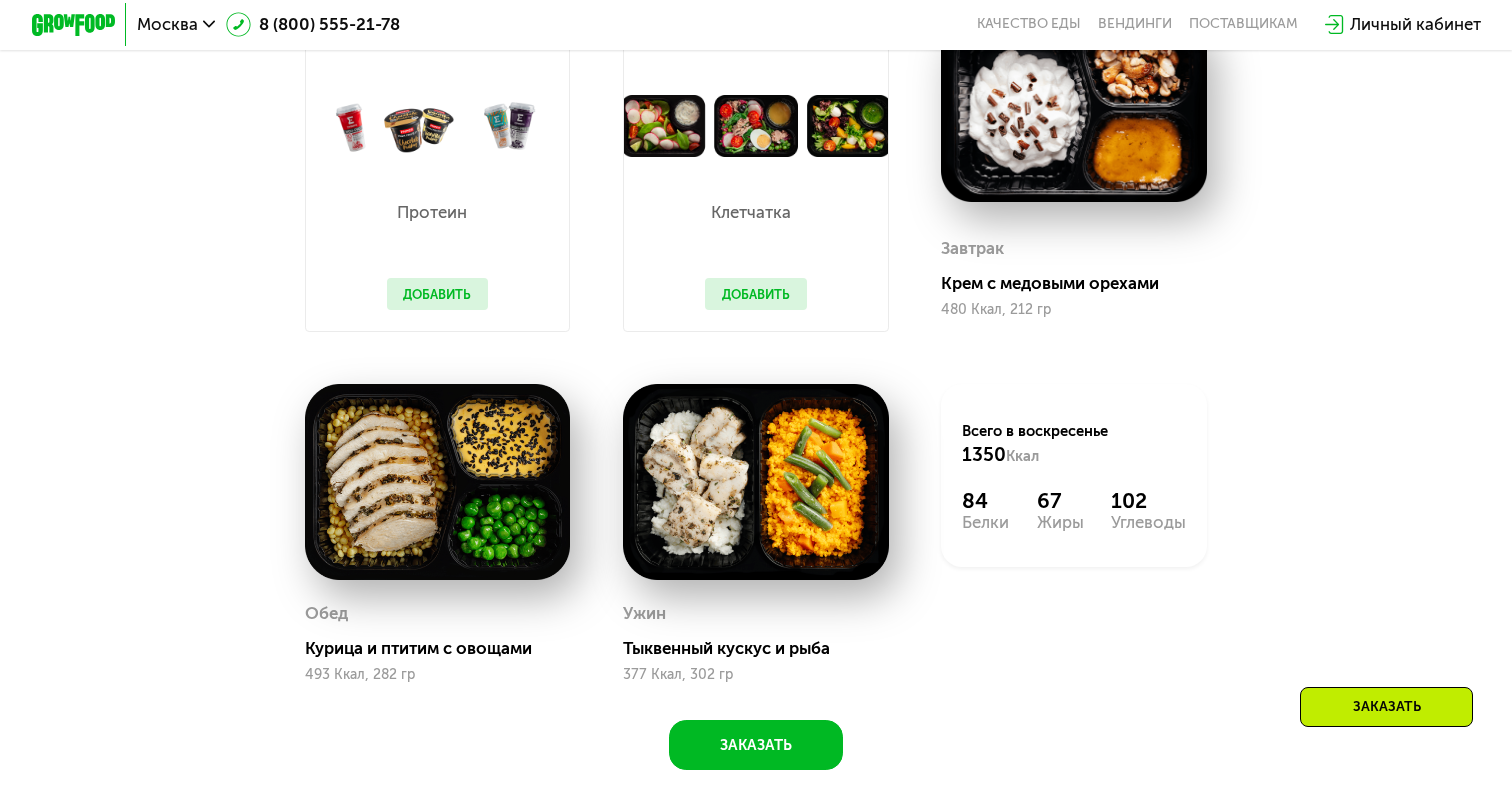 click on "Добавить" at bounding box center [438, 294] 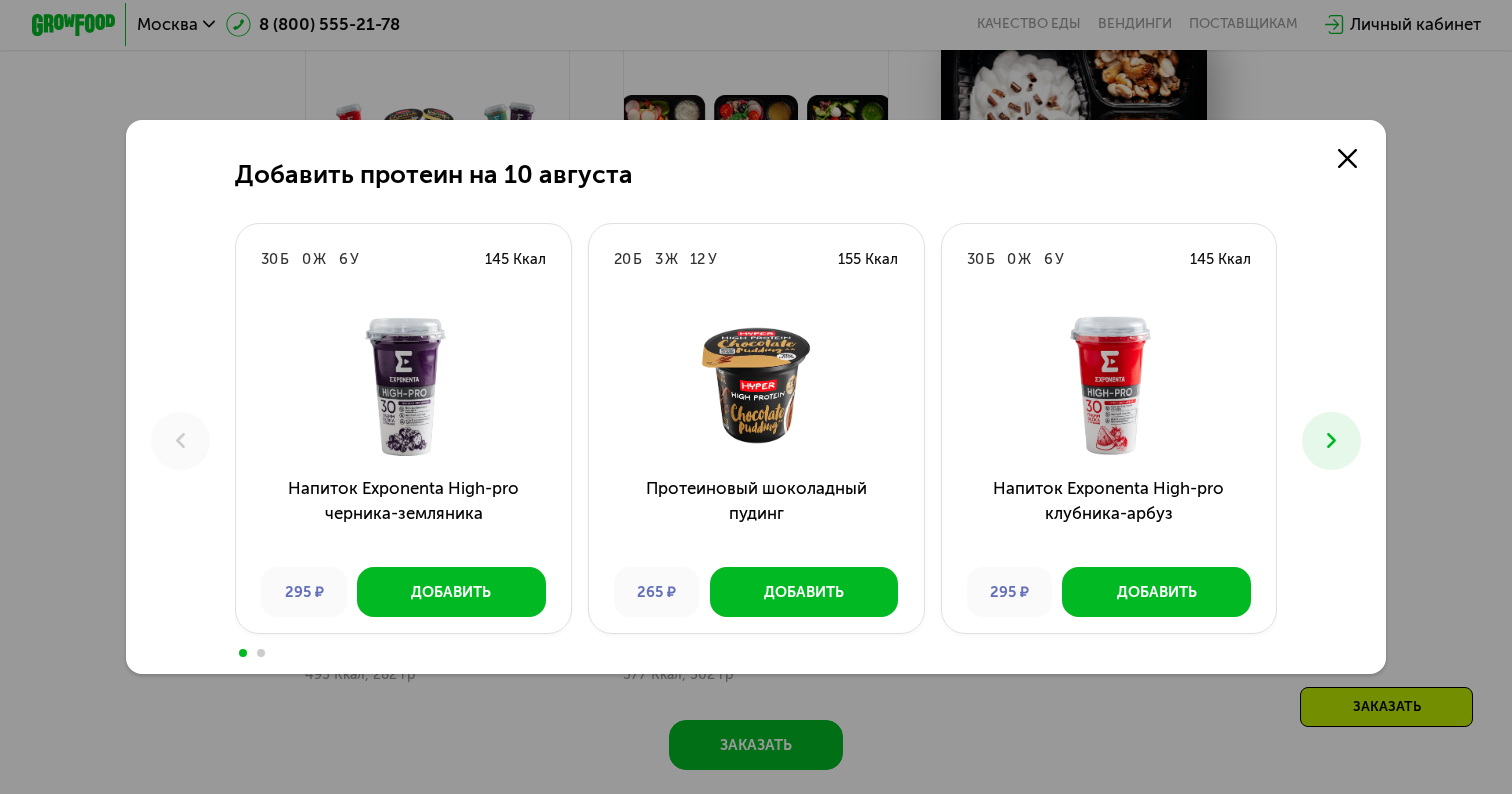 click on "Добавить протеин на 10 августа 30  Б  0  Ж  6  У  145 Ккал  Напиток Exponenta High-pro черника-земляника 295 ₽ Добавить 20  Б  3  Ж  12  У  155 Ккал  Протеиновый шоколадный пудинг 265 ₽ Добавить 30  Б  0  Ж  6  У  145 Ккал  Напиток Exponenta High-pro клубника-арбуз 295 ₽ Добавить 30  Б  0  Ж  6  У  145 Ккал  Напиток Exponenta High-pro соленая карамель 295 ₽ Добавить 20  Б  3  Ж  12  У  156 Ккал  Протеиновый ванильный пудинг 265 ₽ Добавить" 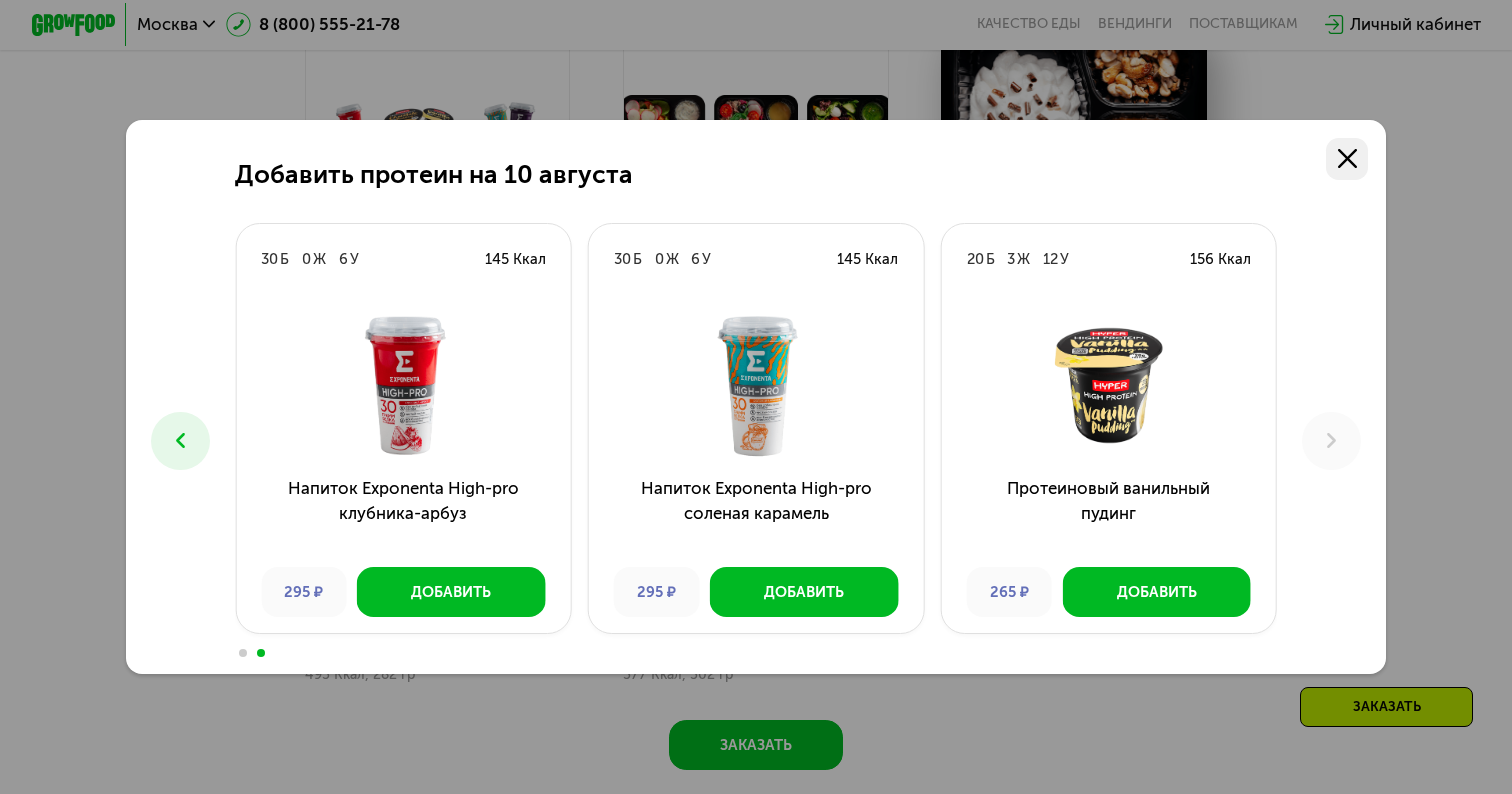 click 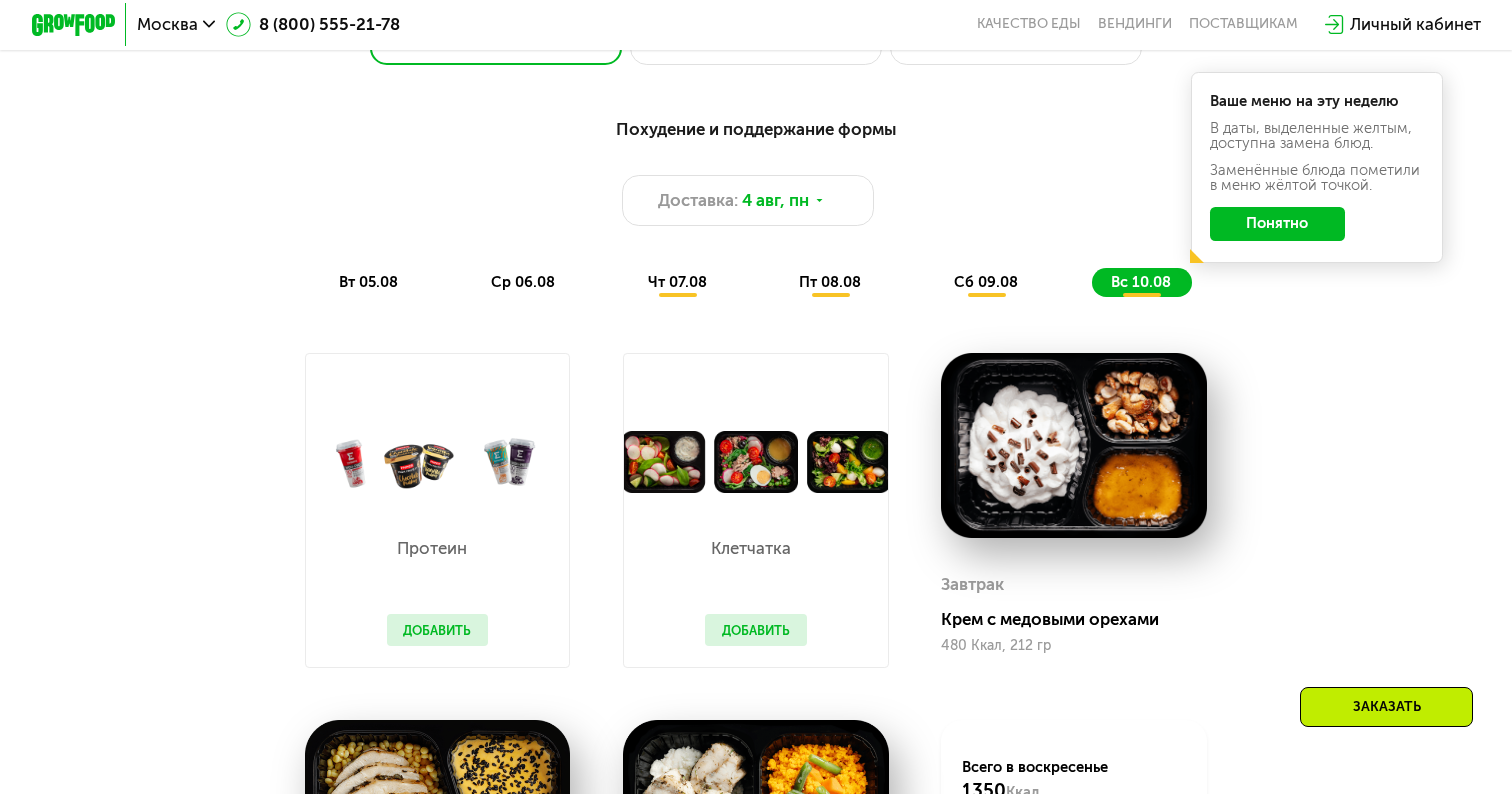 scroll, scrollTop: 1017, scrollLeft: 0, axis: vertical 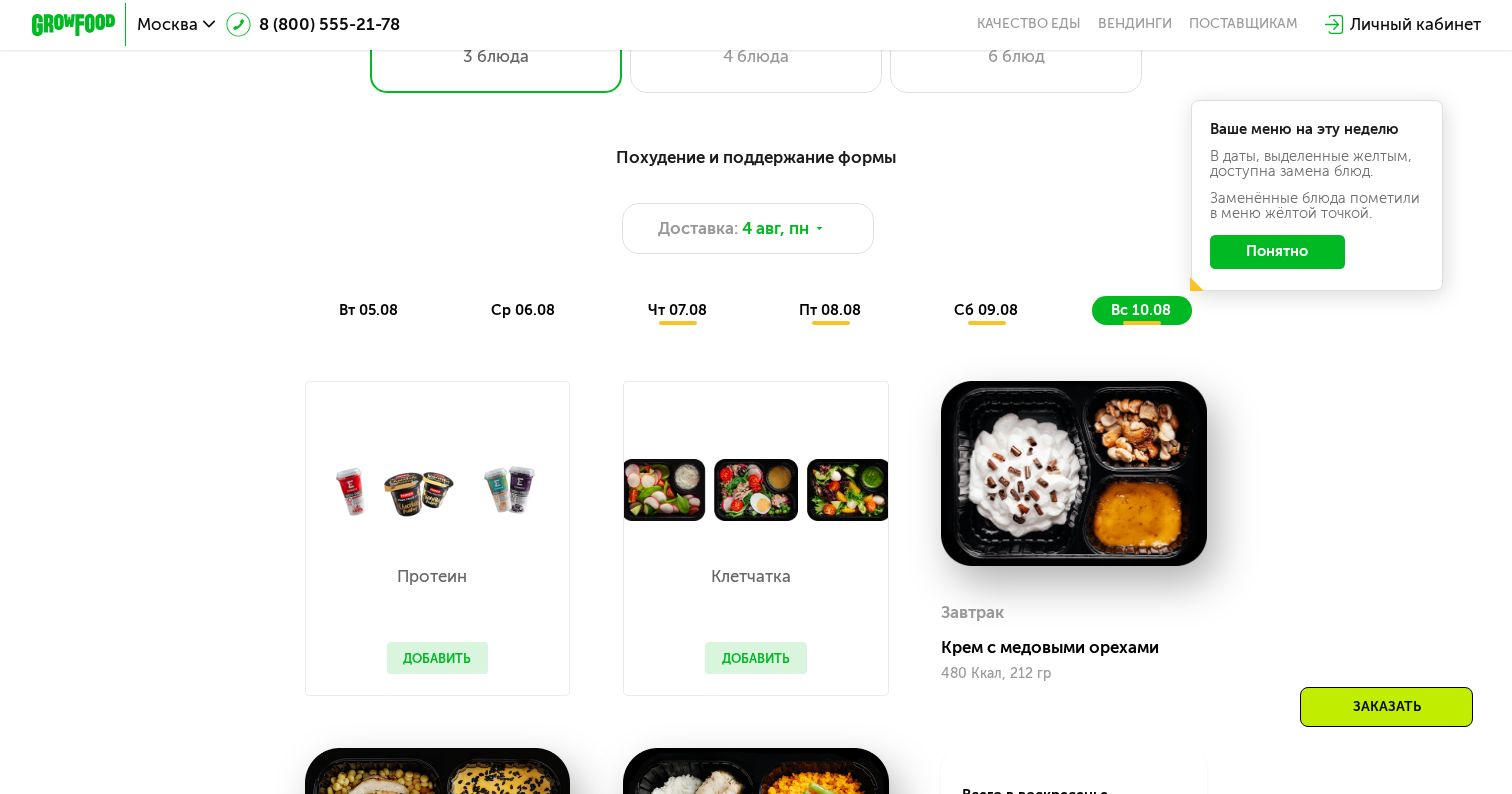 click on "Похудение и поддержание формы Доставка: 4 авг, пн вт 05.08 ср 06.08 чт 07.08 пт 08.08 сб 09.08 вс 10.08" at bounding box center (755, 235) 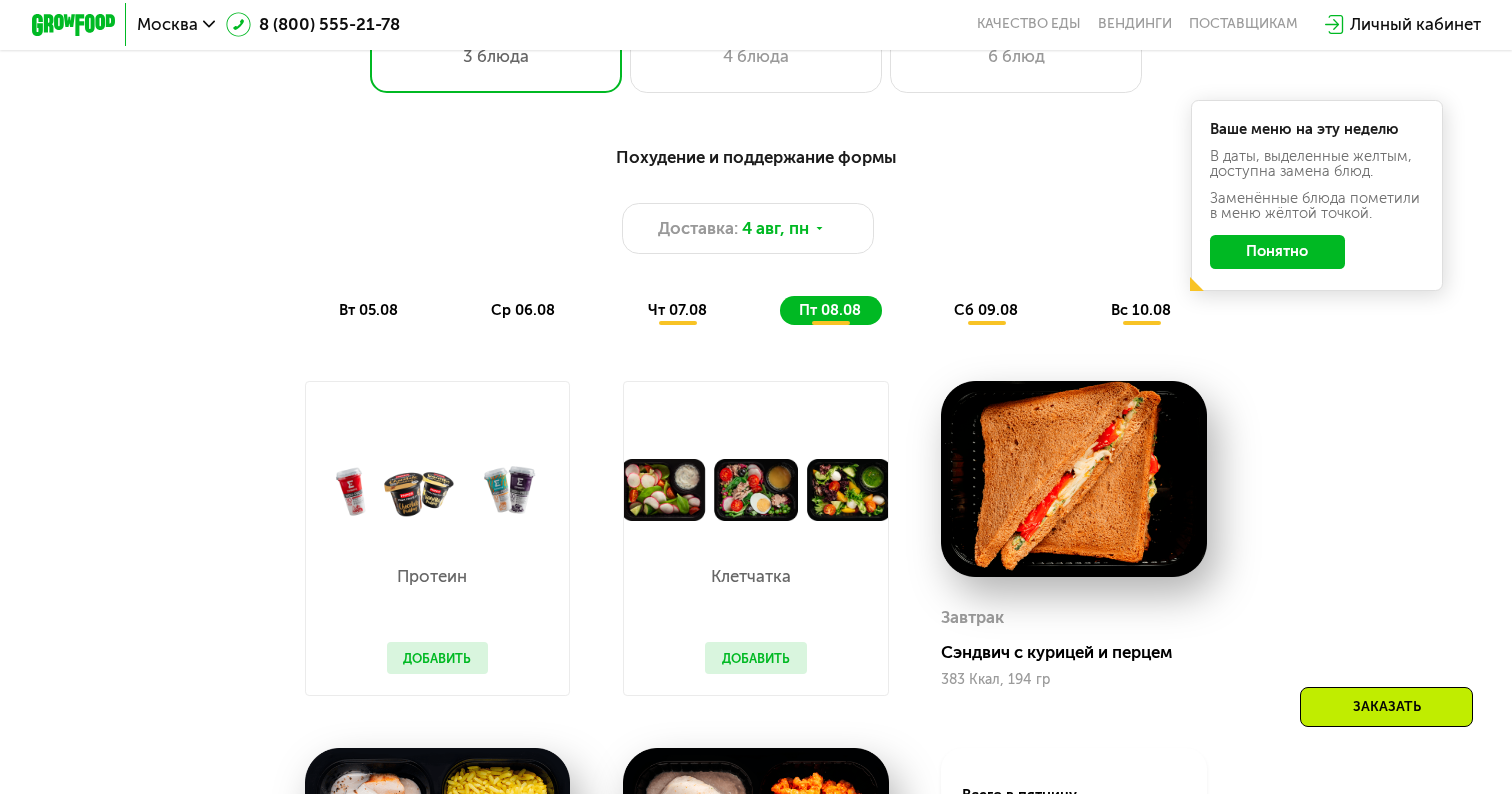 click on "чт 07.08" at bounding box center [677, 310] 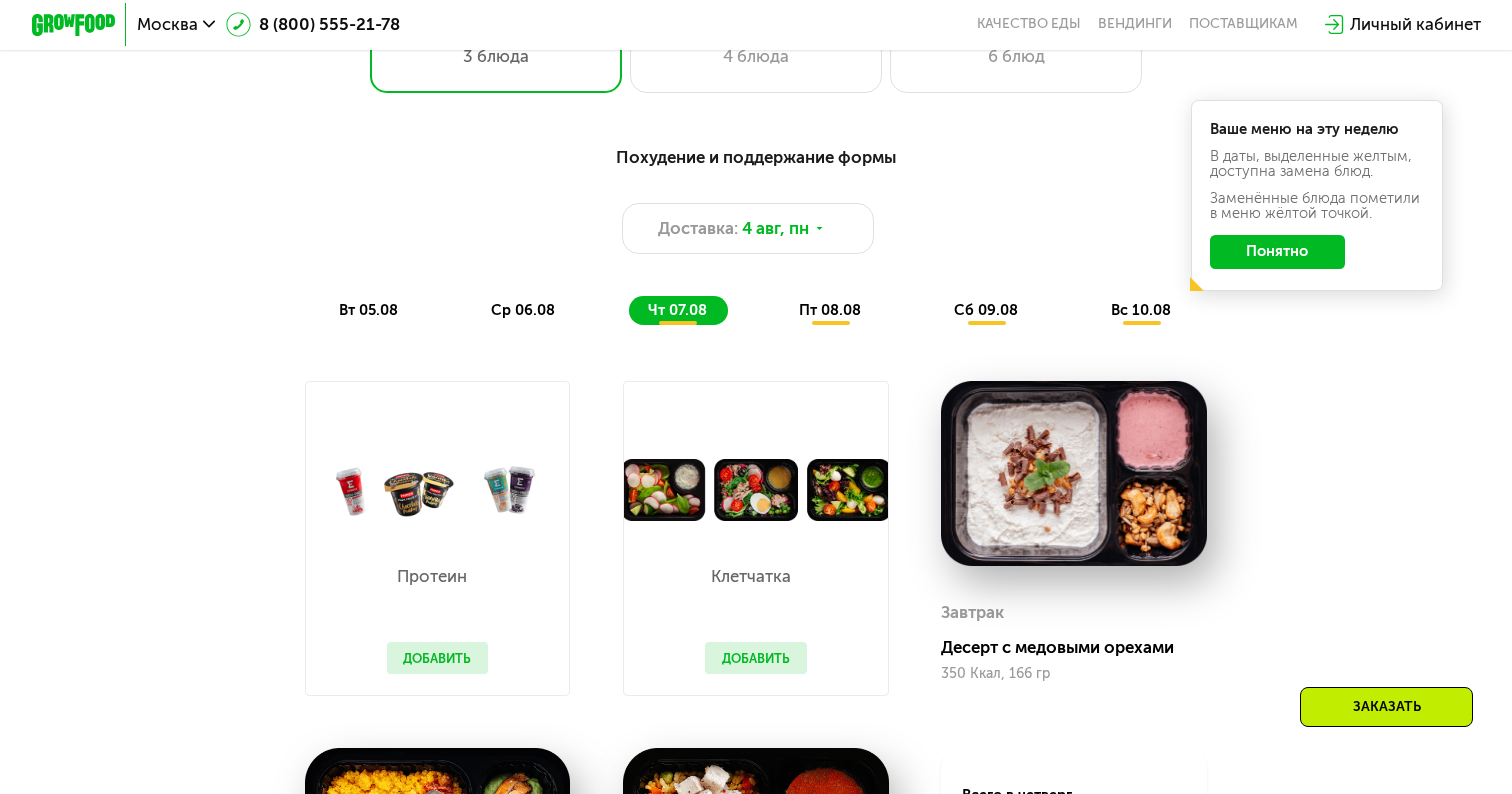 click on "ср 06.08" at bounding box center (523, 310) 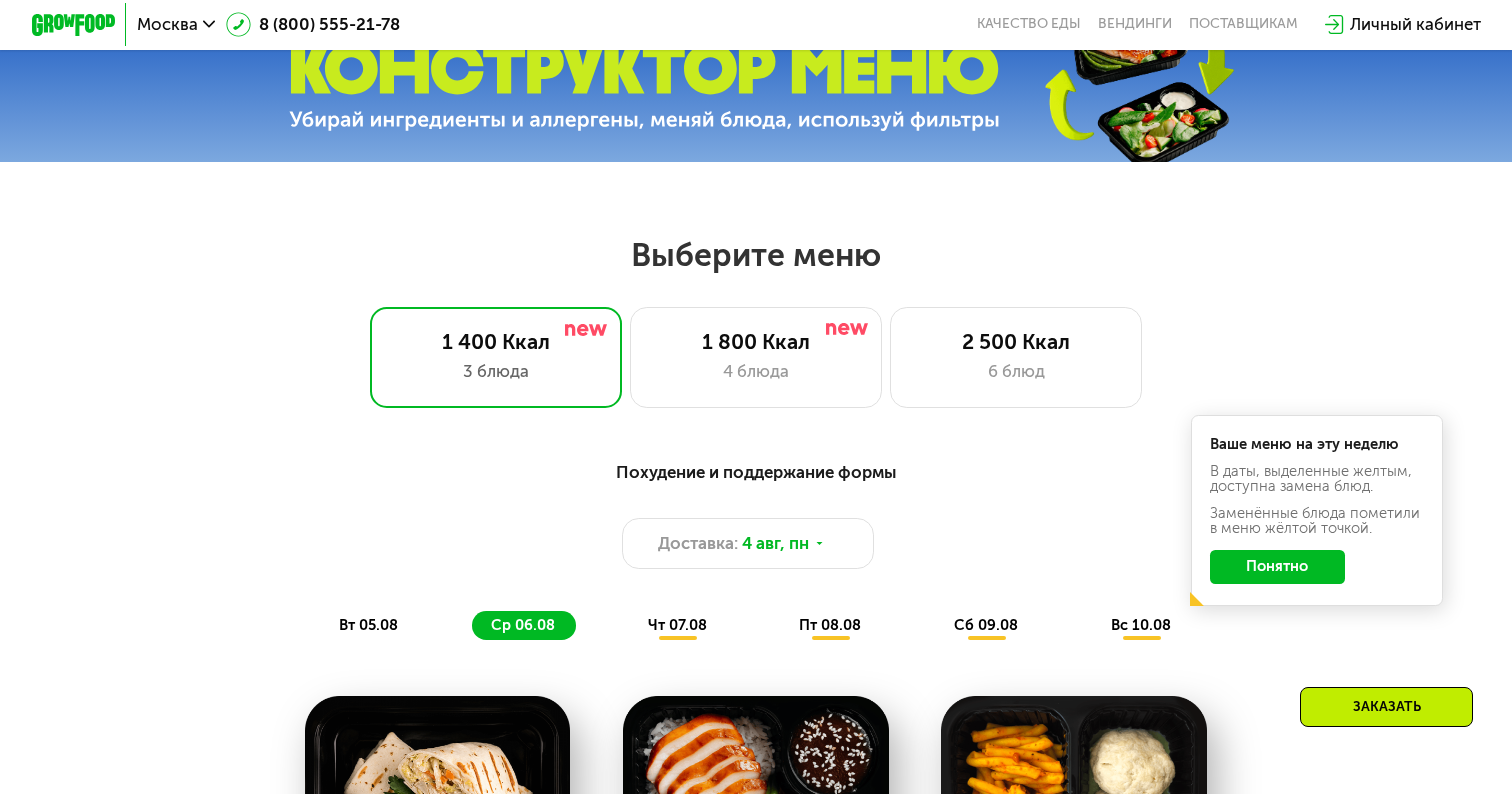scroll, scrollTop: 1100, scrollLeft: 0, axis: vertical 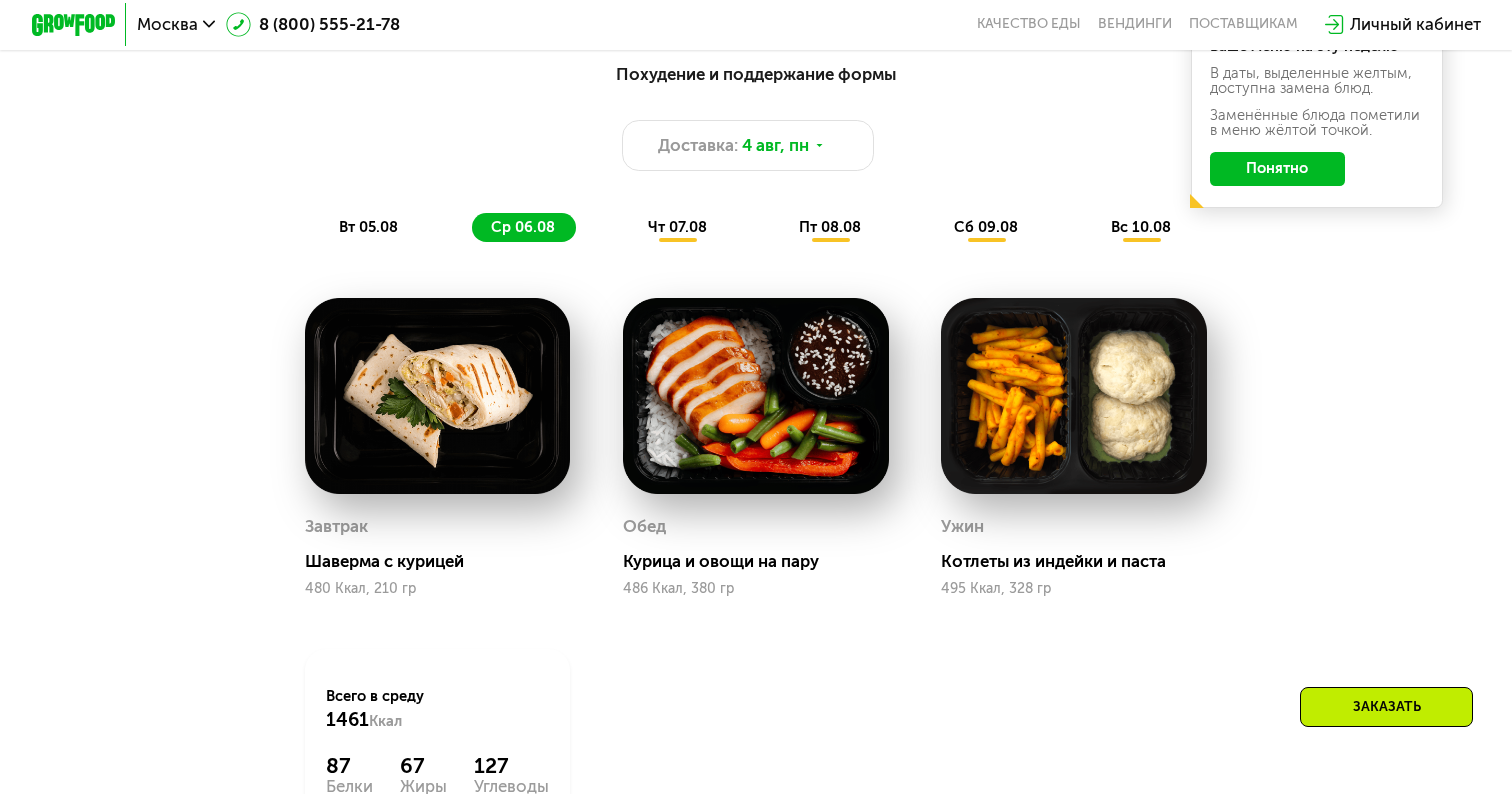 click on "Похудение и поддержание формы Доставка: 4 авг, пн вт 05.08 ср 06.08 чт 07.08 пт 08.08 сб 09.08 вс 10.08" at bounding box center (755, 152) 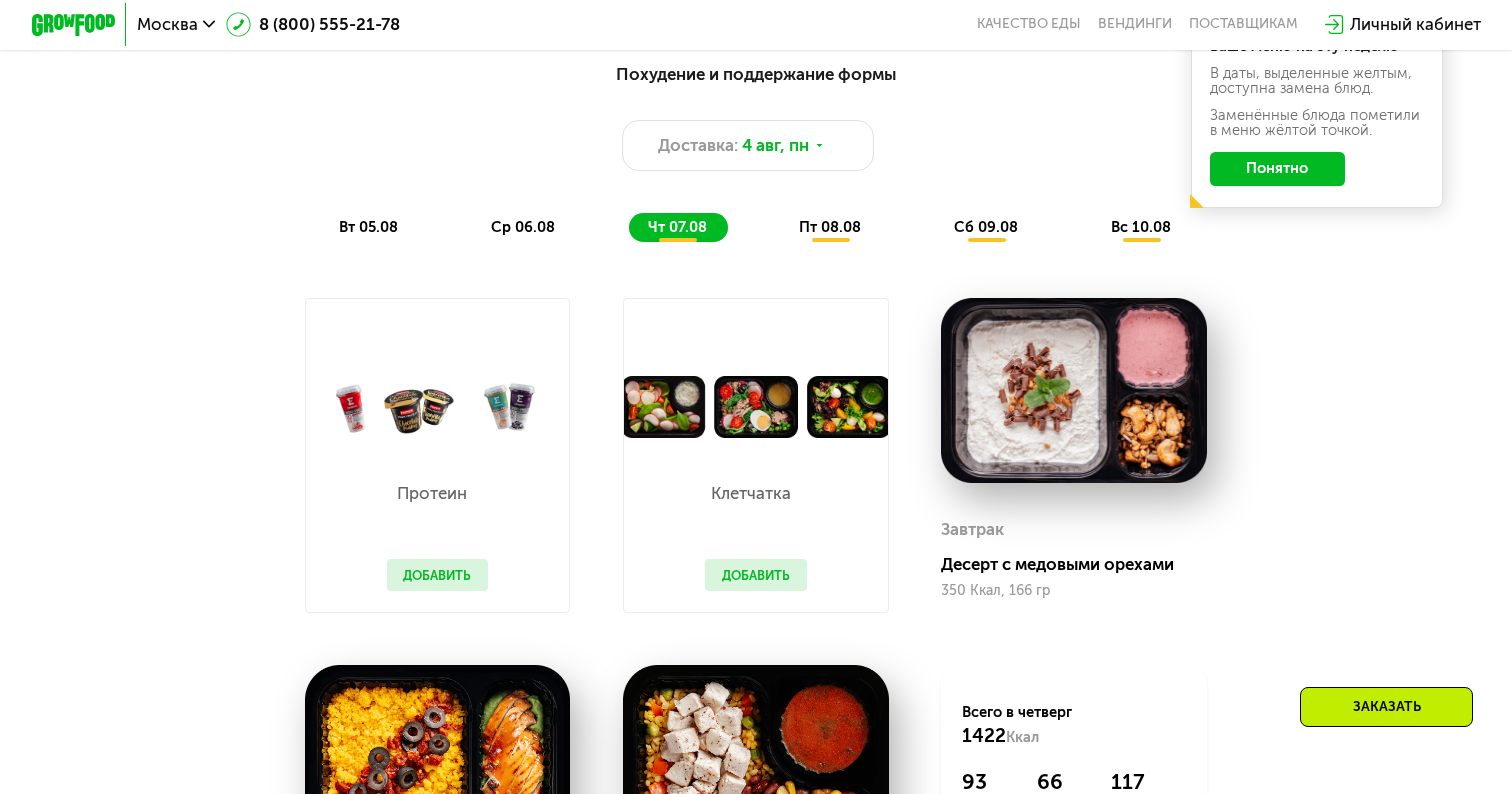 click on "вт 05.08 ср 06.08 чт 07.08 пт 08.08 сб 09.08 вс 10.08" at bounding box center (756, 227) 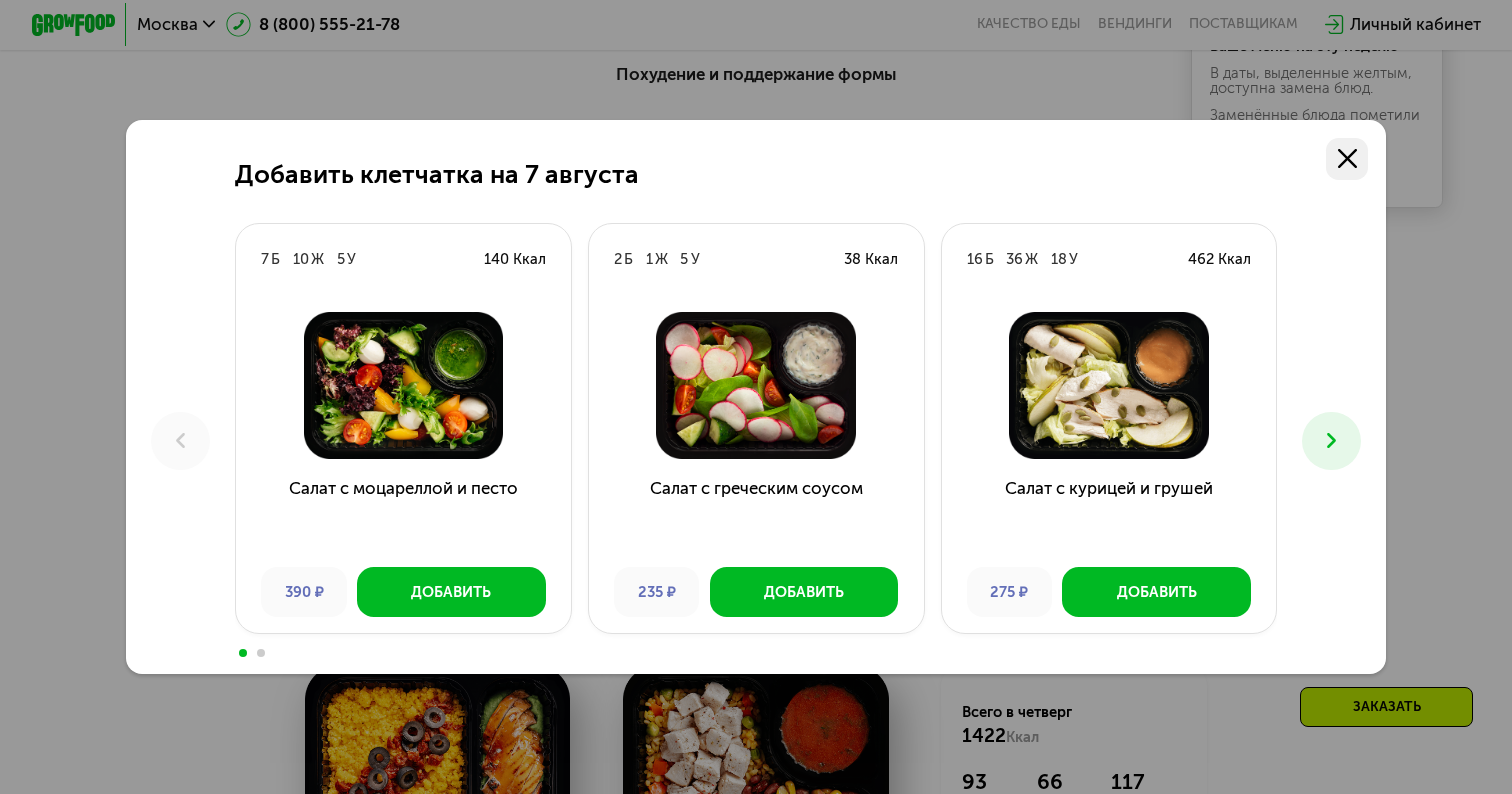 click at bounding box center [1347, 159] 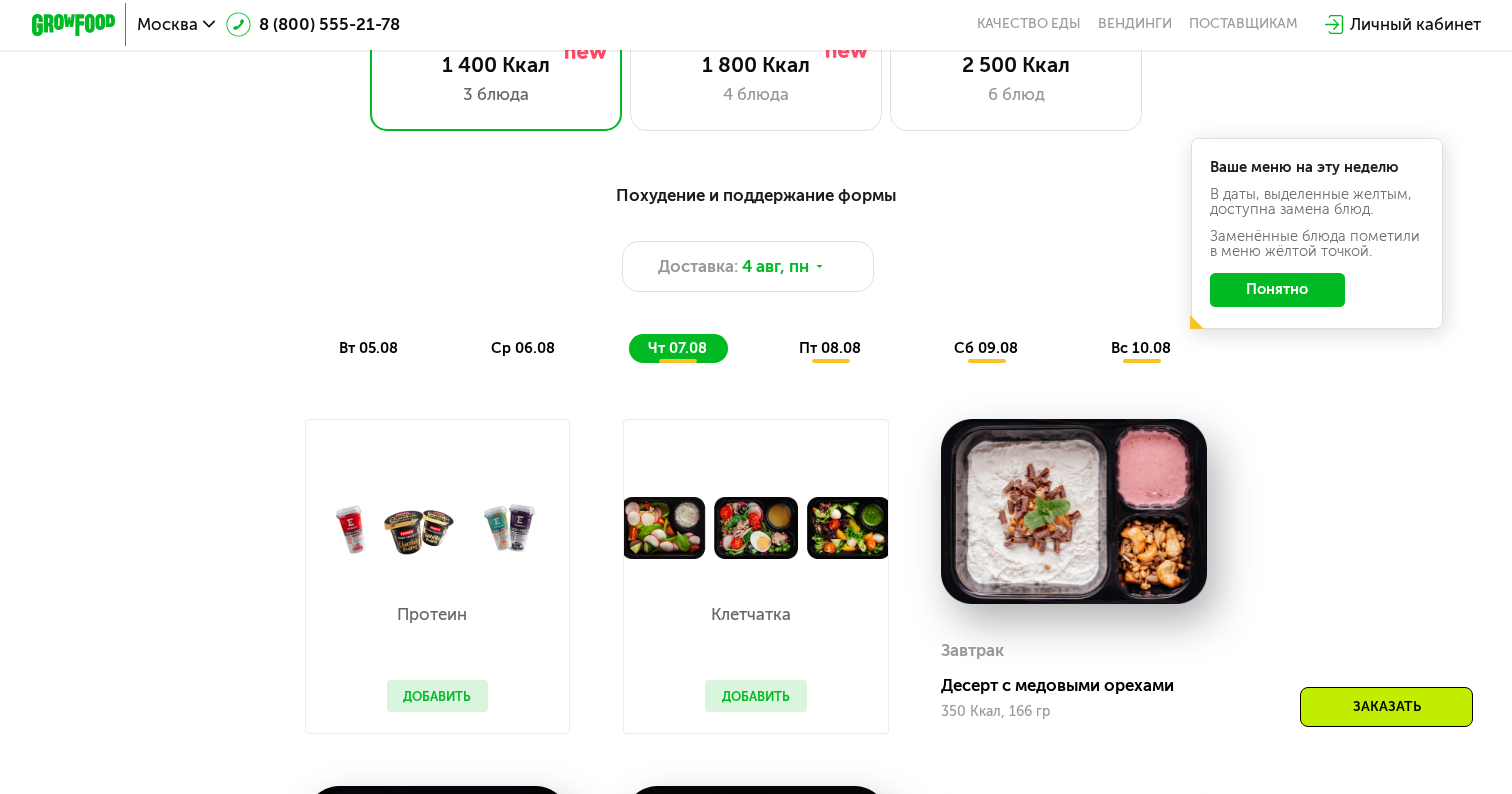 scroll, scrollTop: 913, scrollLeft: 0, axis: vertical 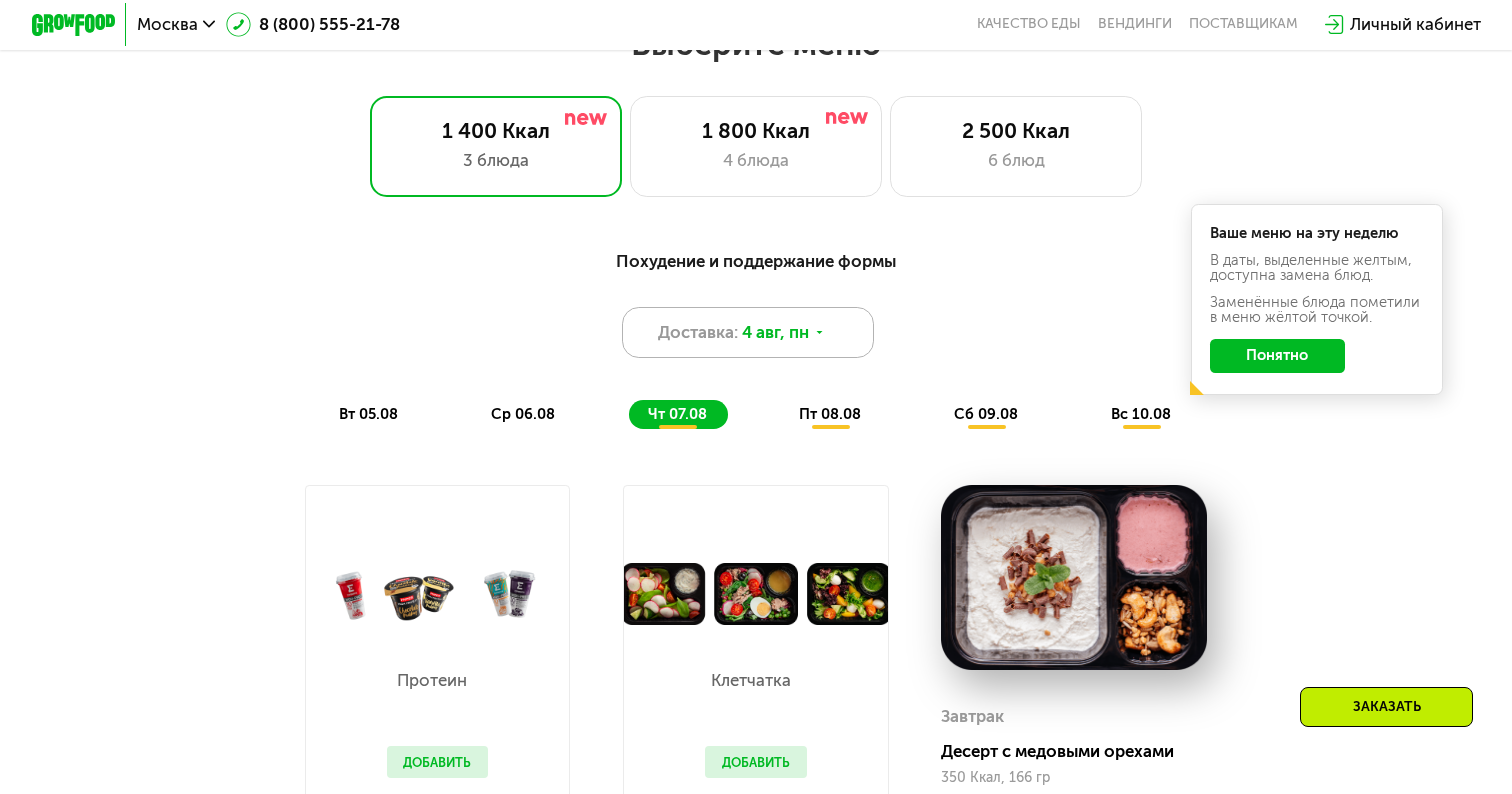click on "4 авг, пн" at bounding box center [775, 332] 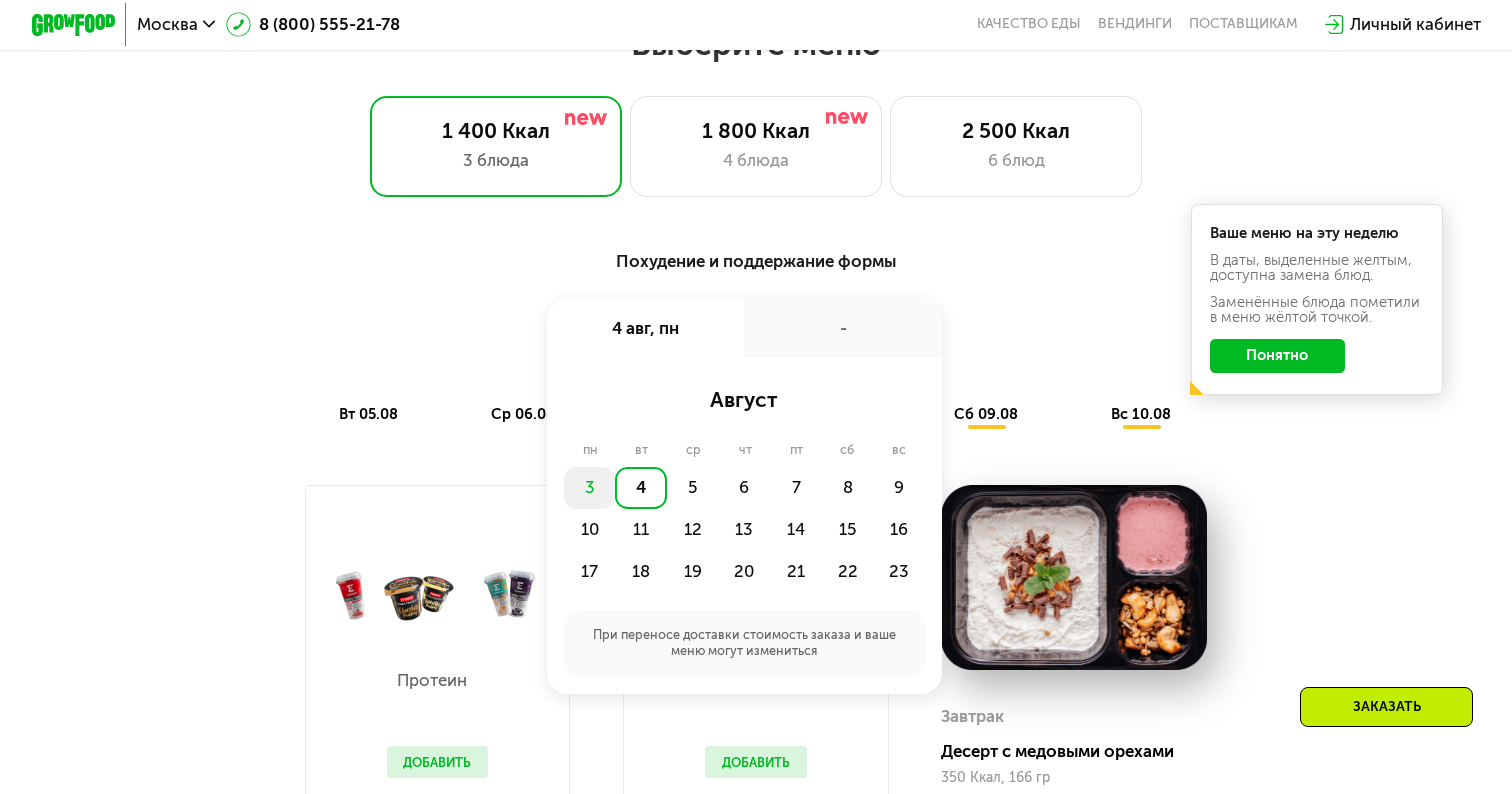 click on "3" 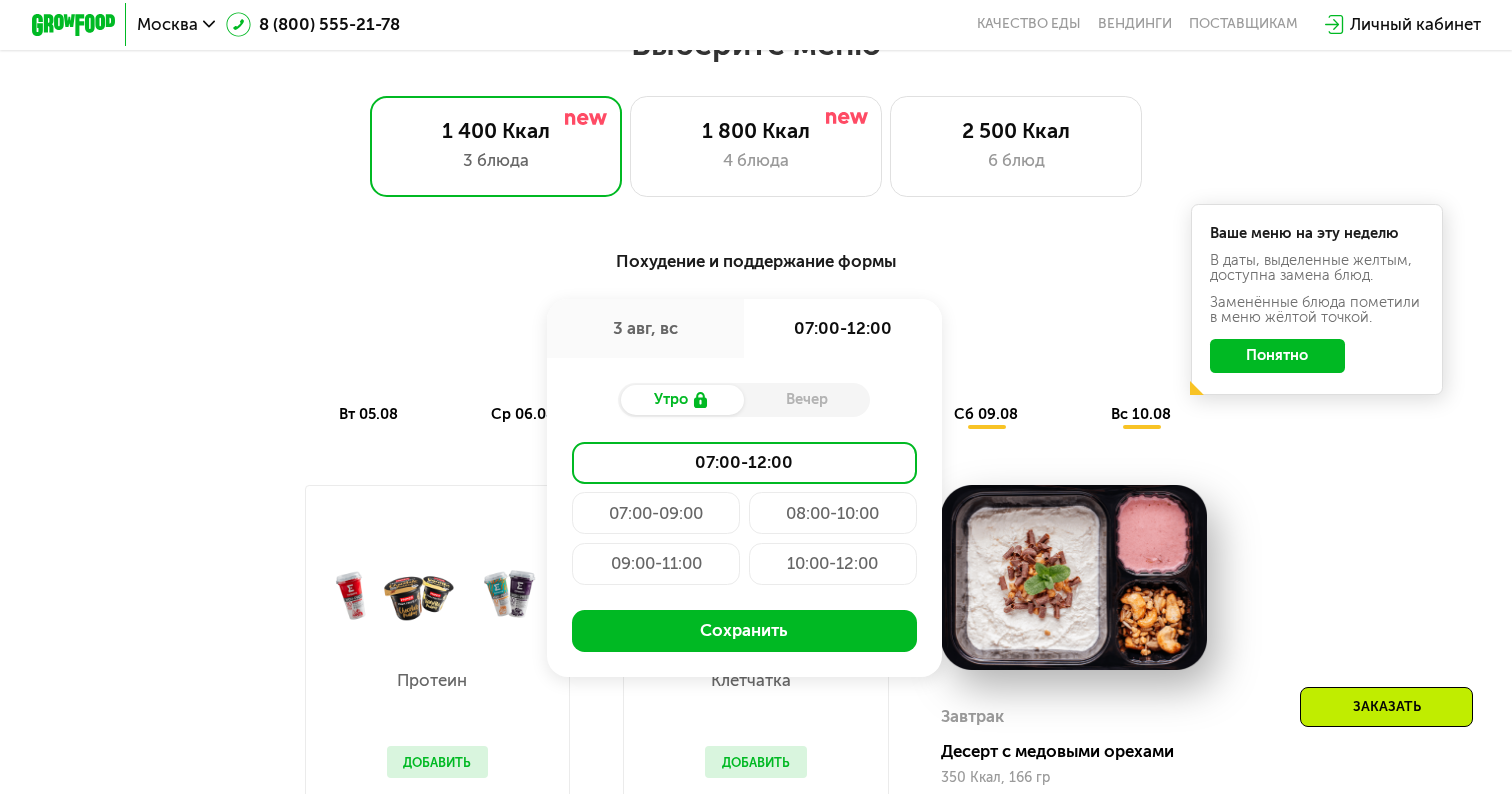 click on "Вечер" at bounding box center (807, 399) 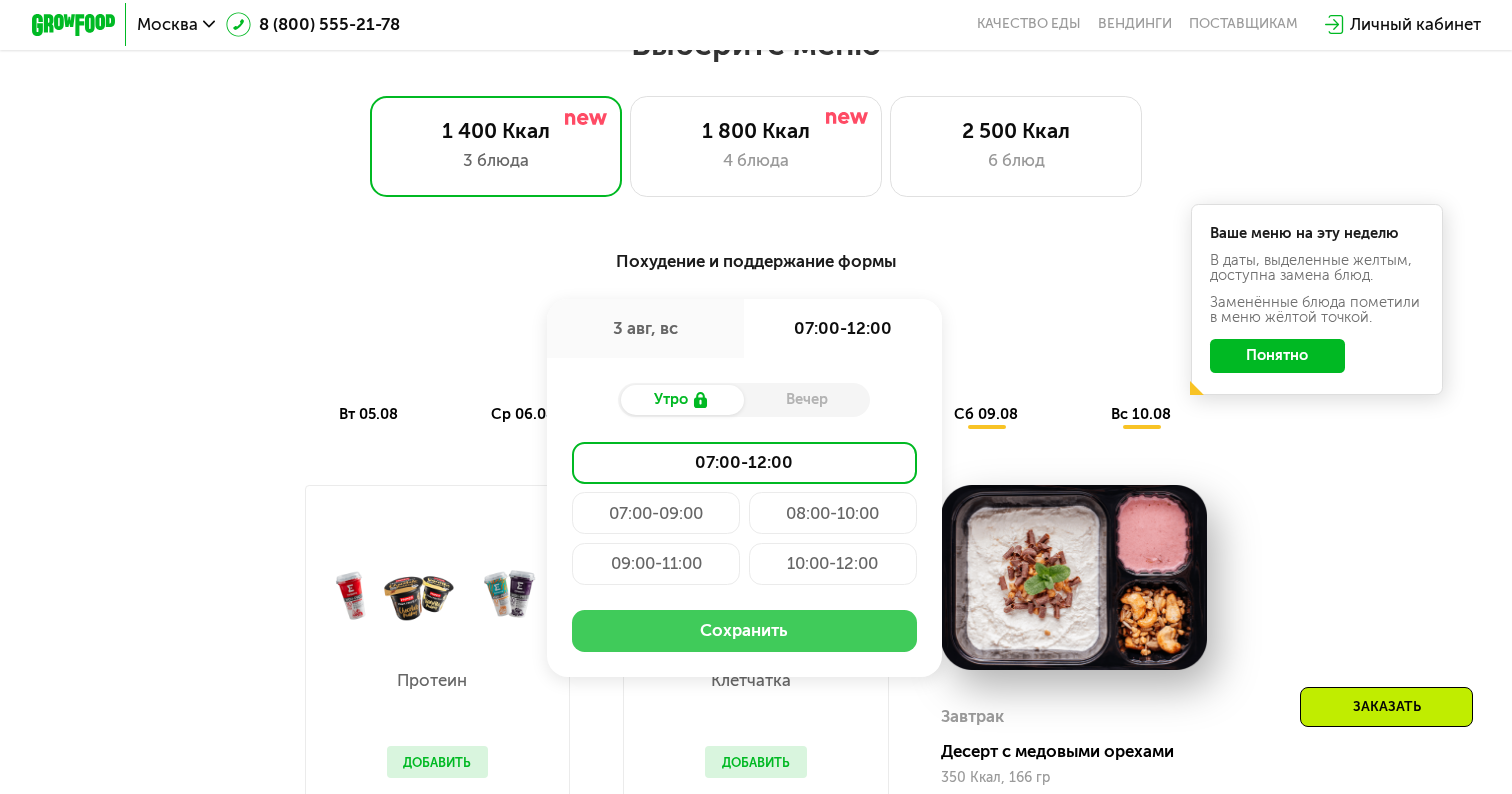 click on "Сохранить" at bounding box center (744, 631) 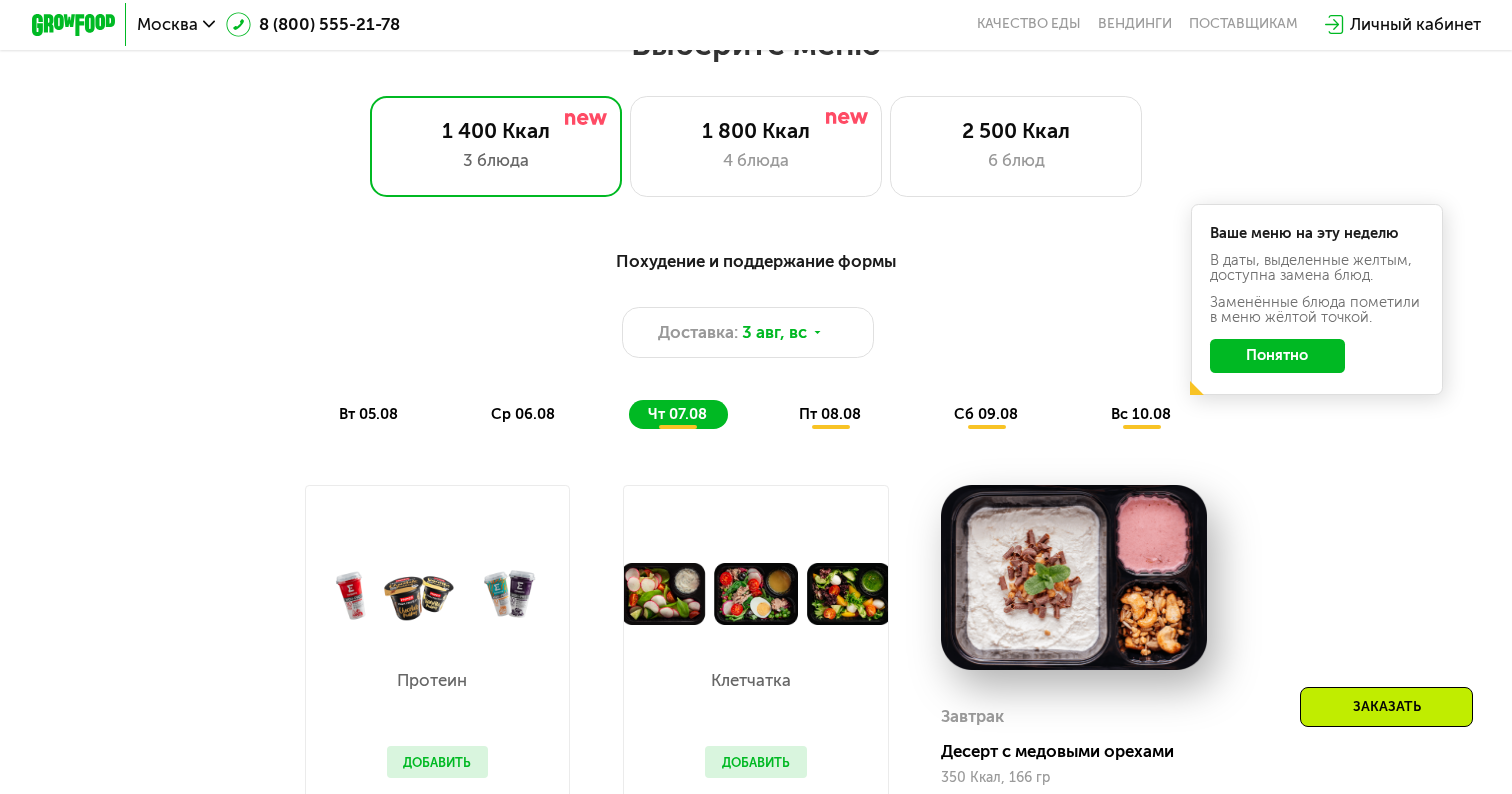 scroll, scrollTop: 879, scrollLeft: 0, axis: vertical 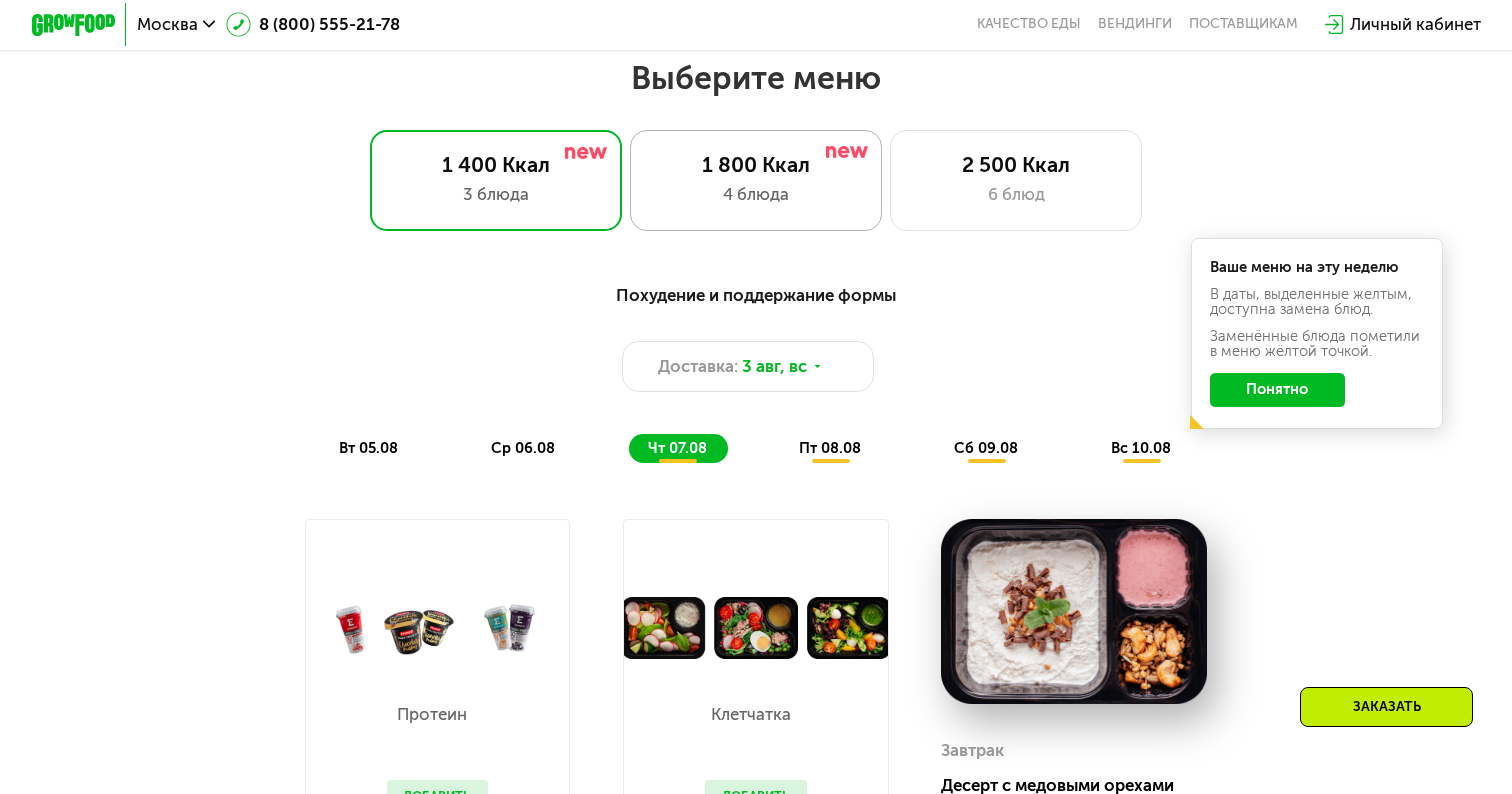 click on "4 блюда" at bounding box center (756, 194) 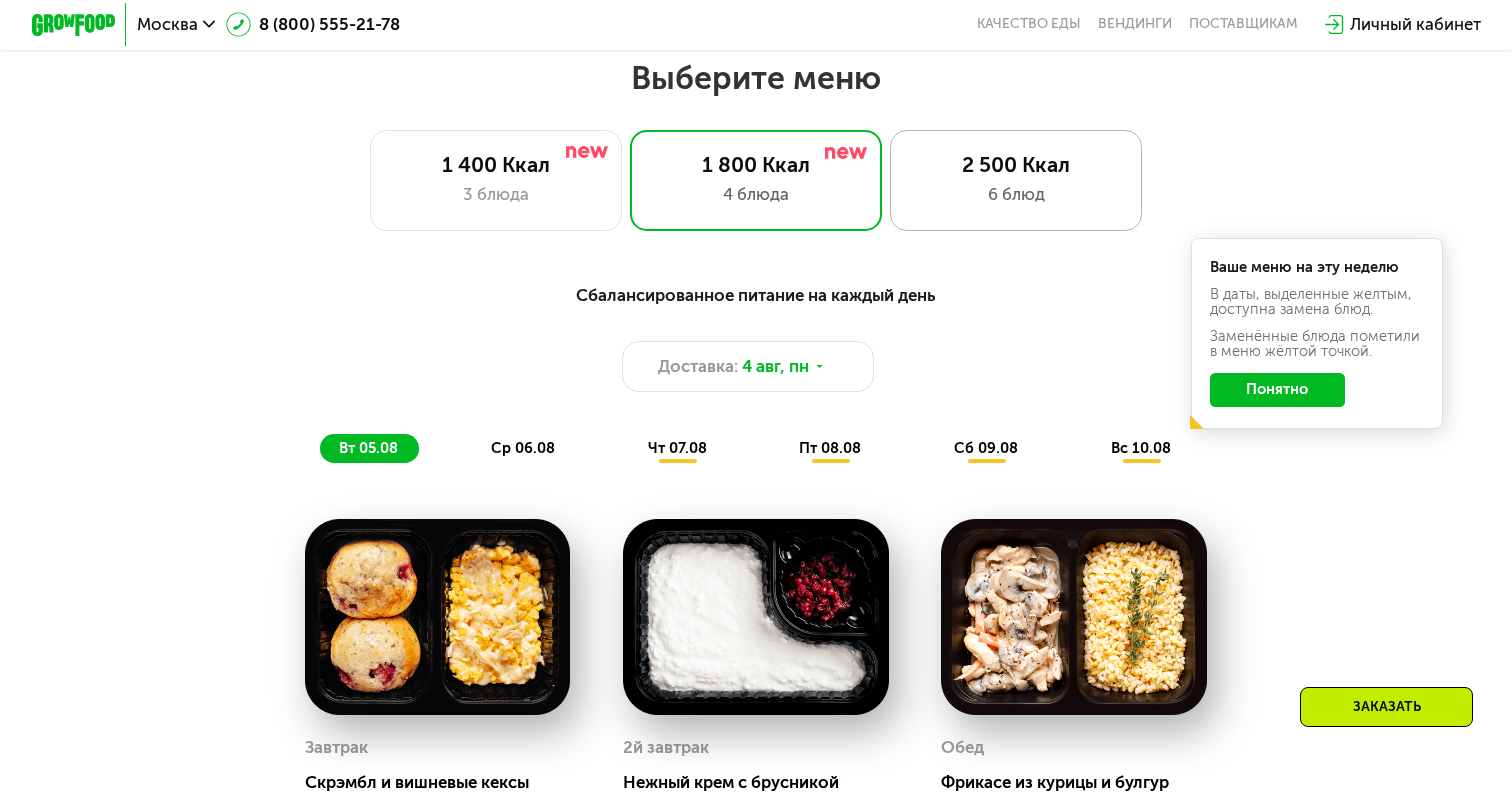 click on "6 блюд" at bounding box center [1016, 194] 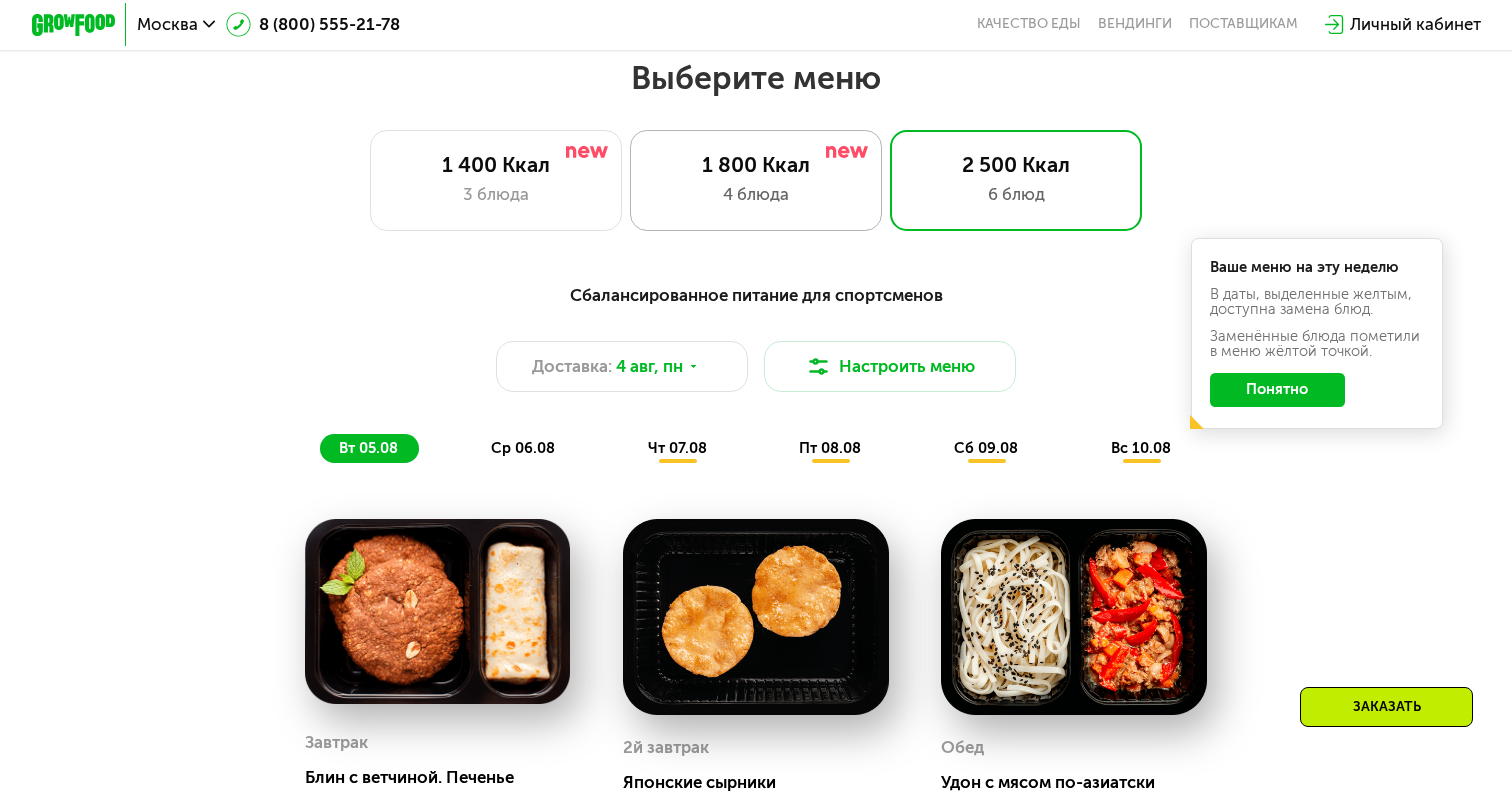 click on "1 800 Ккал 4 блюда" 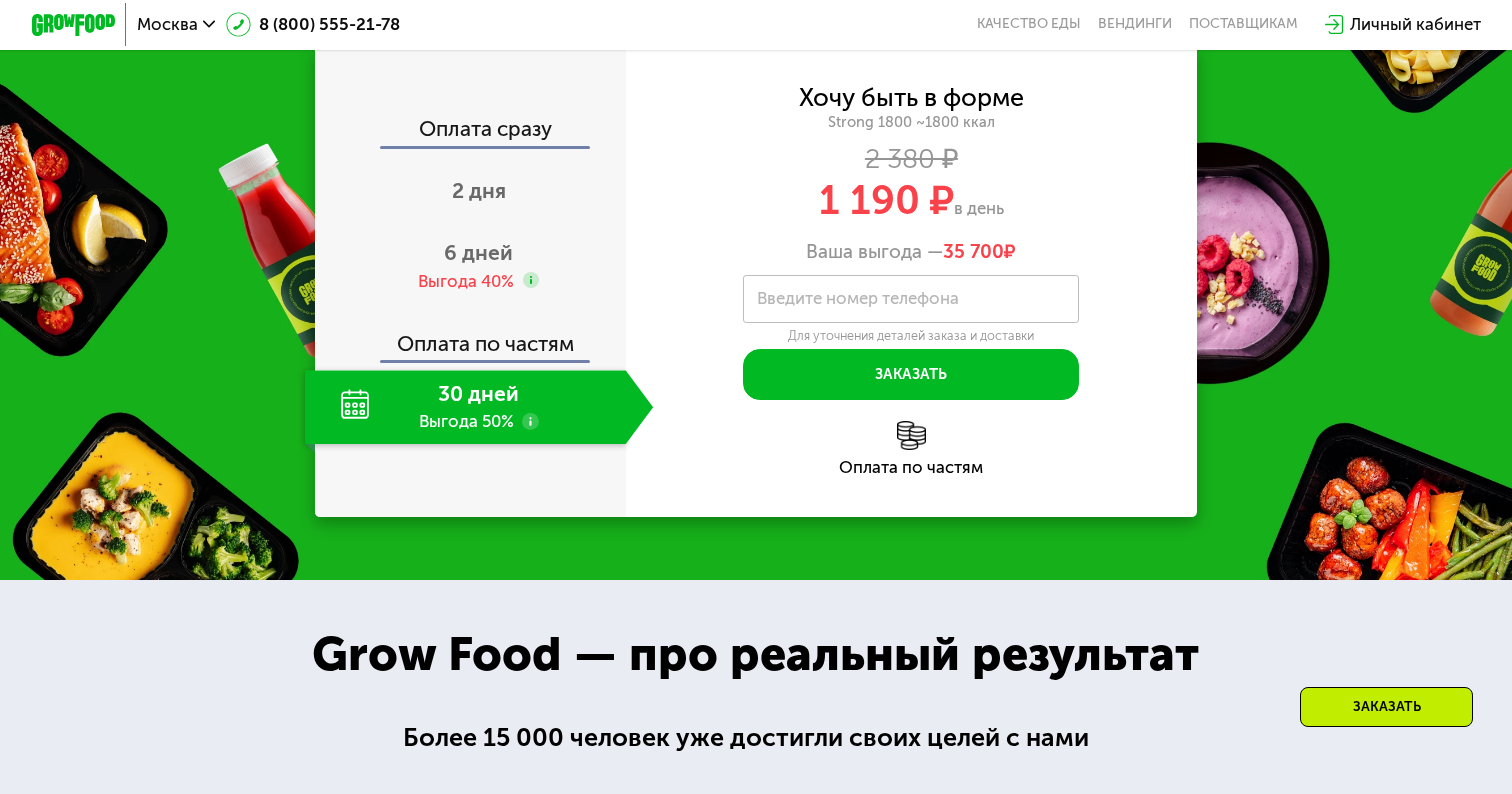 scroll, scrollTop: 2274, scrollLeft: 0, axis: vertical 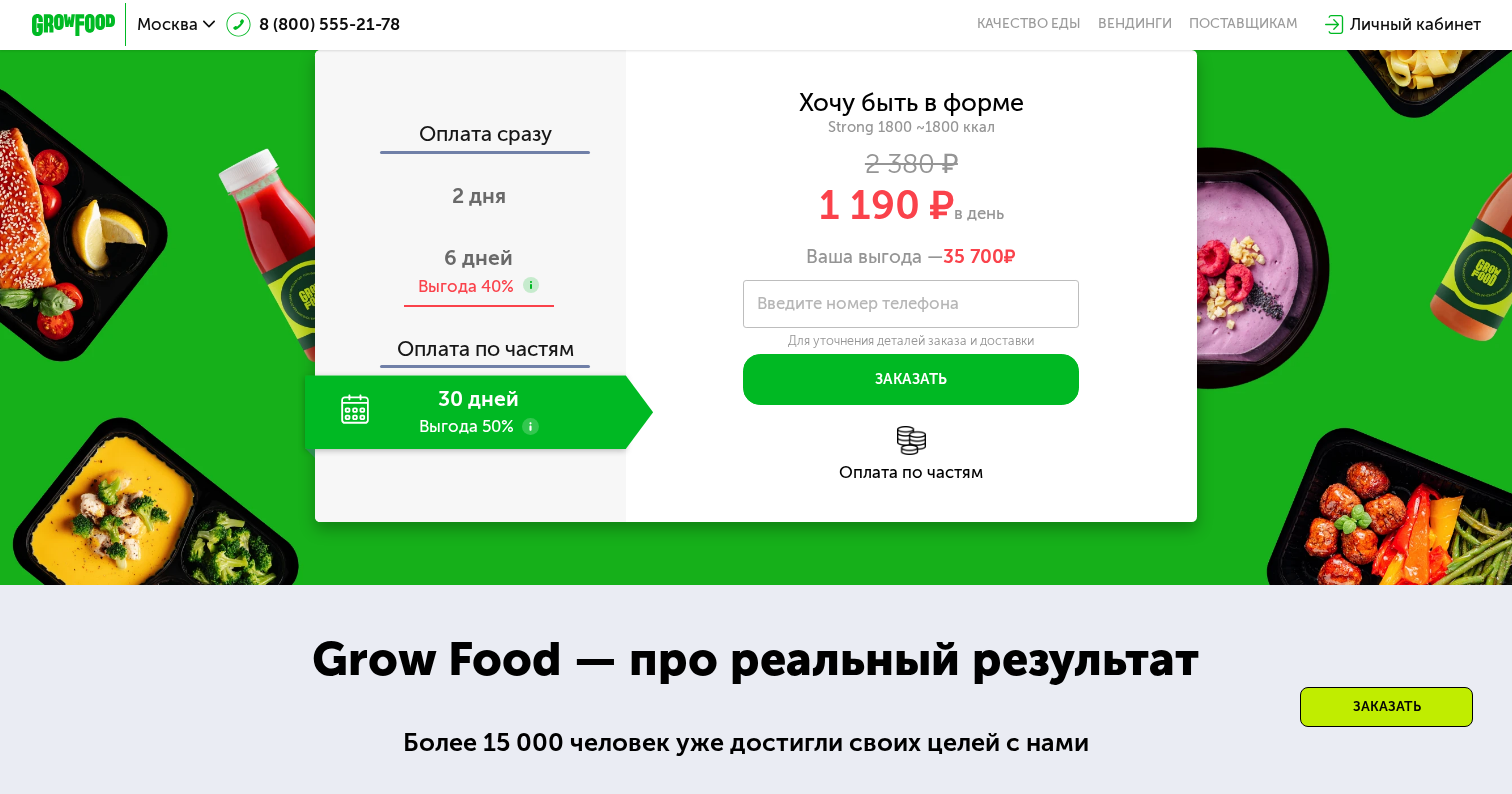 click on "6 дней" at bounding box center [478, 257] 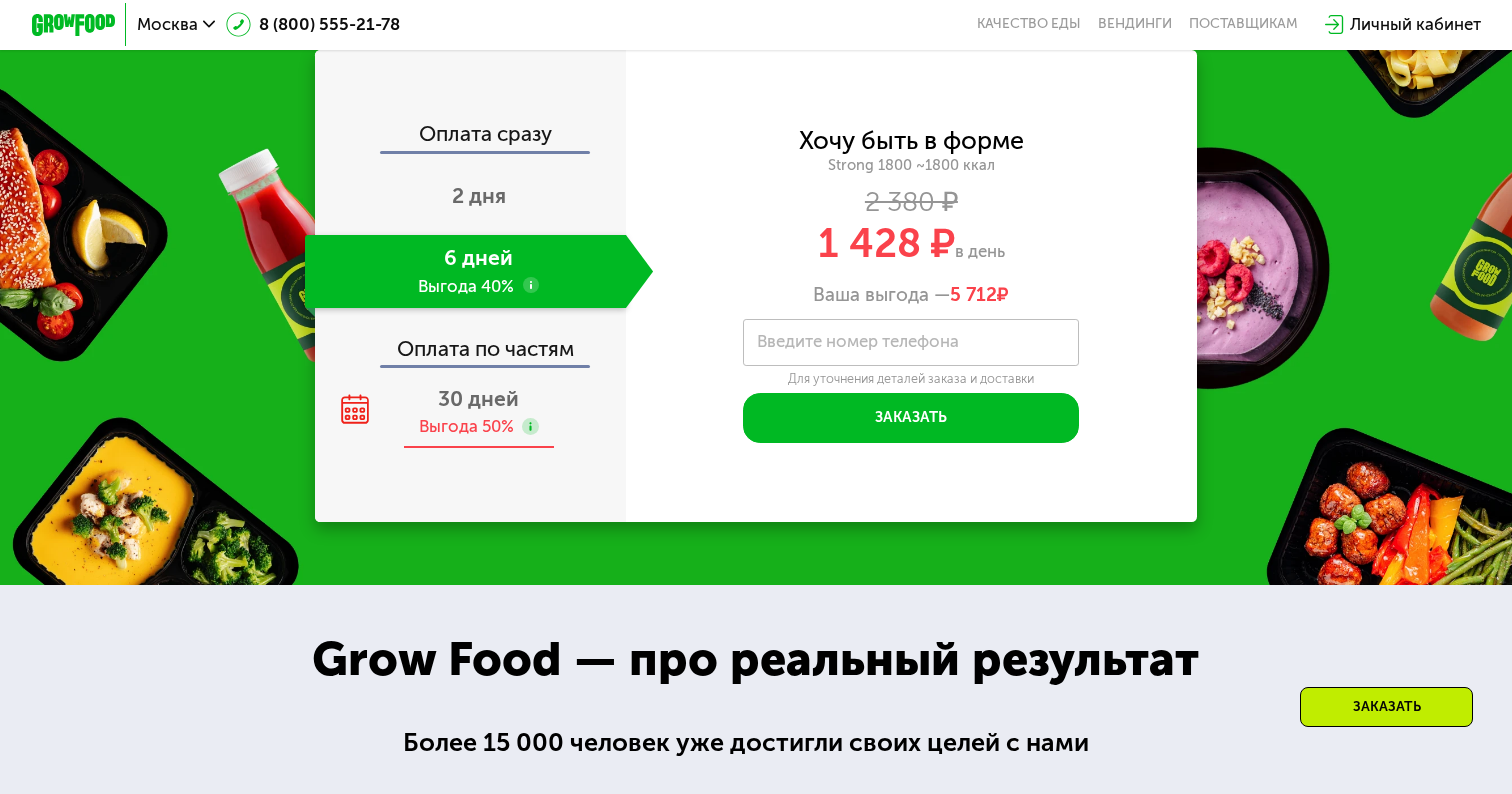 click on "30 дней" at bounding box center (478, 398) 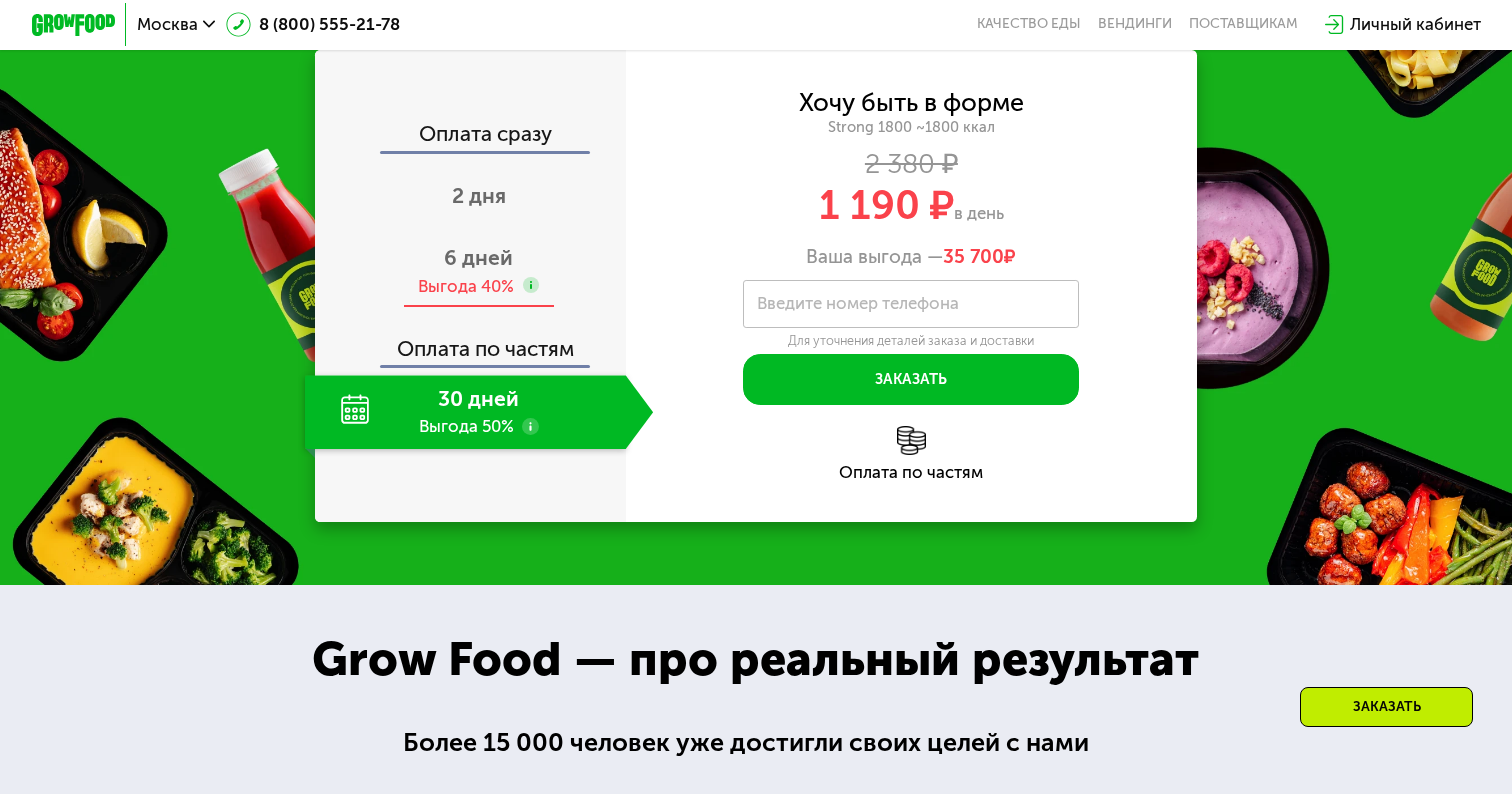 click on "6 дней" at bounding box center [478, 257] 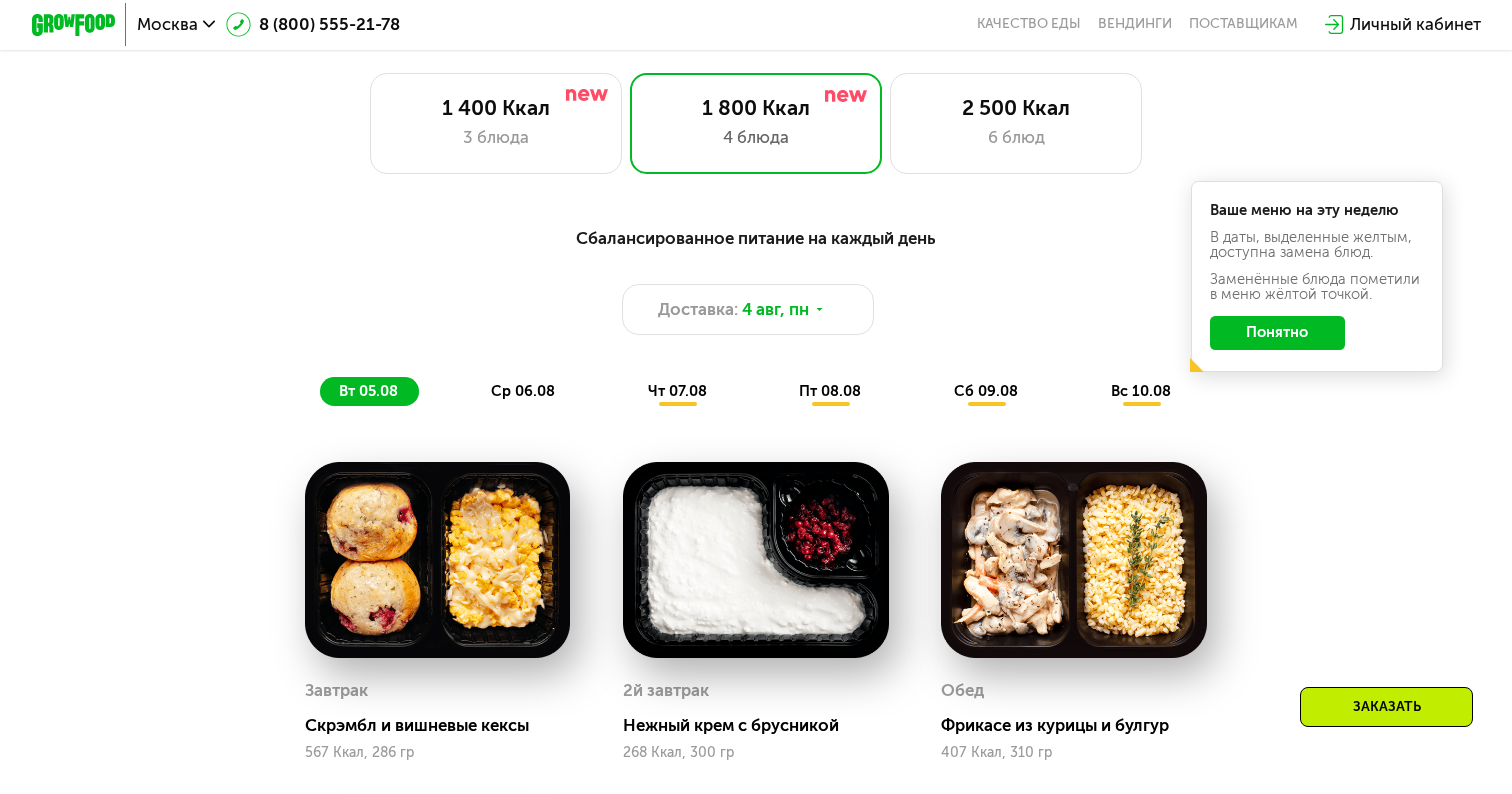 scroll, scrollTop: 821, scrollLeft: 0, axis: vertical 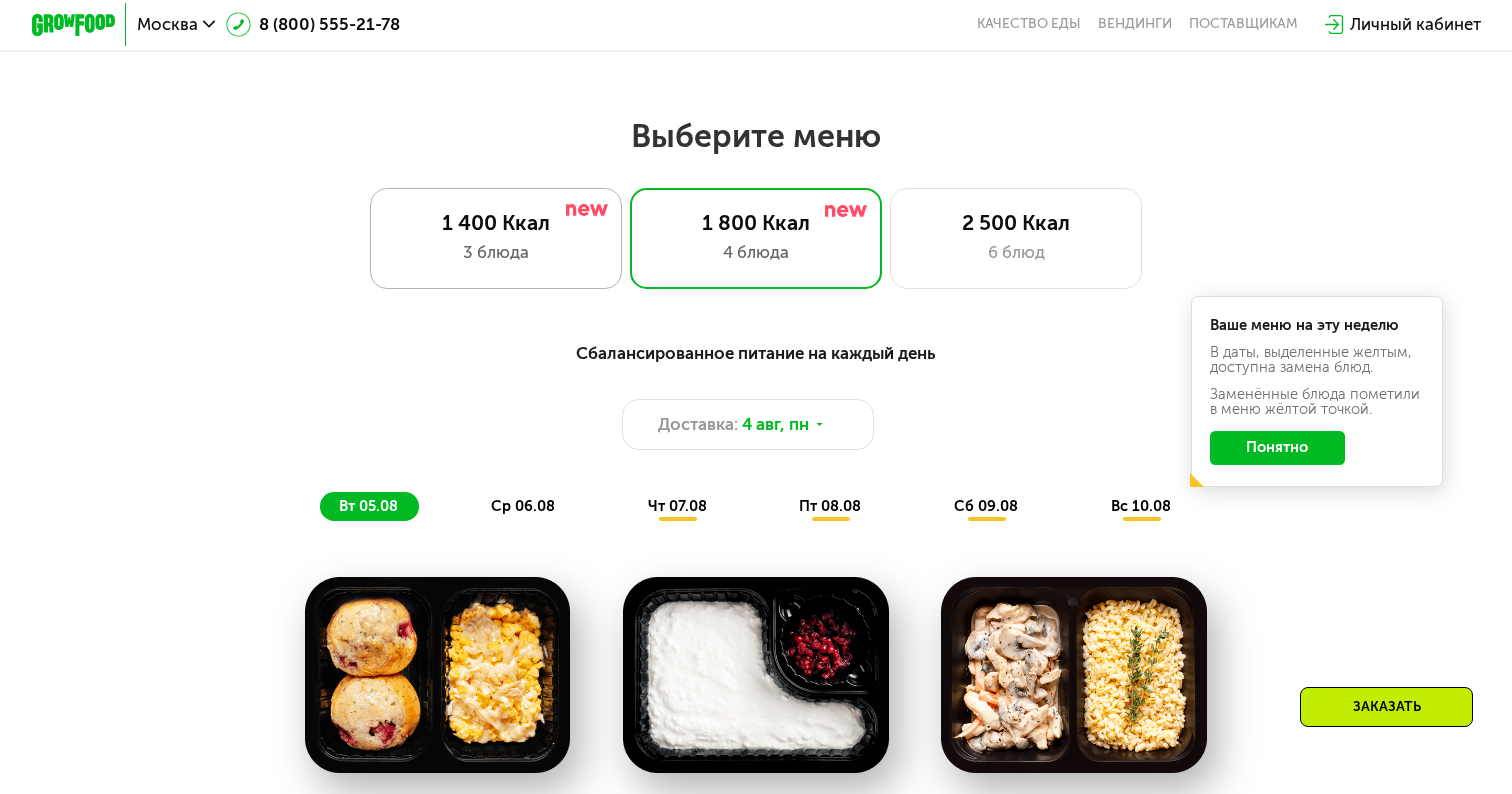 click on "3 блюда" at bounding box center [496, 252] 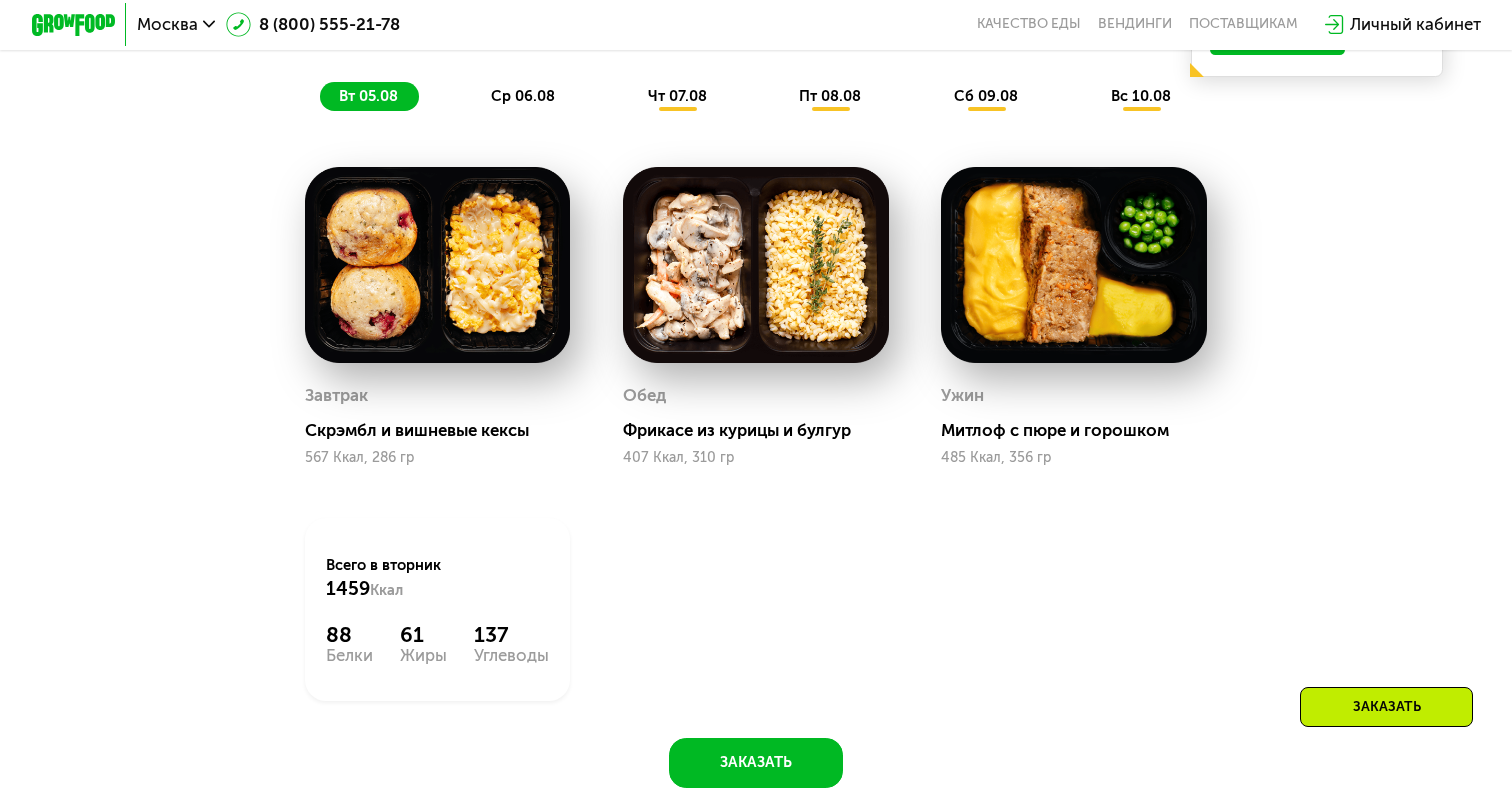 scroll, scrollTop: 946, scrollLeft: 0, axis: vertical 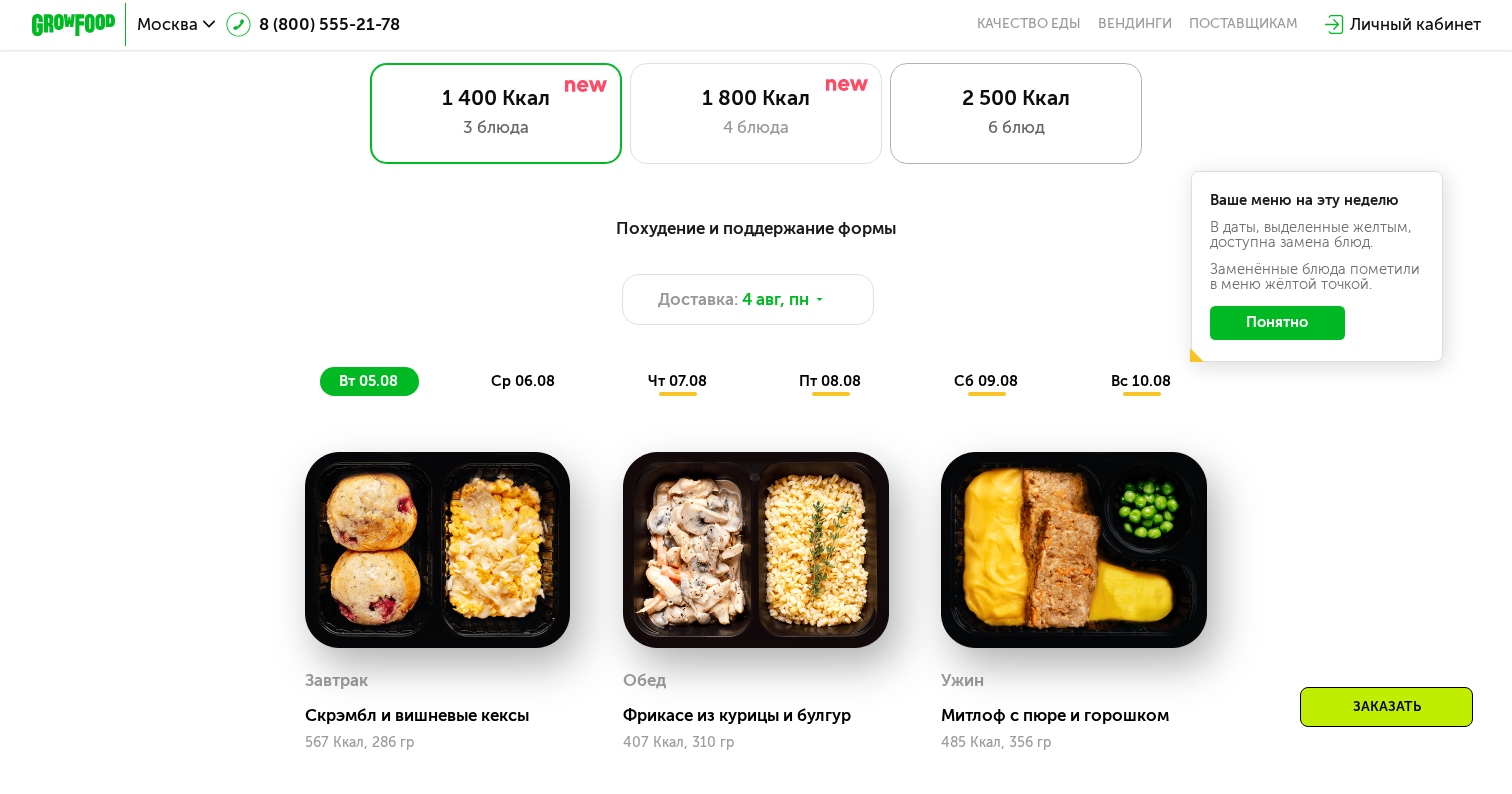 click on "2 500 Ккал" at bounding box center (1016, 97) 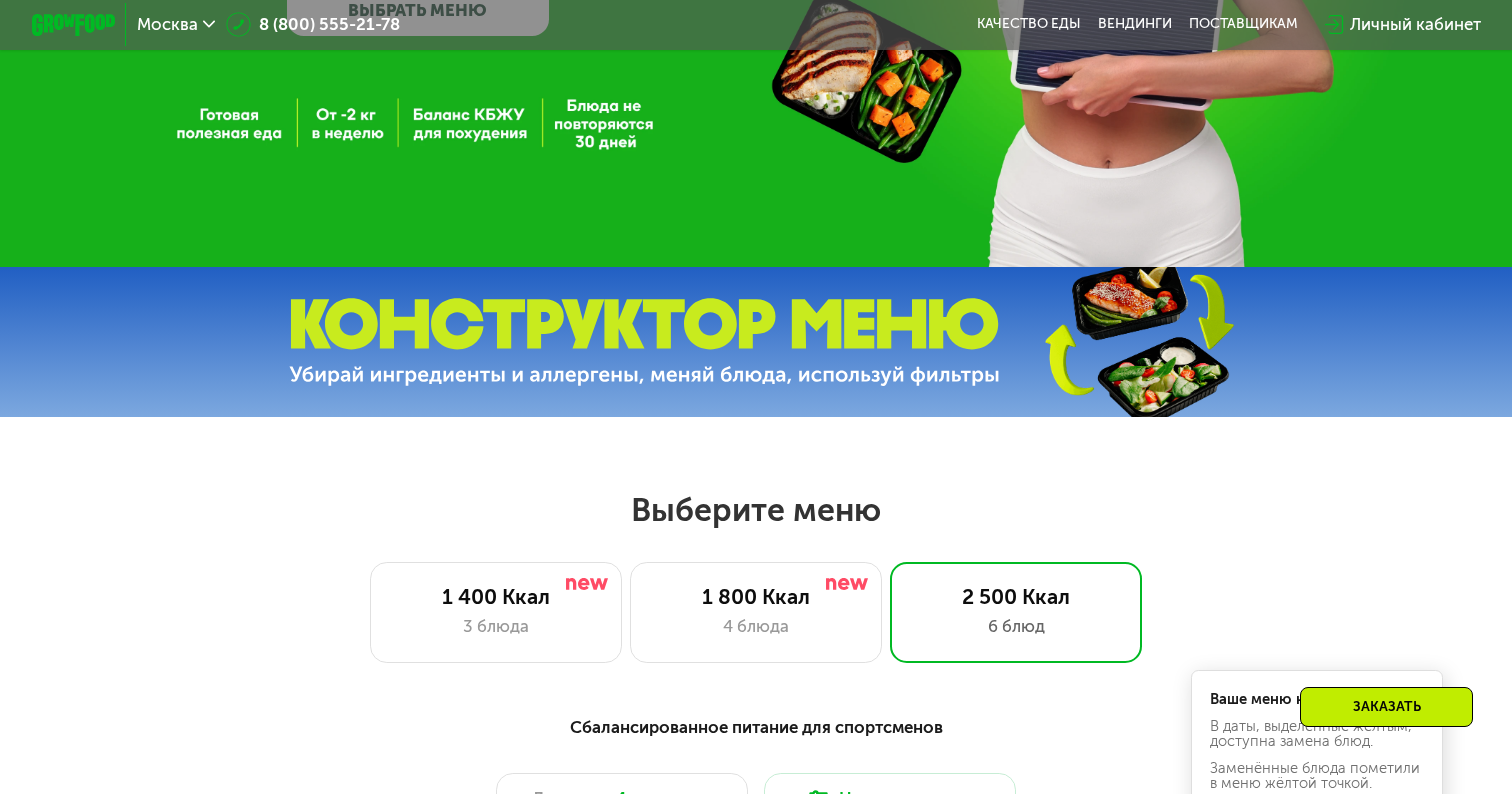 scroll, scrollTop: 447, scrollLeft: 0, axis: vertical 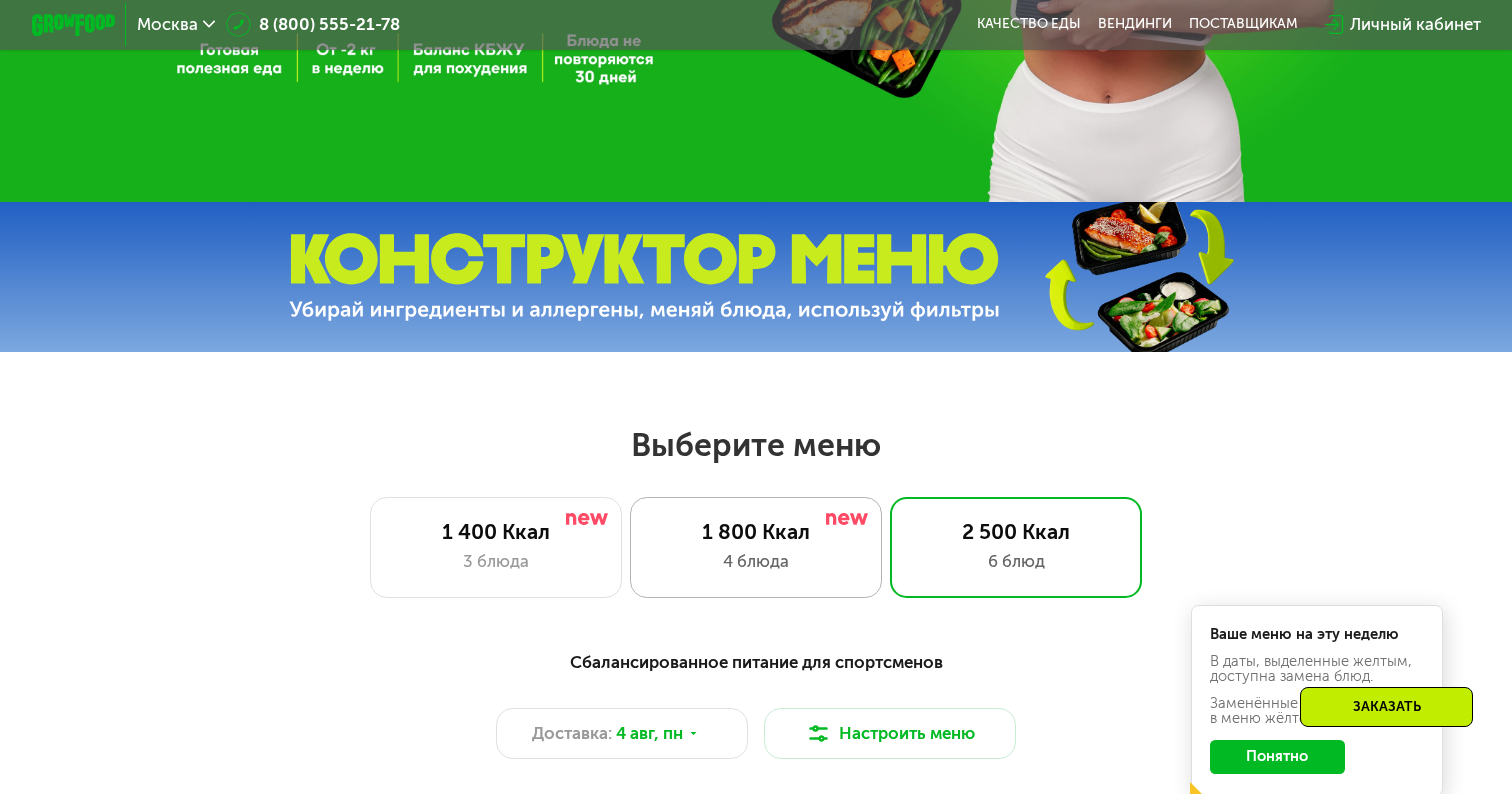 click on "1 800 Ккал" at bounding box center (756, 531) 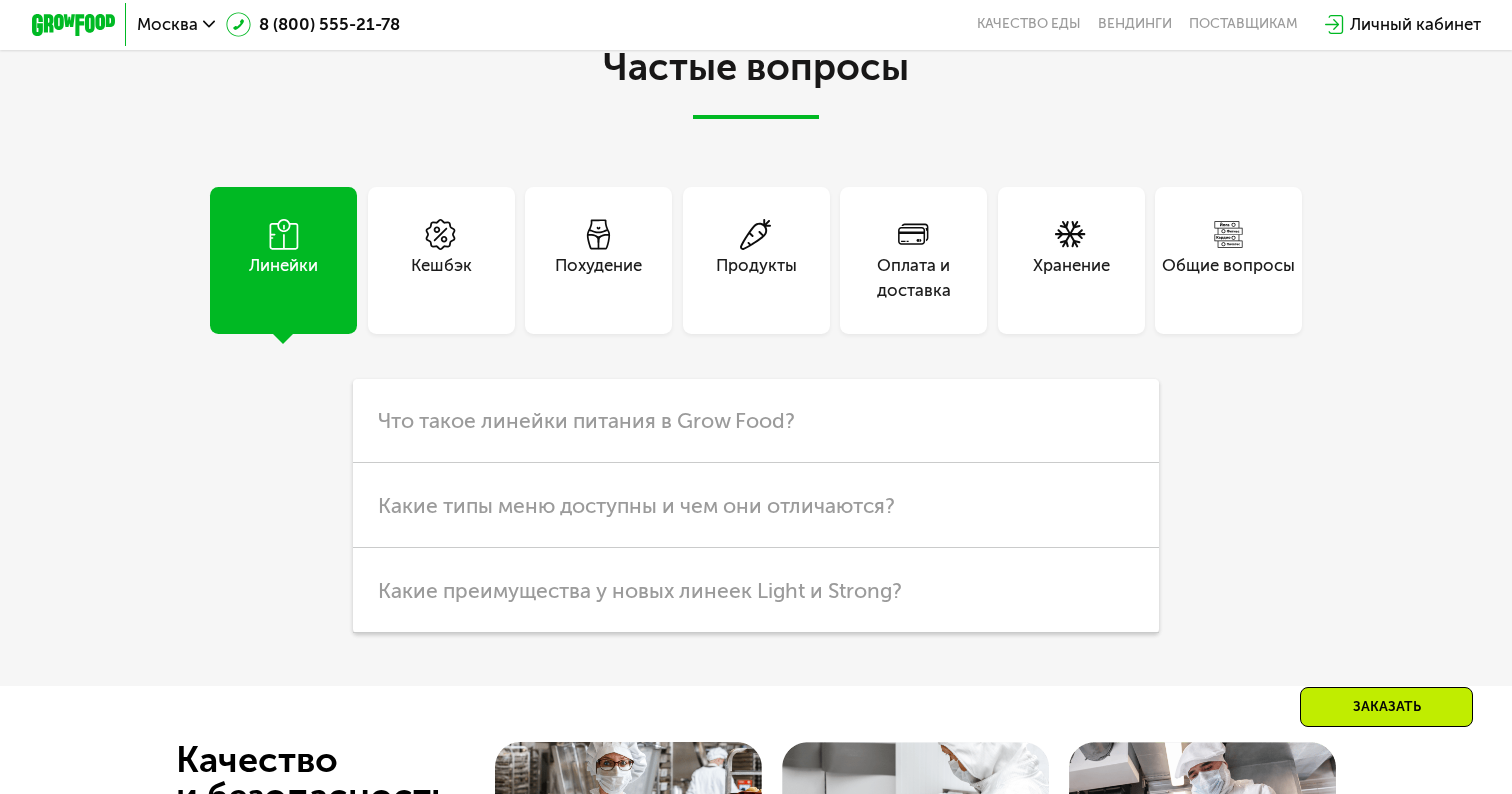 scroll, scrollTop: 5090, scrollLeft: 0, axis: vertical 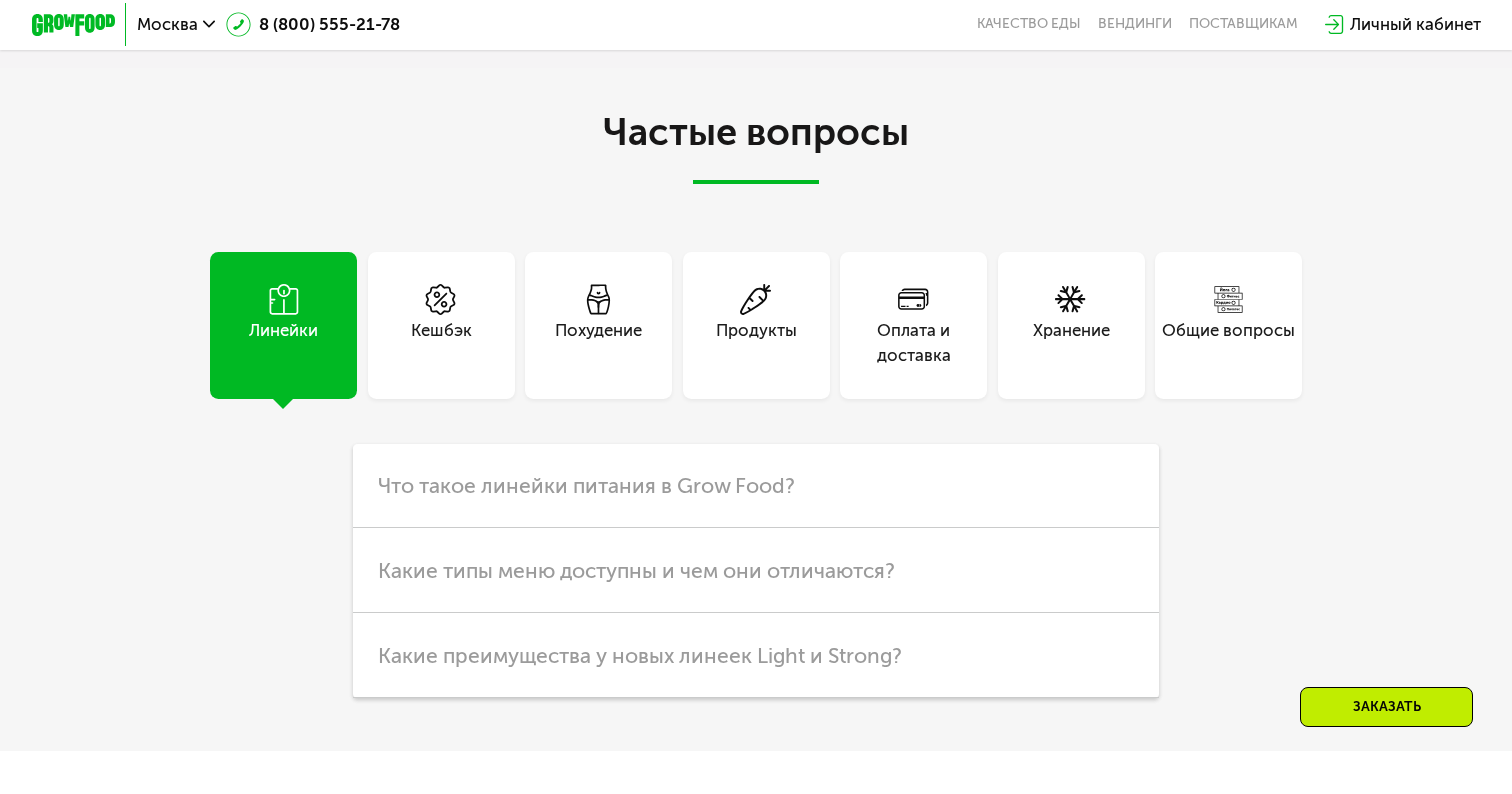 click on "Кешбэк" at bounding box center [441, 343] 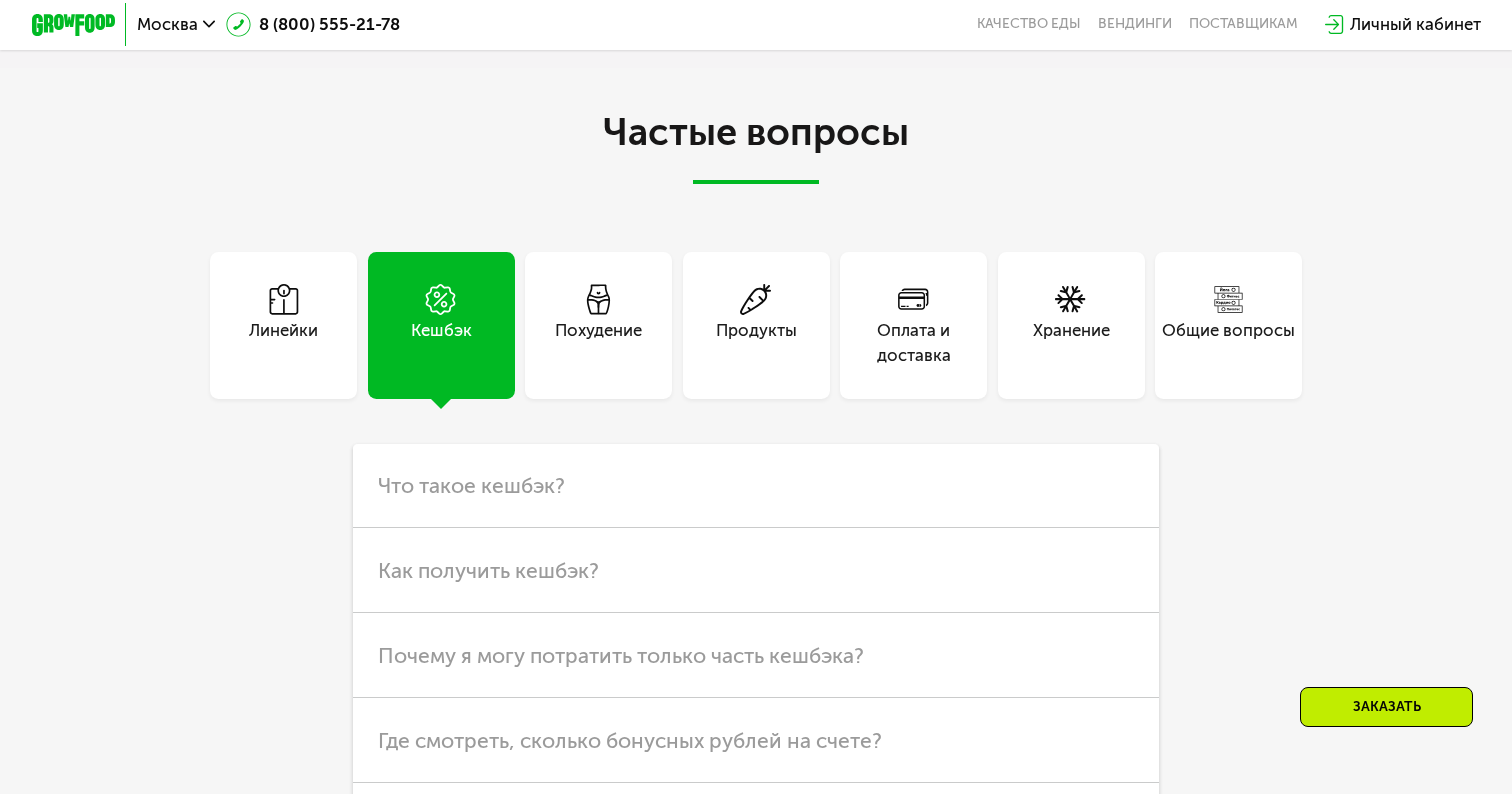 click on "Похудение" at bounding box center [598, 325] 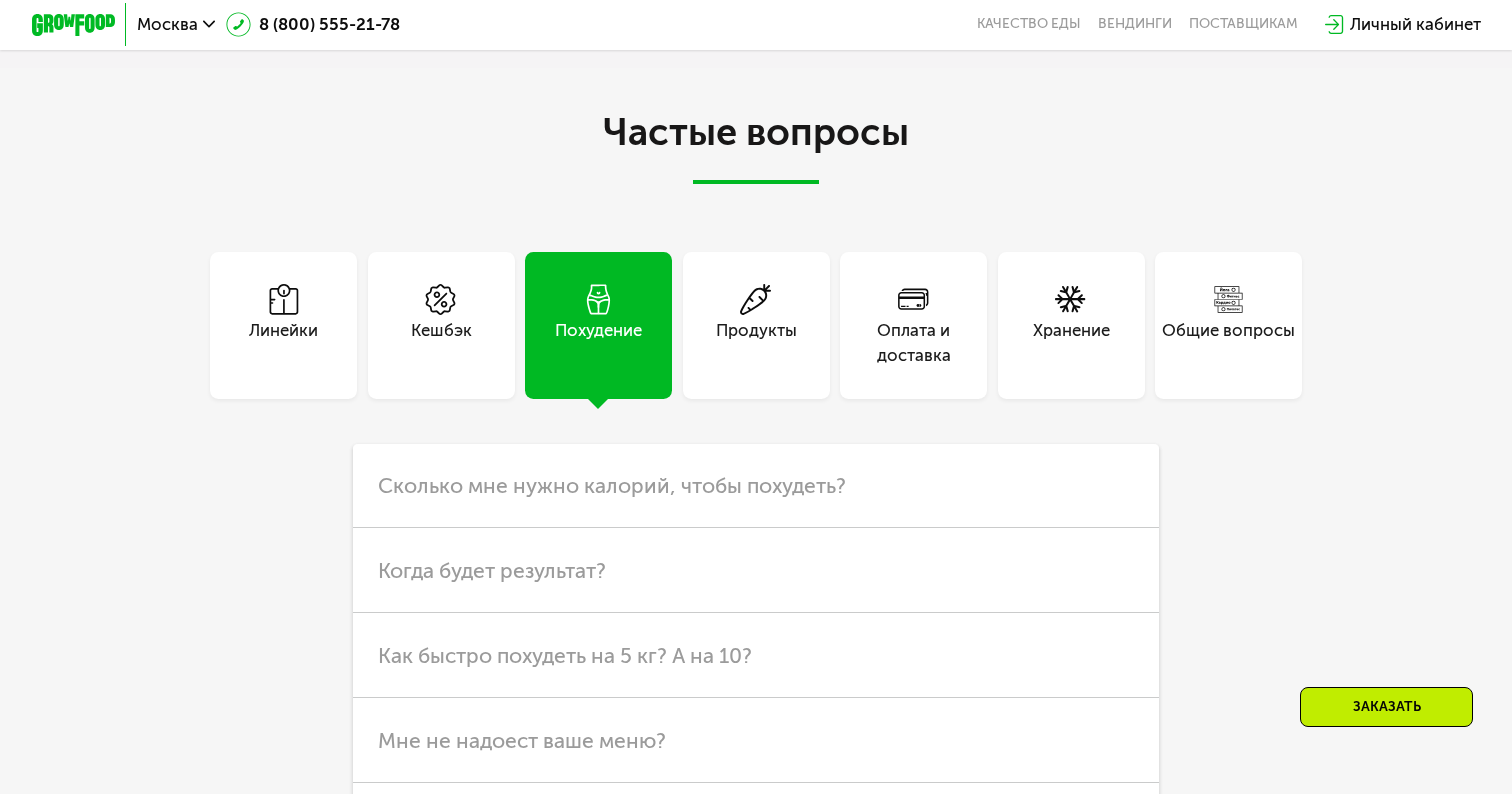 click on "Продукты" at bounding box center (756, 343) 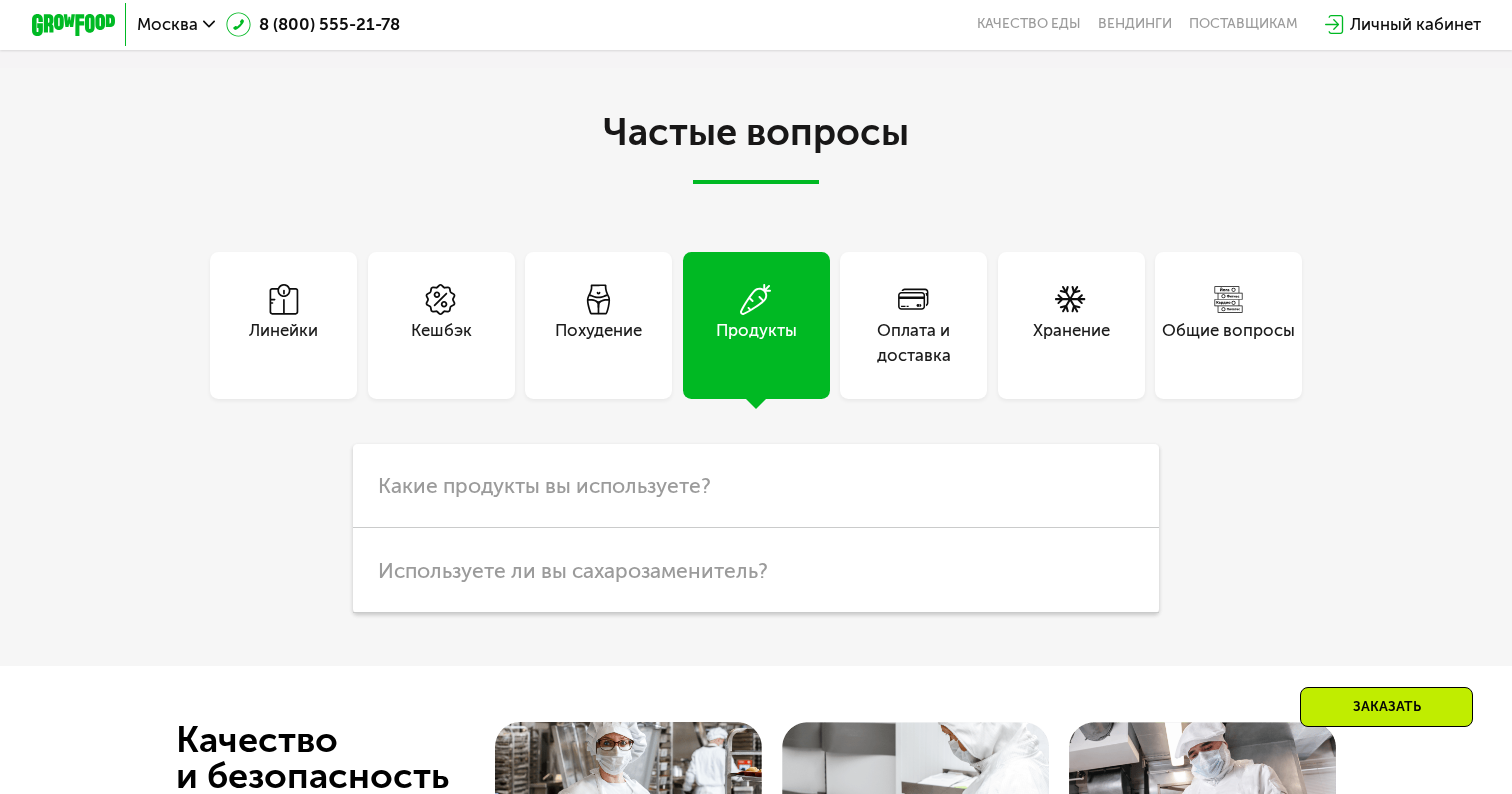 click on "Похудение" at bounding box center (598, 325) 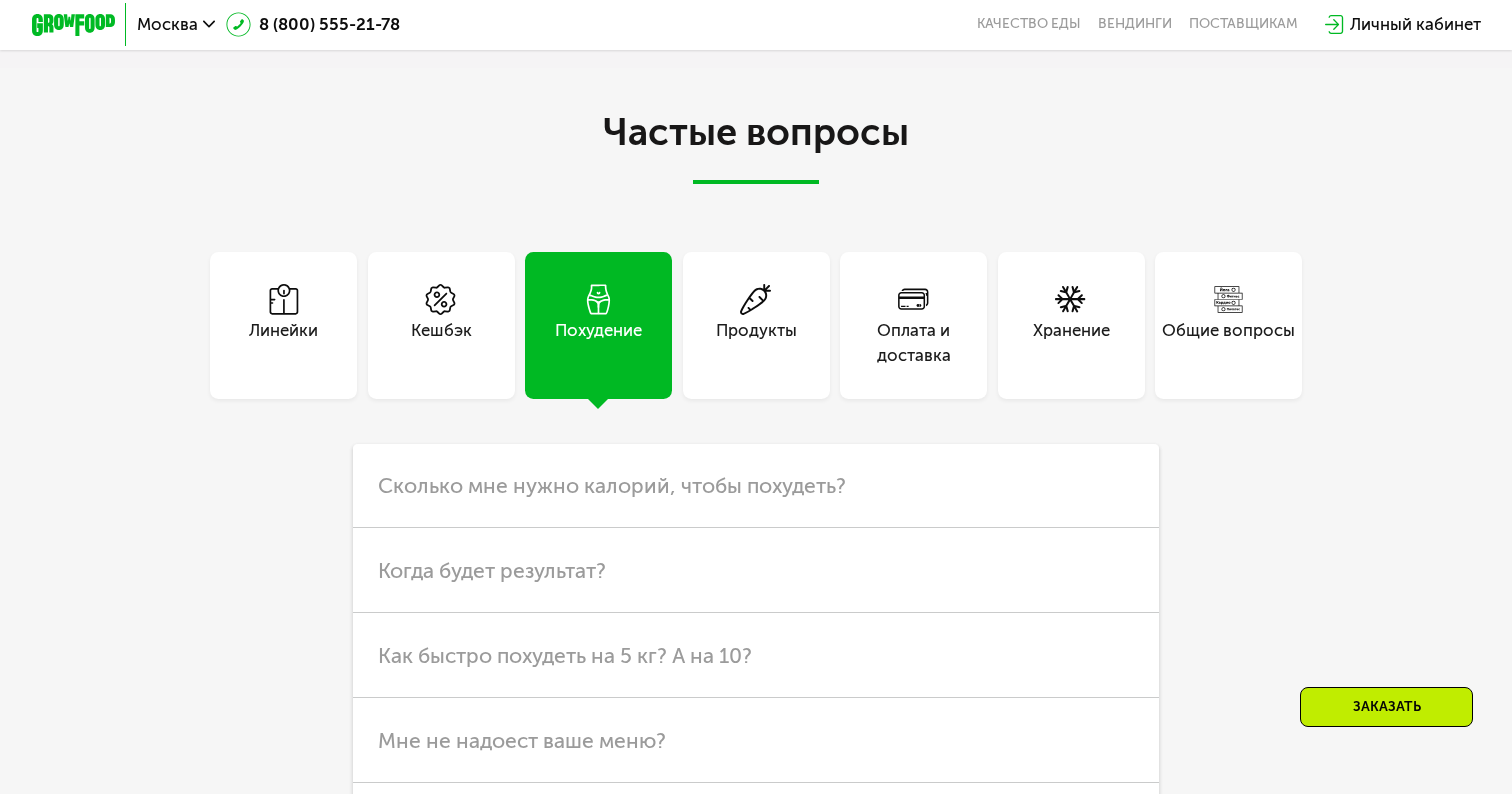 scroll, scrollTop: 5300, scrollLeft: 0, axis: vertical 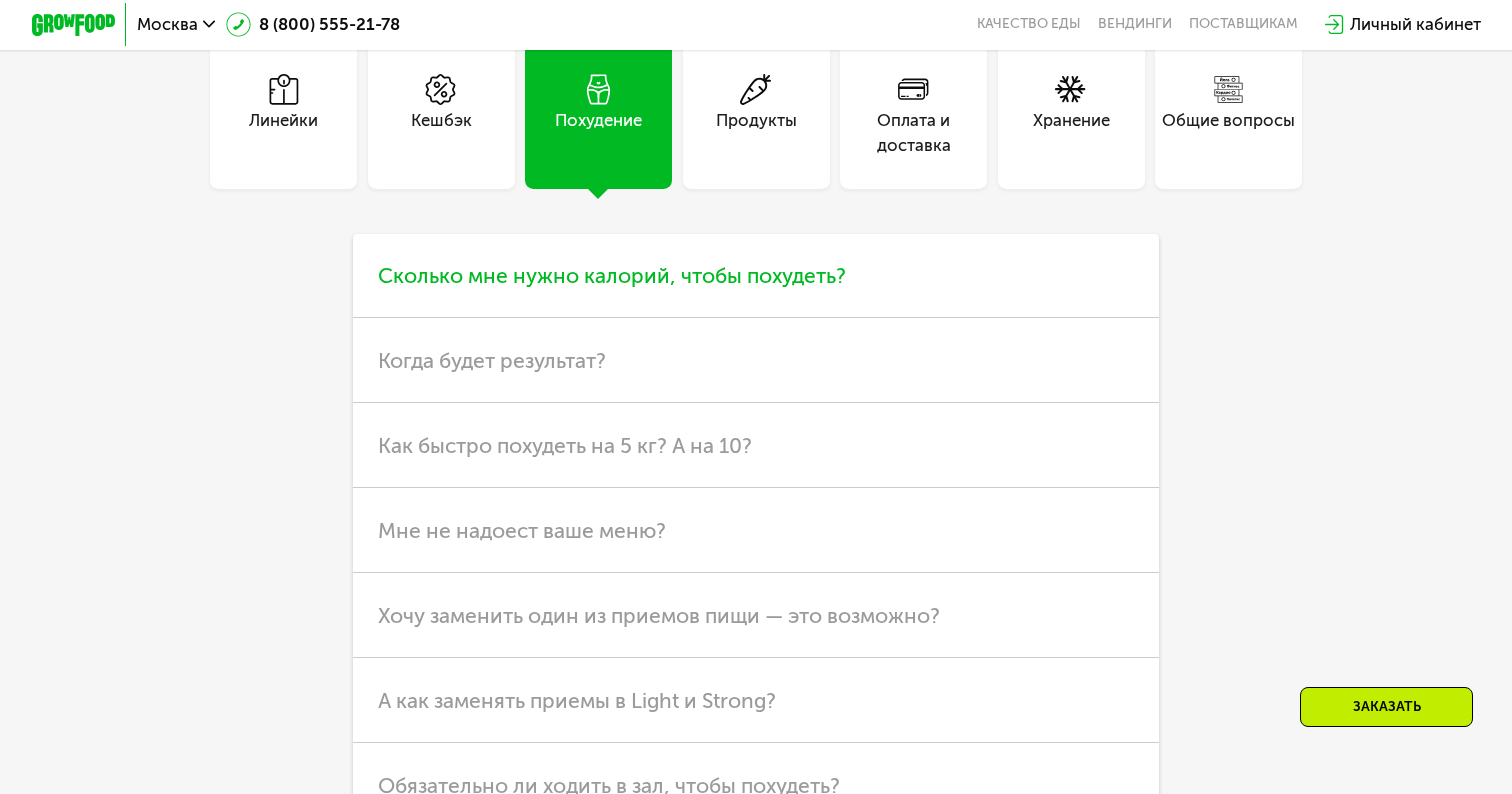 click on "Сколько мне нужно калорий, чтобы похудеть?" at bounding box center (612, 275) 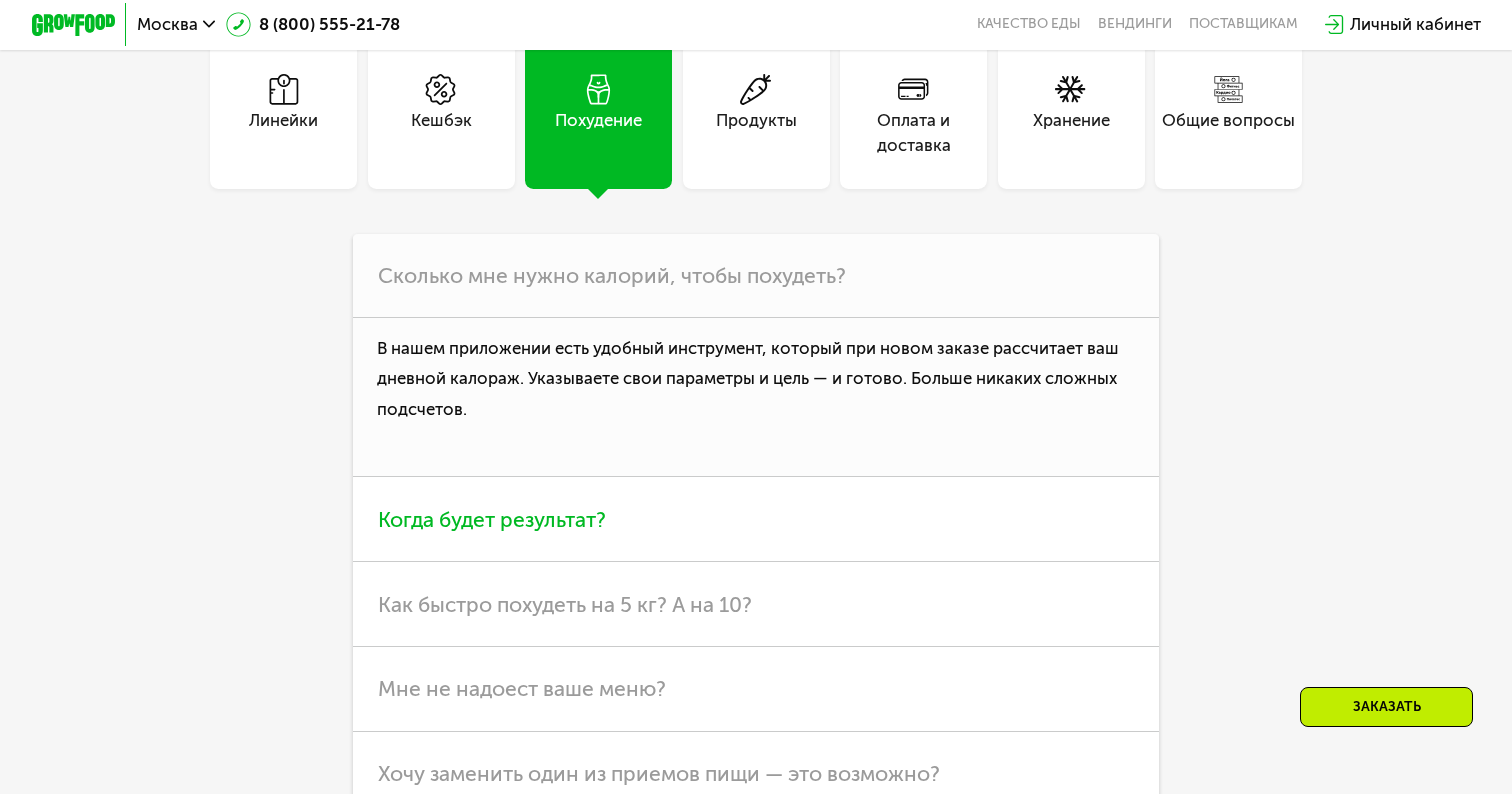 click on "Когда будет результат?" at bounding box center [756, 519] 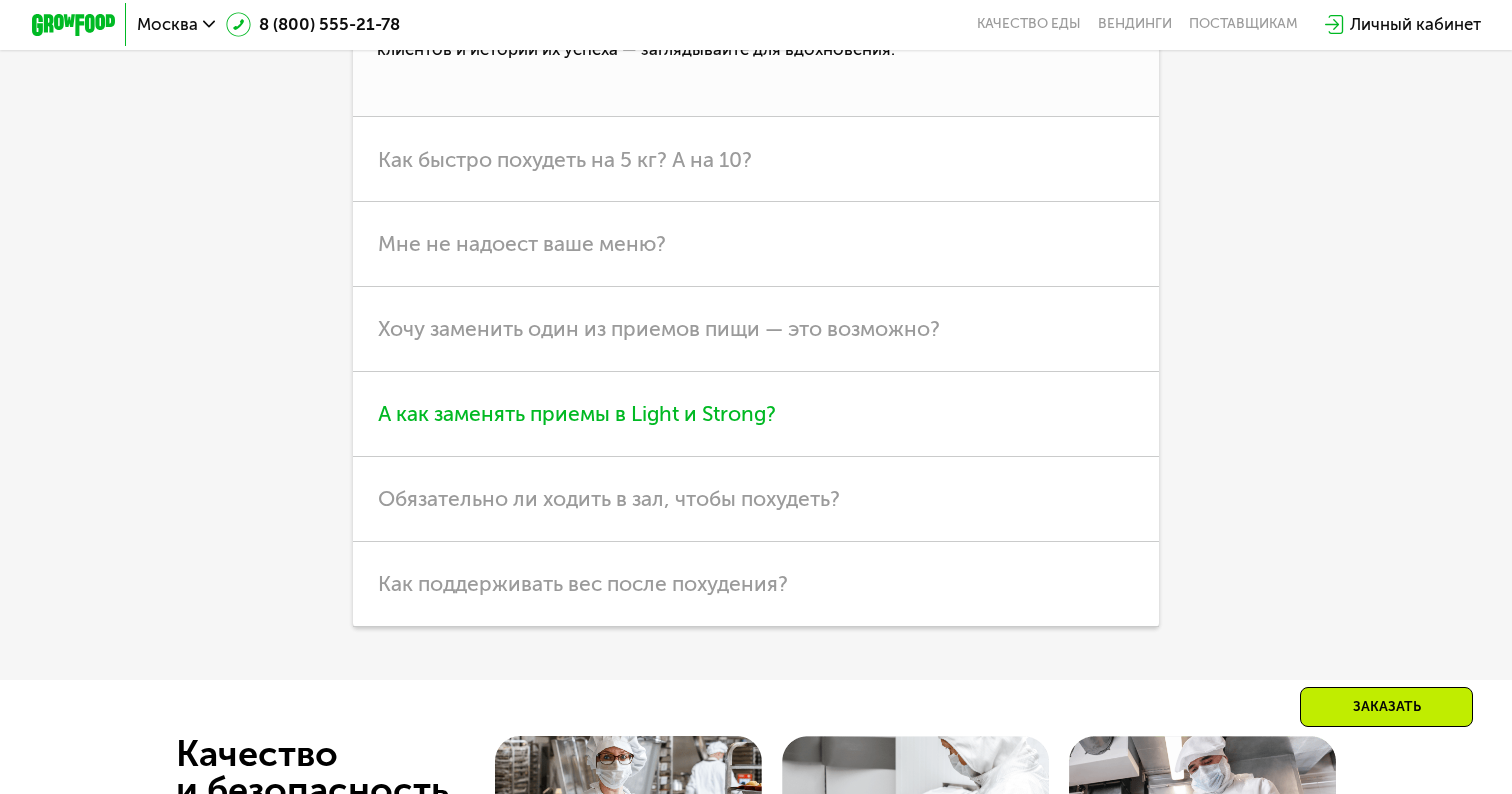 scroll, scrollTop: 5685, scrollLeft: 0, axis: vertical 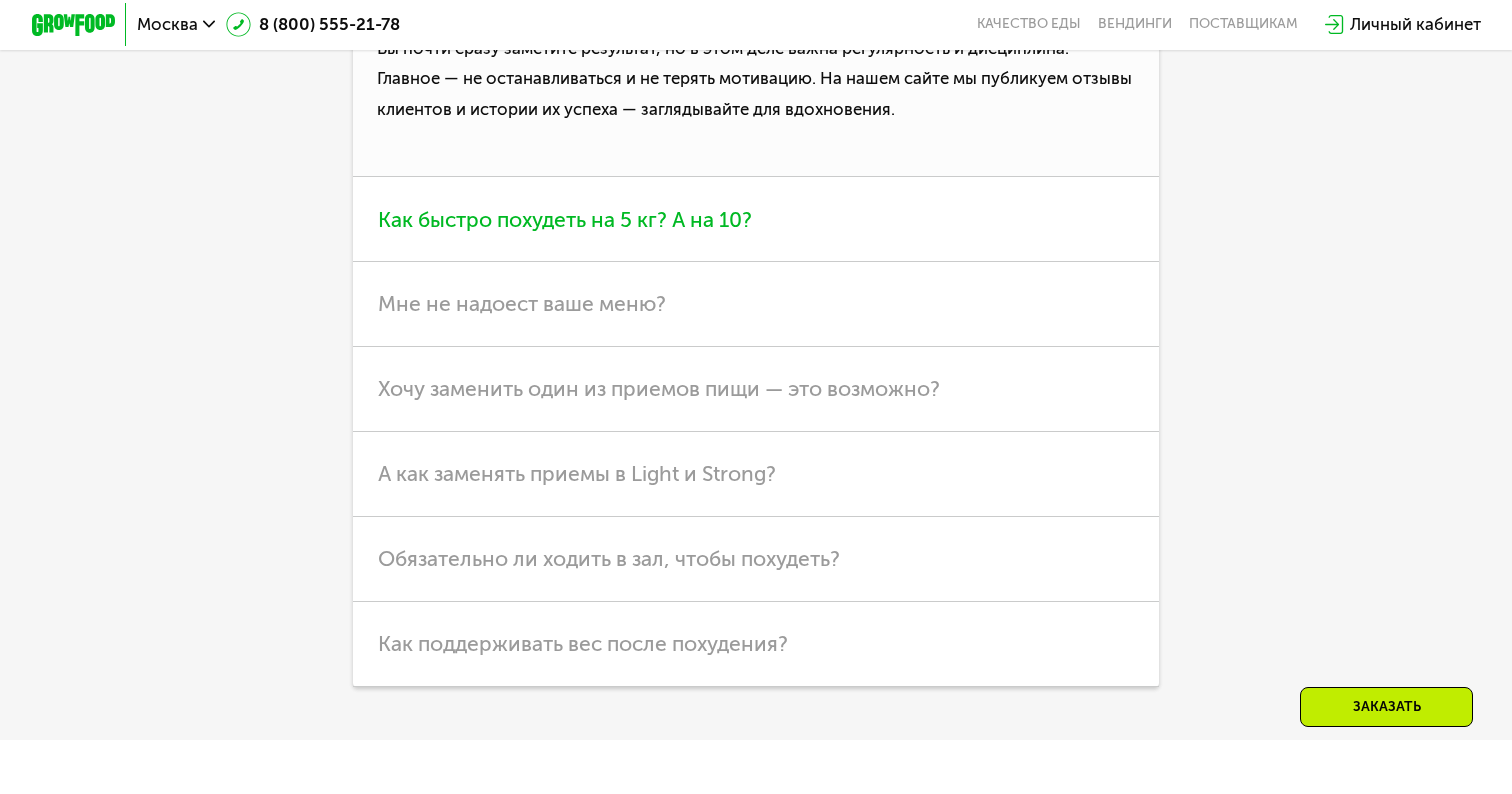 click on "Как быстро похудеть на 5 кг? А на 10?" at bounding box center [565, 219] 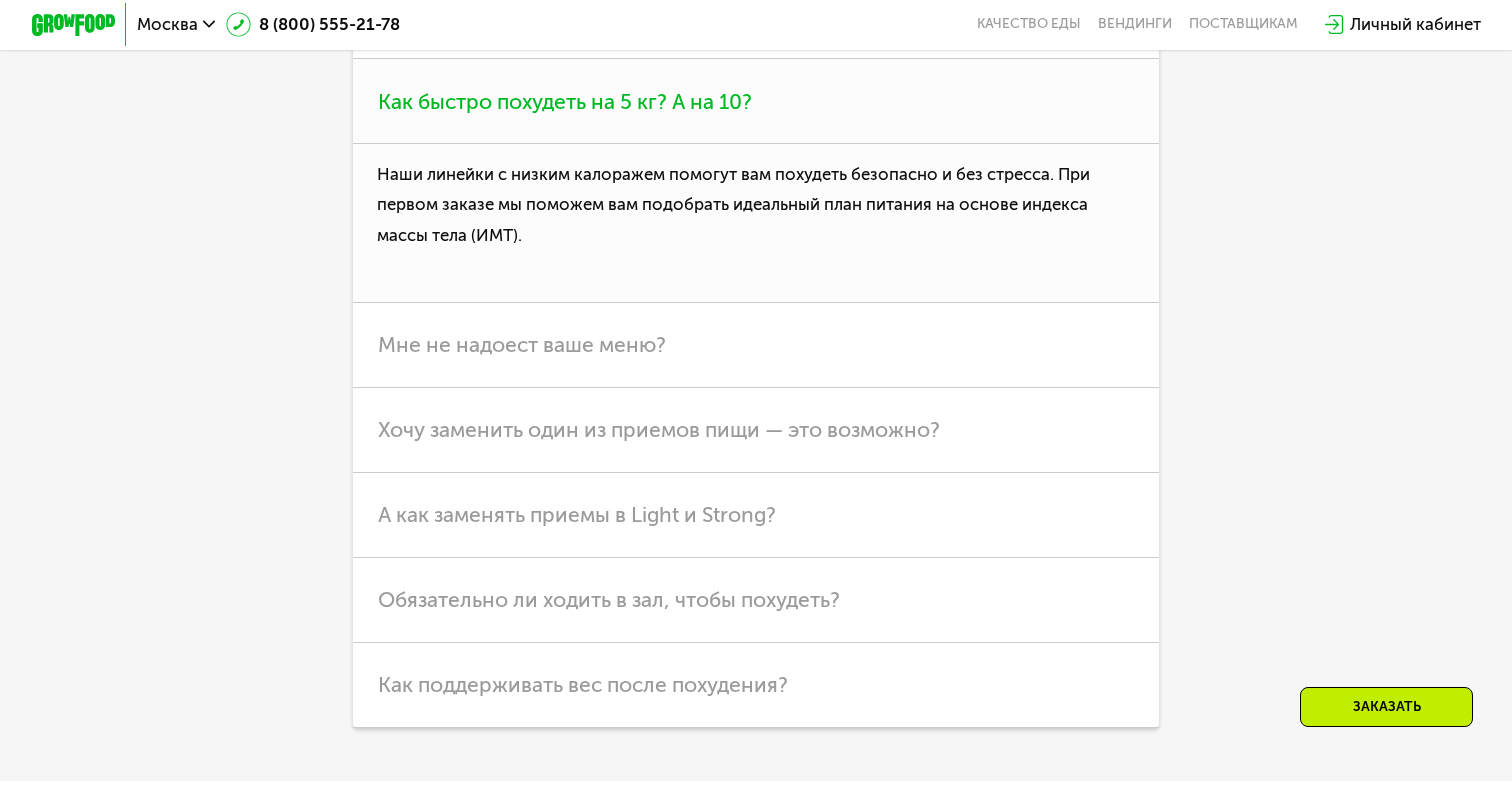 scroll, scrollTop: 5646, scrollLeft: 0, axis: vertical 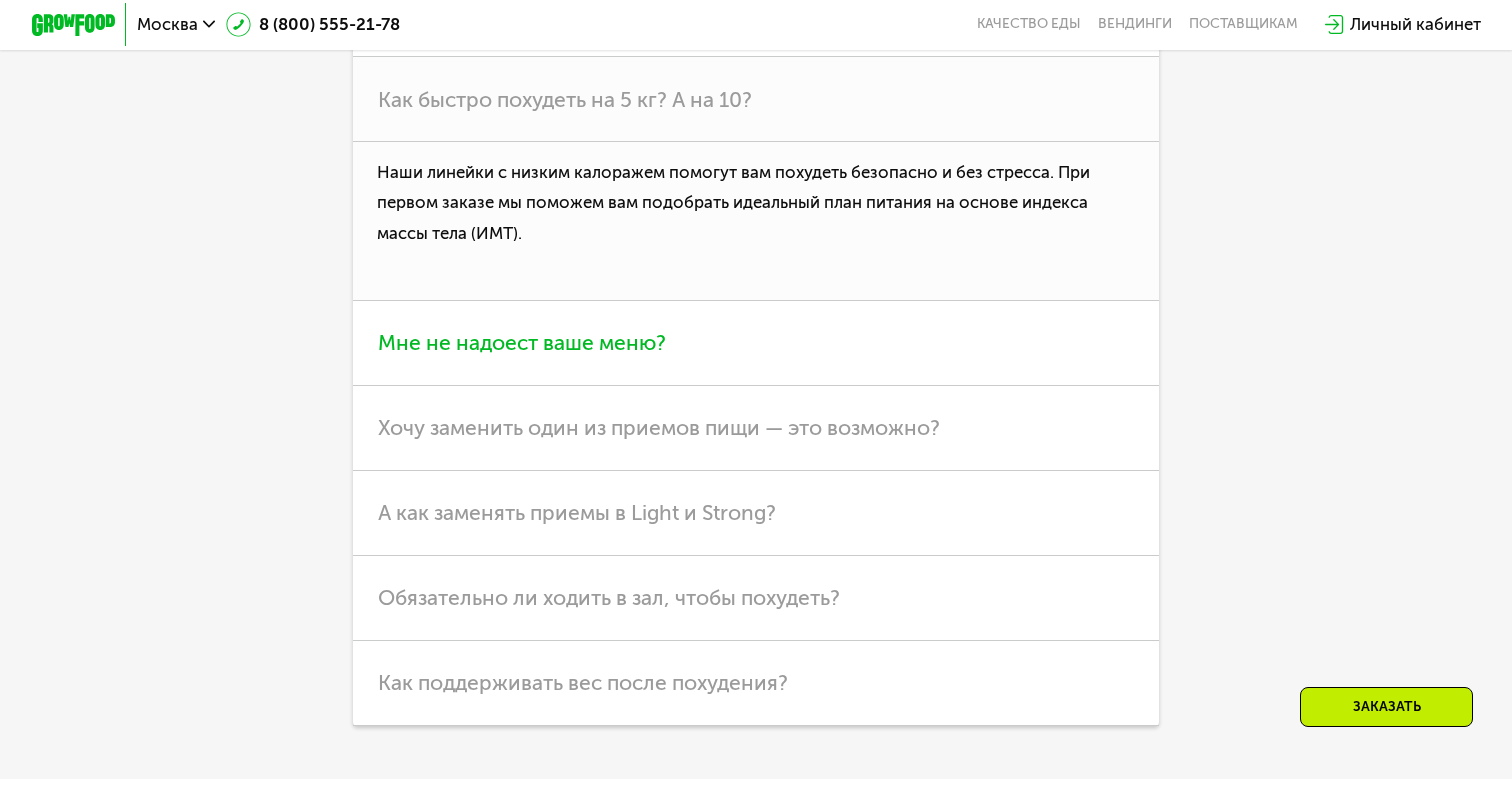 click on "Мне не надоест ваше меню?" at bounding box center [756, 343] 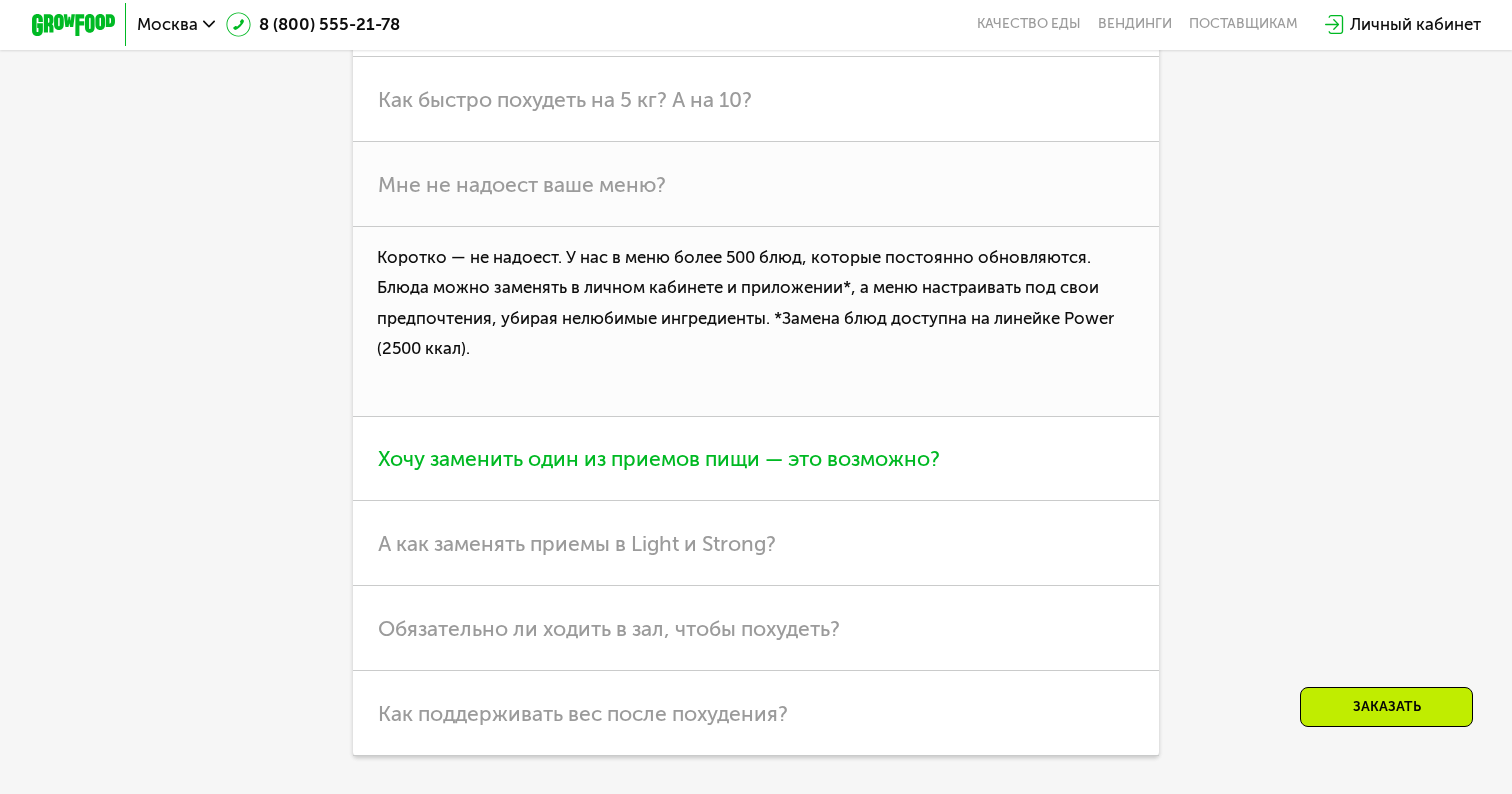 click on "Хочу заменить один из приемов пищи — это возможно?" at bounding box center (756, 459) 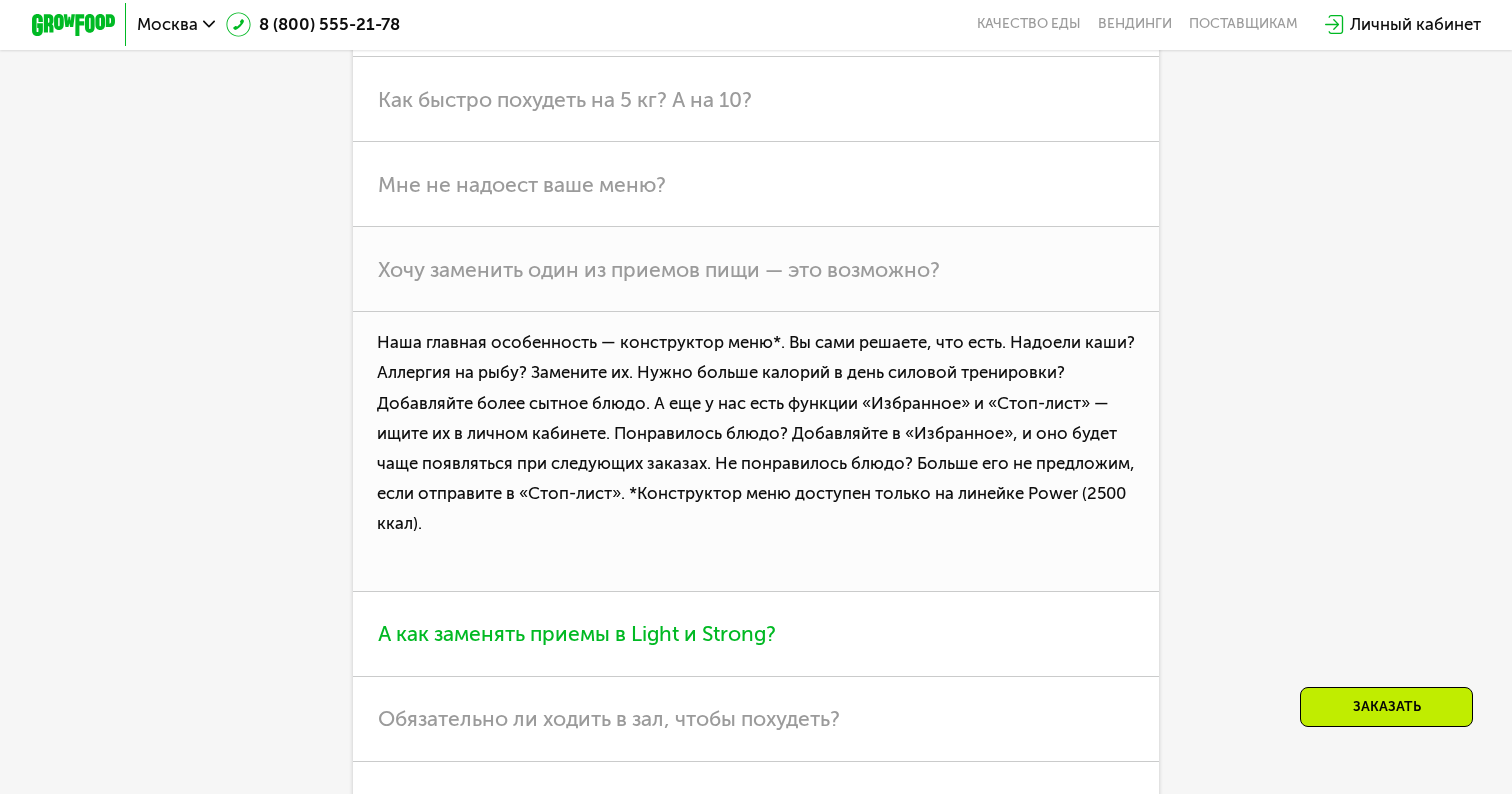 click on "А как заменять приемы в Light и Strong?" at bounding box center (756, 634) 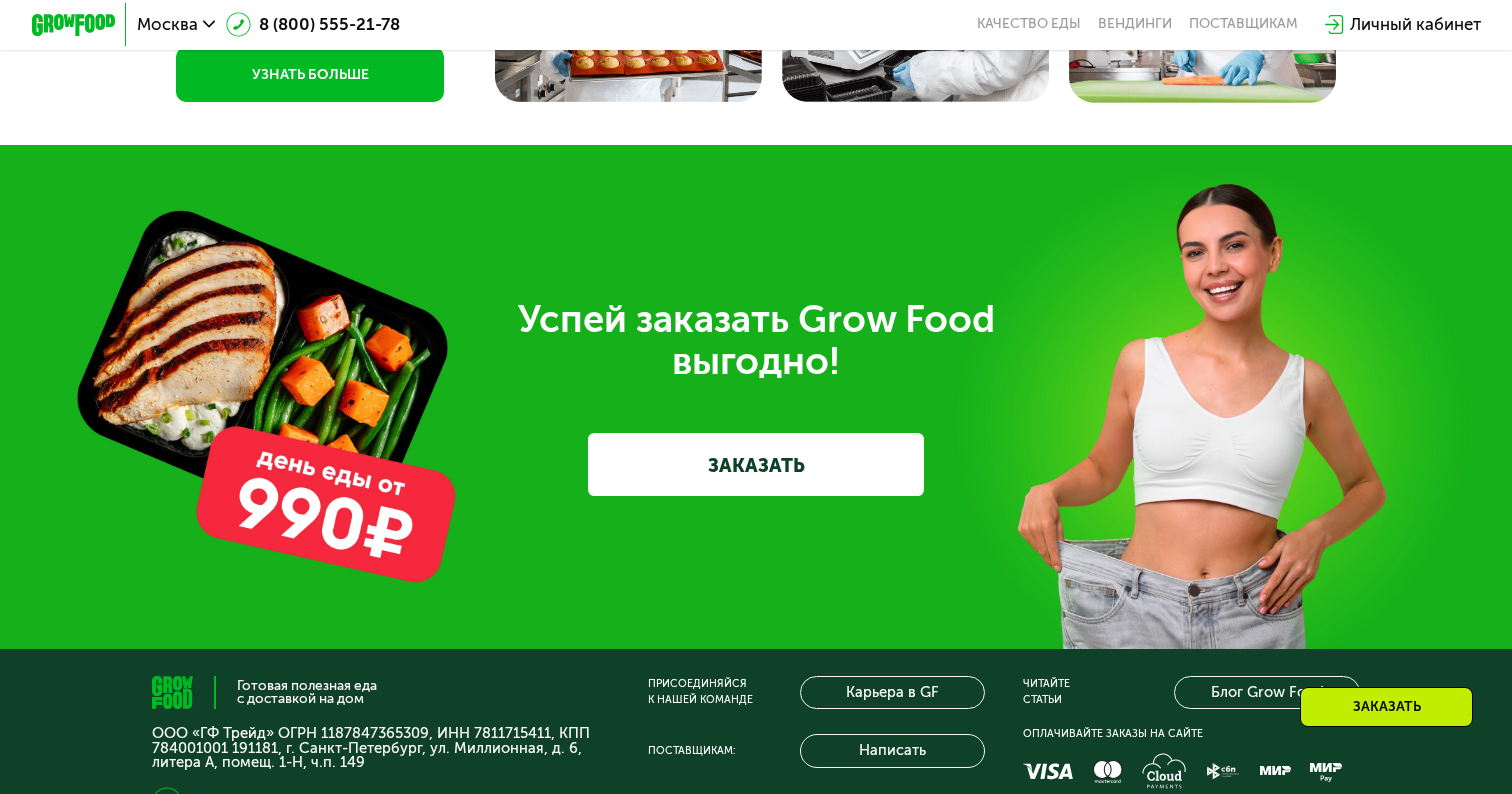 scroll, scrollTop: 6315, scrollLeft: 0, axis: vertical 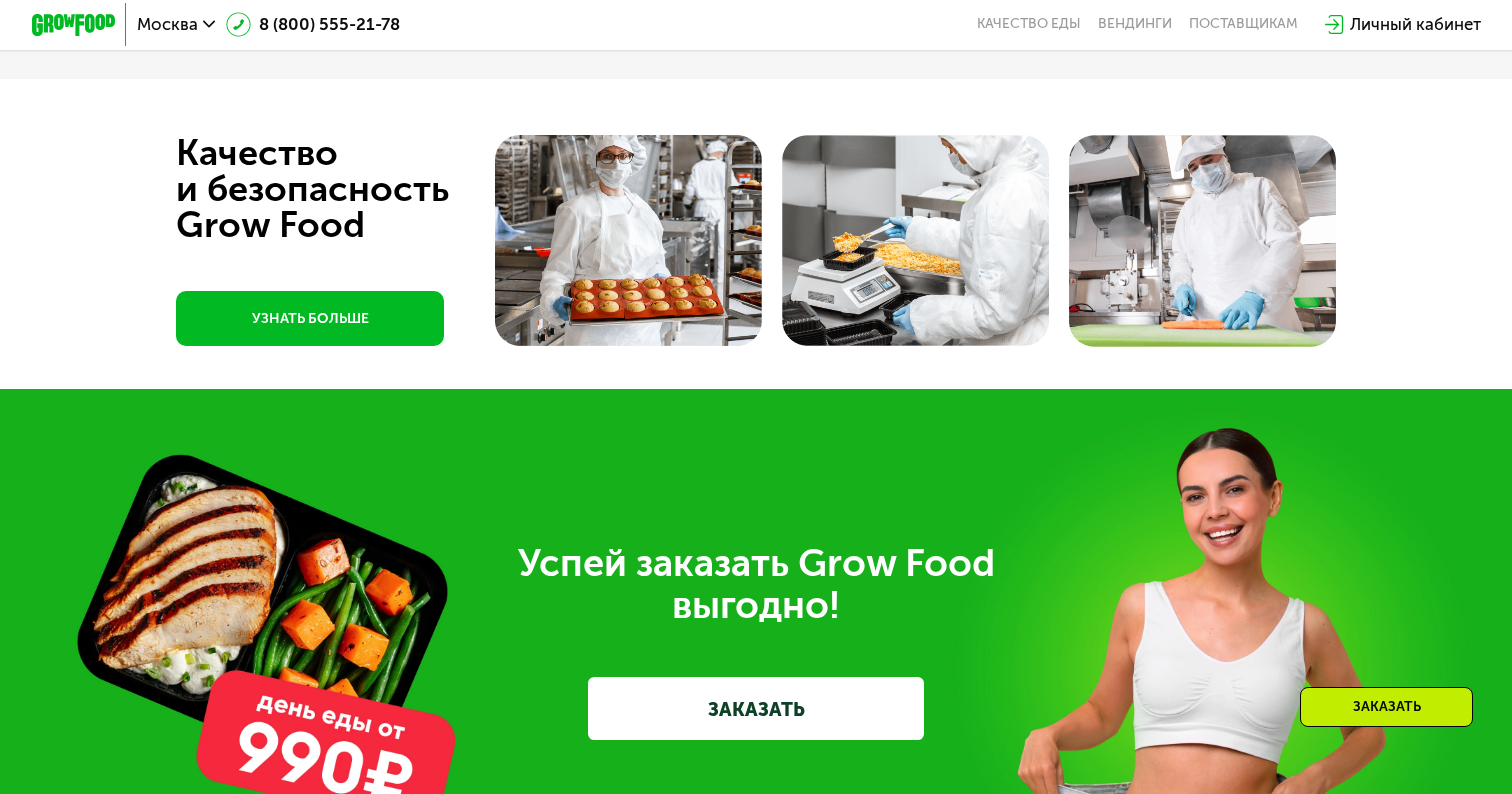 click on "ЗАКАЗАТЬ" at bounding box center [756, 708] 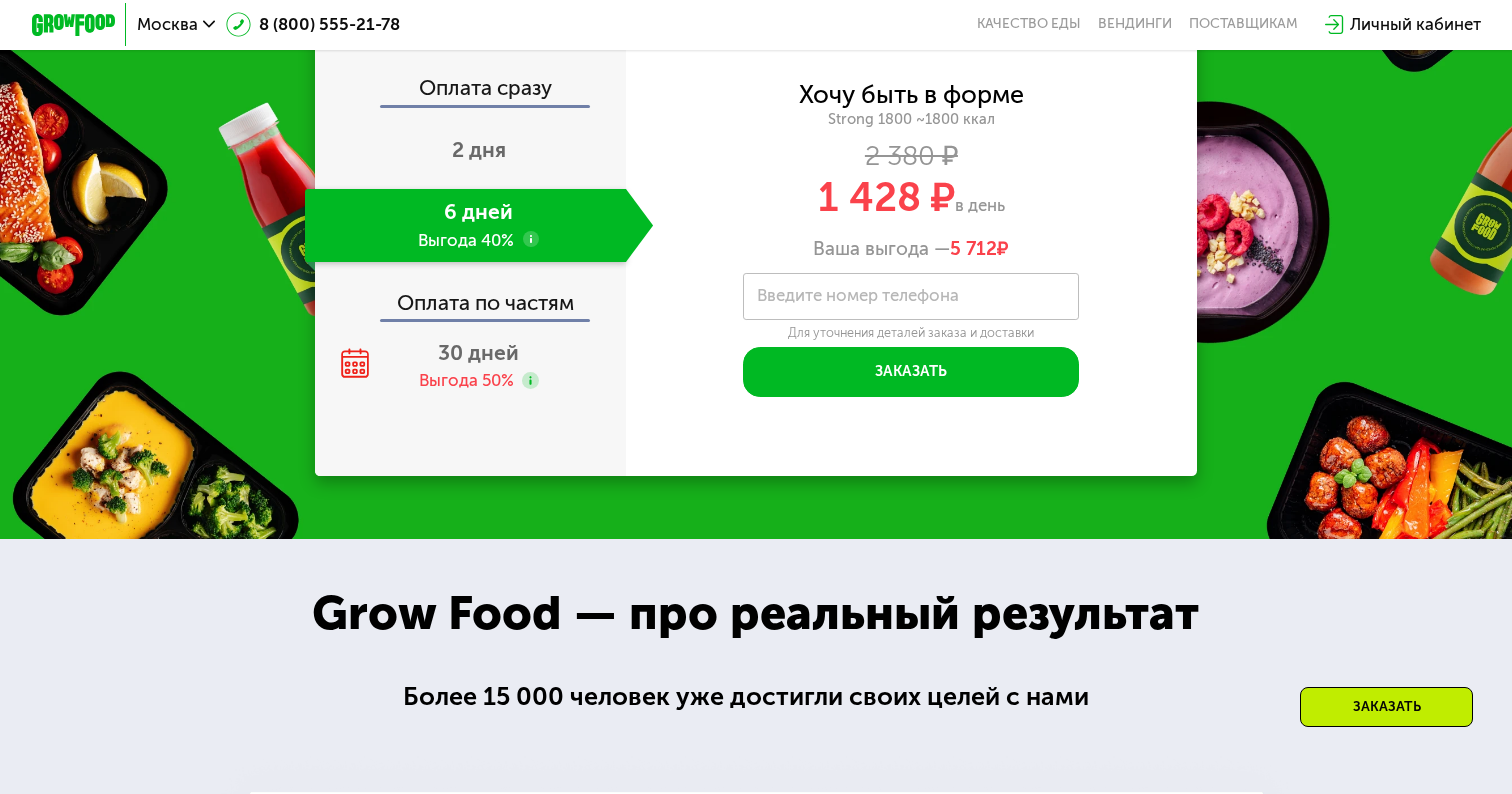 scroll, scrollTop: 2135, scrollLeft: 0, axis: vertical 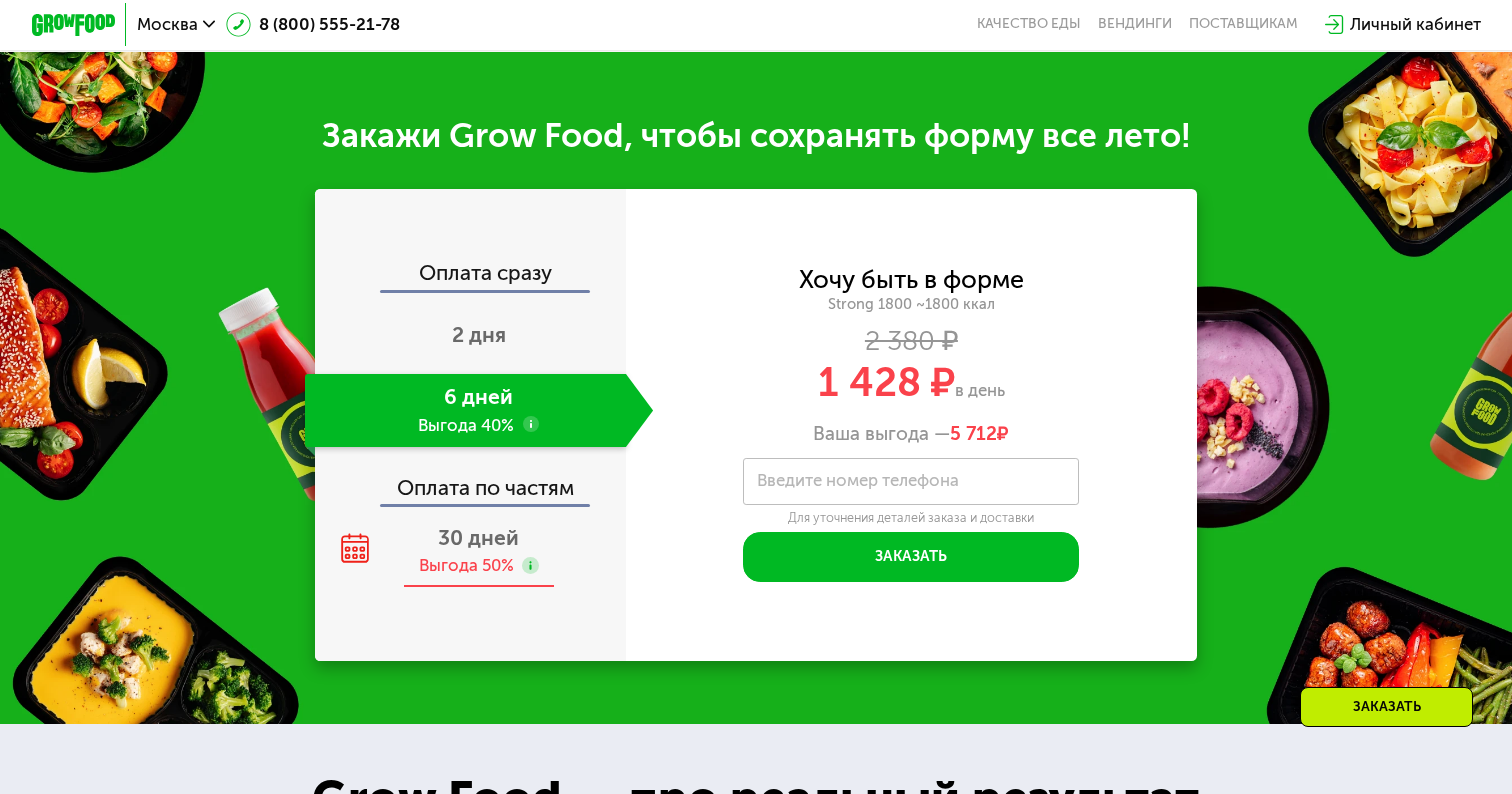 click on "30 дней Выгода 50%" at bounding box center [479, 551] 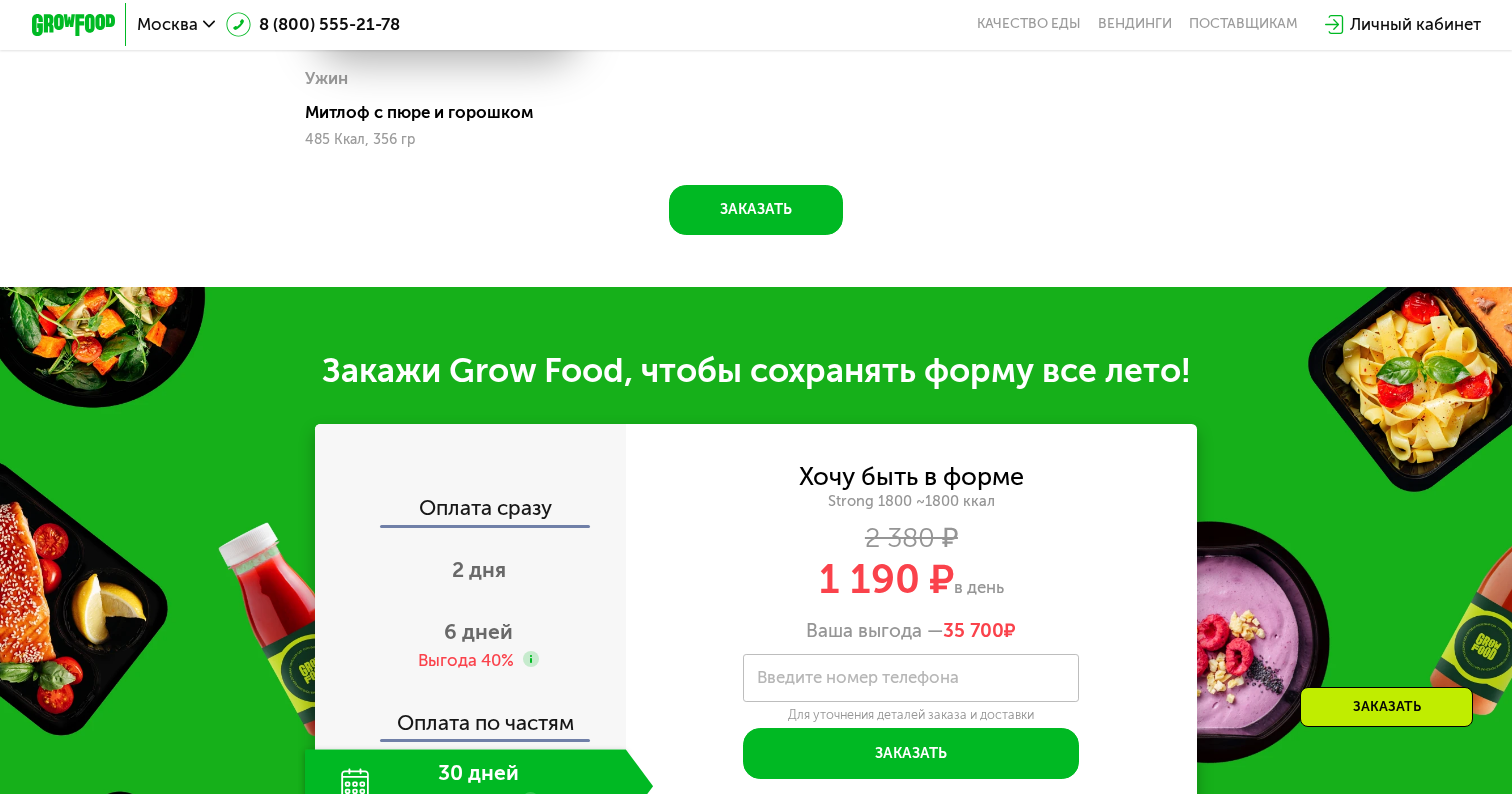 scroll, scrollTop: 1896, scrollLeft: 0, axis: vertical 